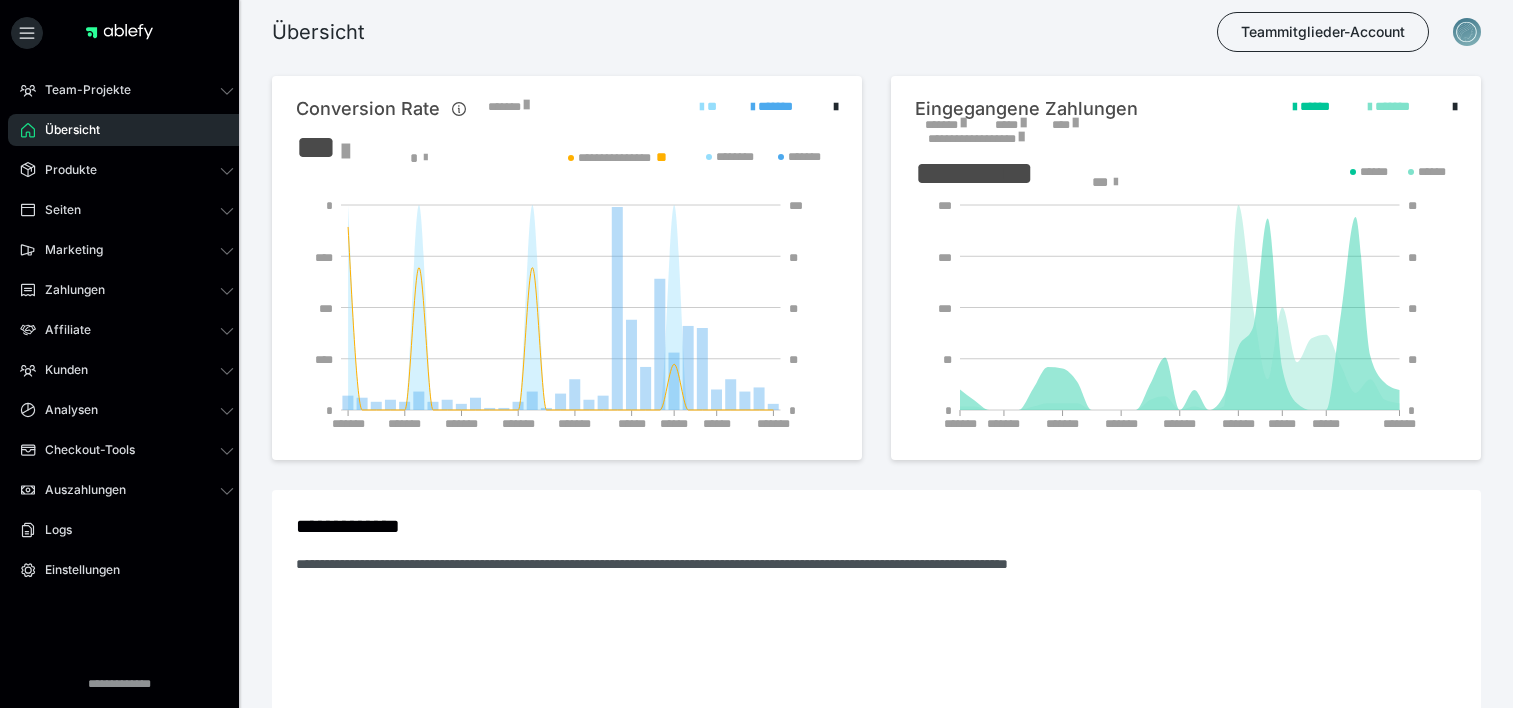 scroll, scrollTop: 0, scrollLeft: 0, axis: both 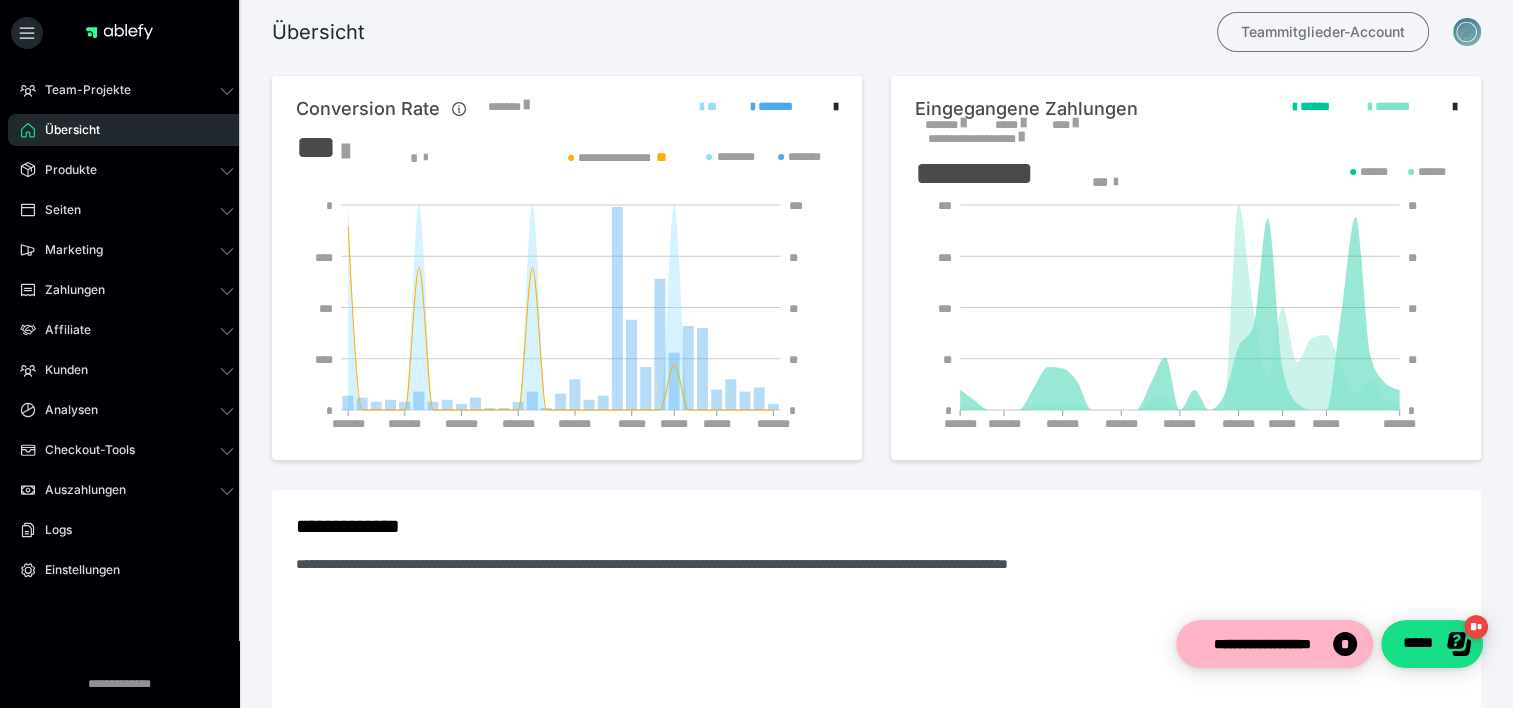 click on "Teammitglieder-Account" at bounding box center [1323, 32] 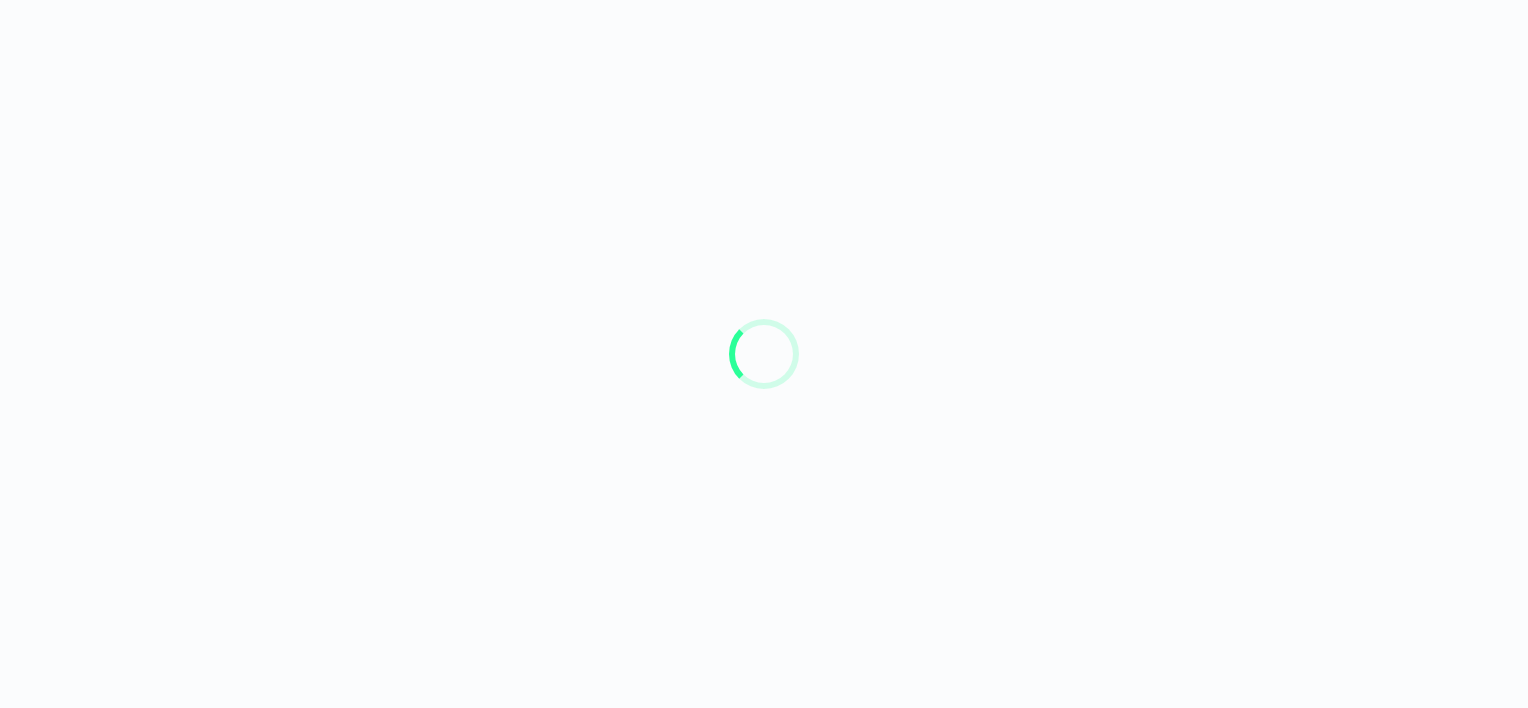 scroll, scrollTop: 0, scrollLeft: 0, axis: both 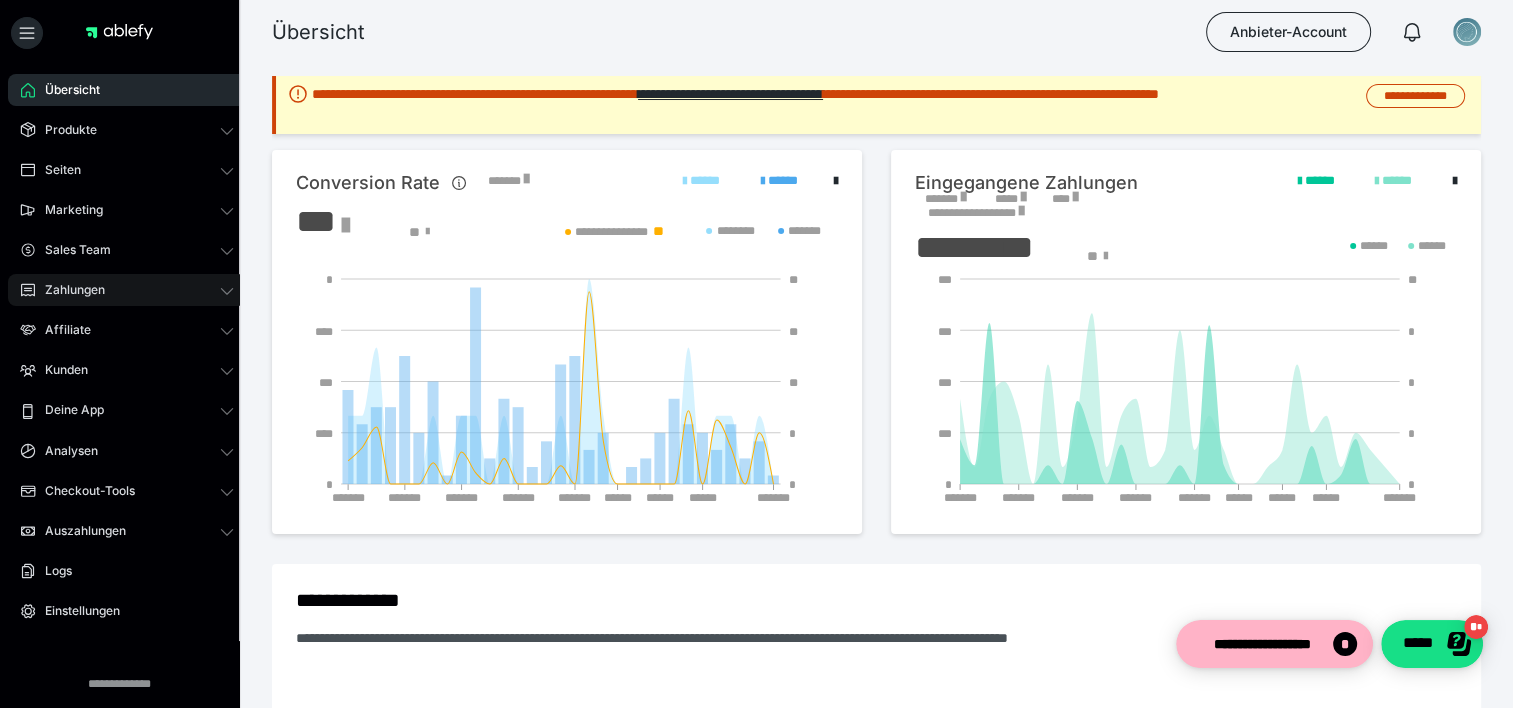 click on "Zahlungen" at bounding box center (127, 290) 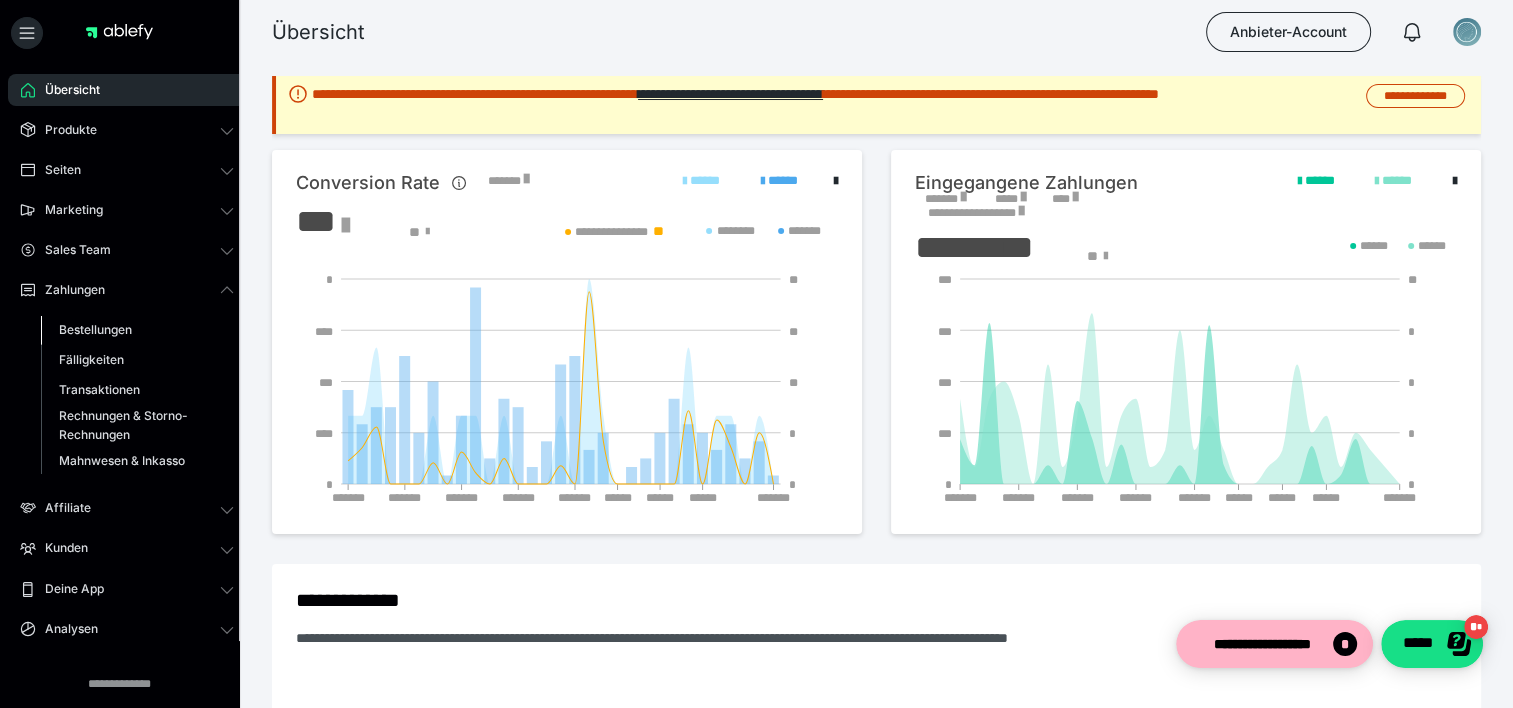 click on "Bestellungen" at bounding box center (95, 329) 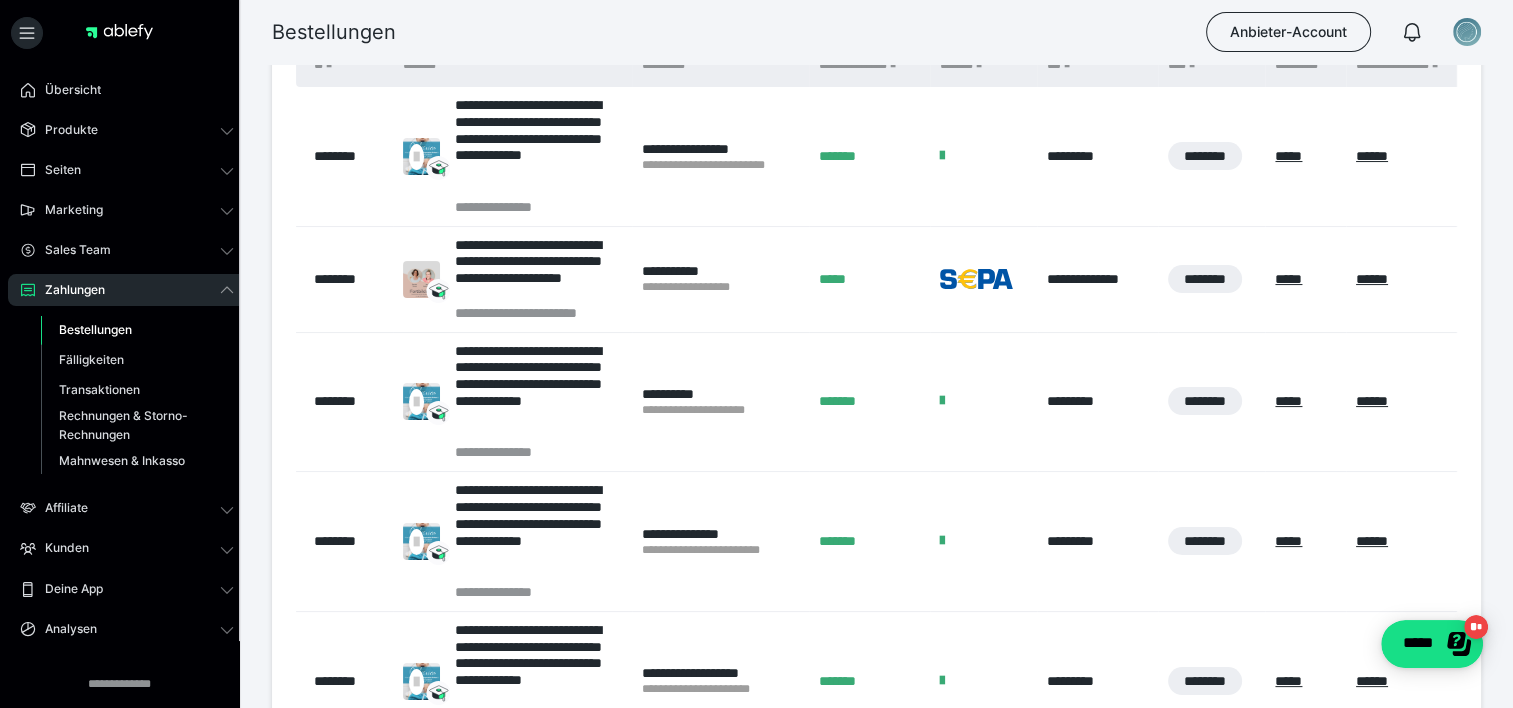scroll, scrollTop: 211, scrollLeft: 0, axis: vertical 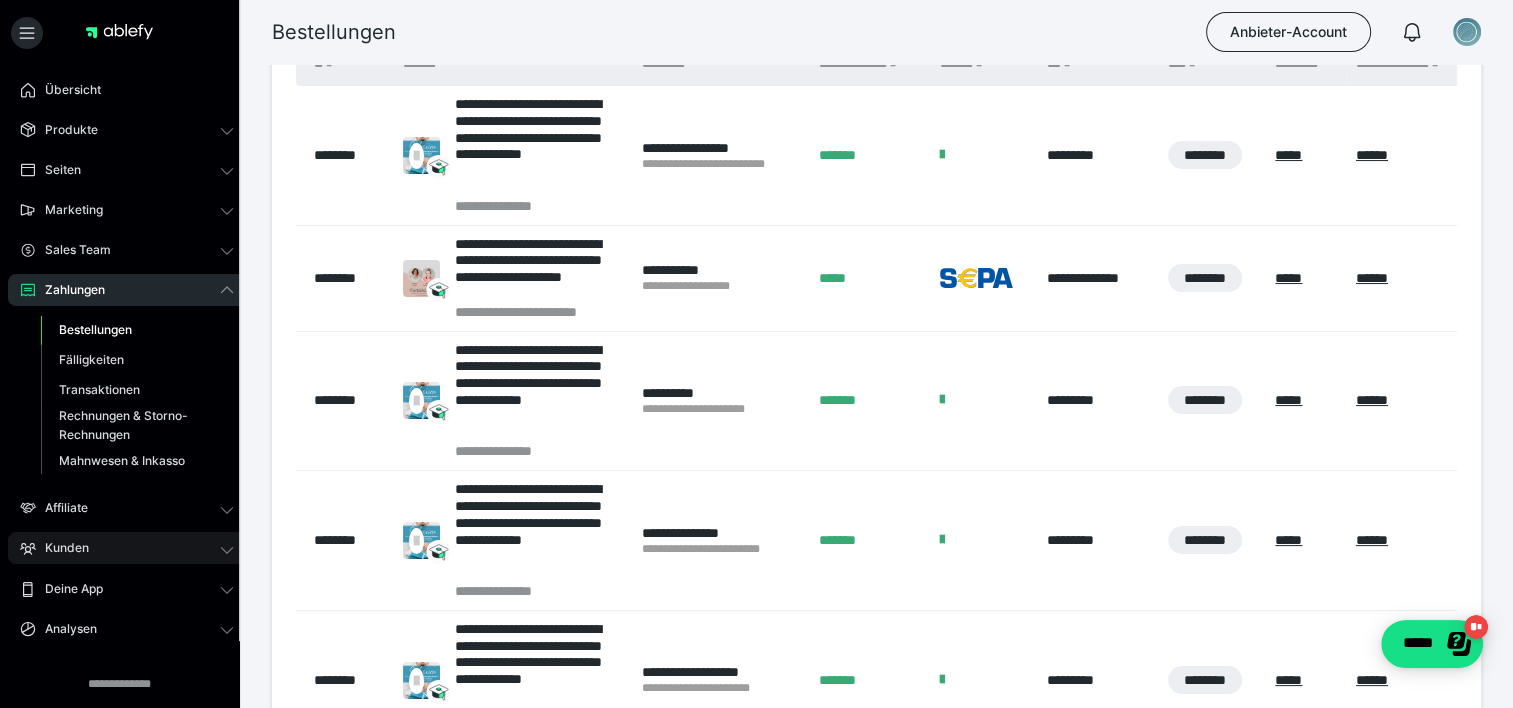 click on "Kunden" at bounding box center (127, 548) 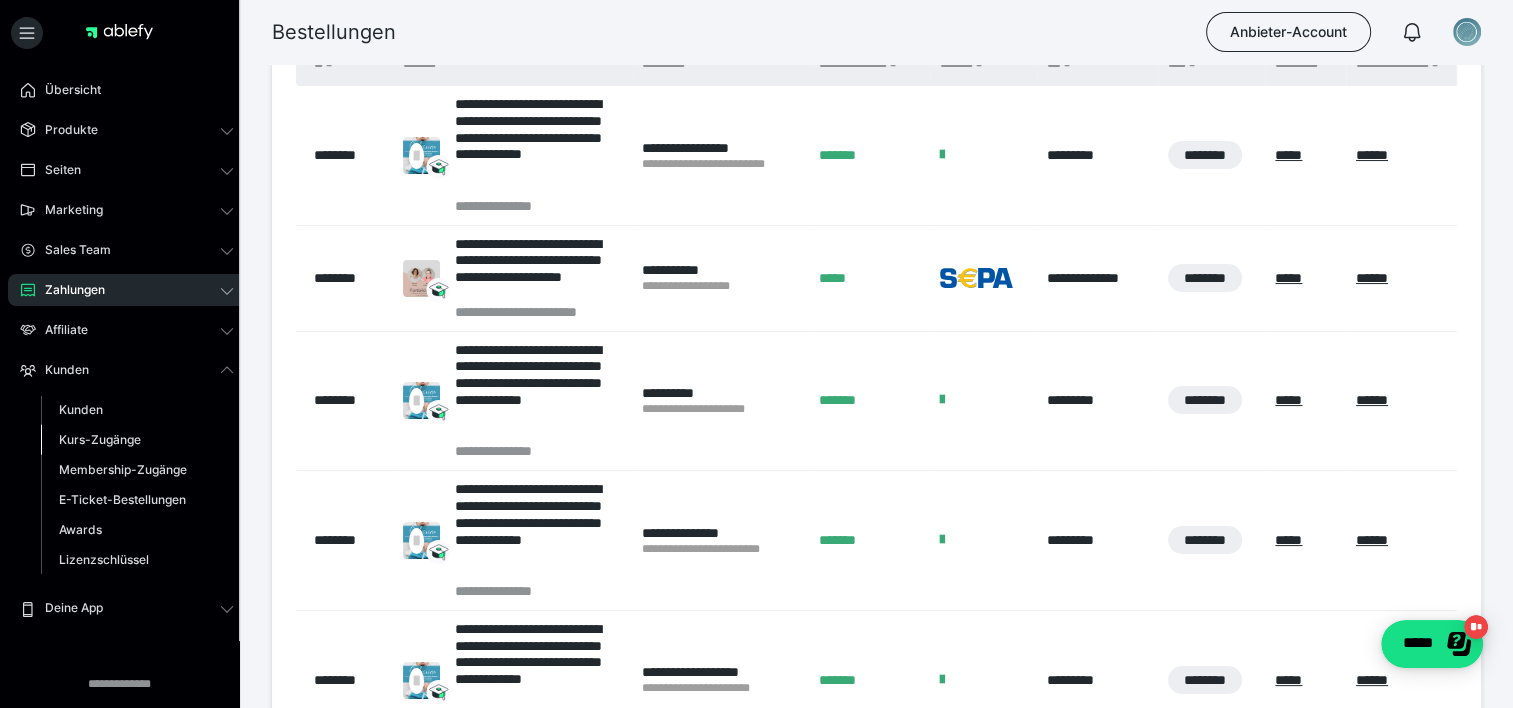 click on "Kurs-Zugänge" at bounding box center (100, 439) 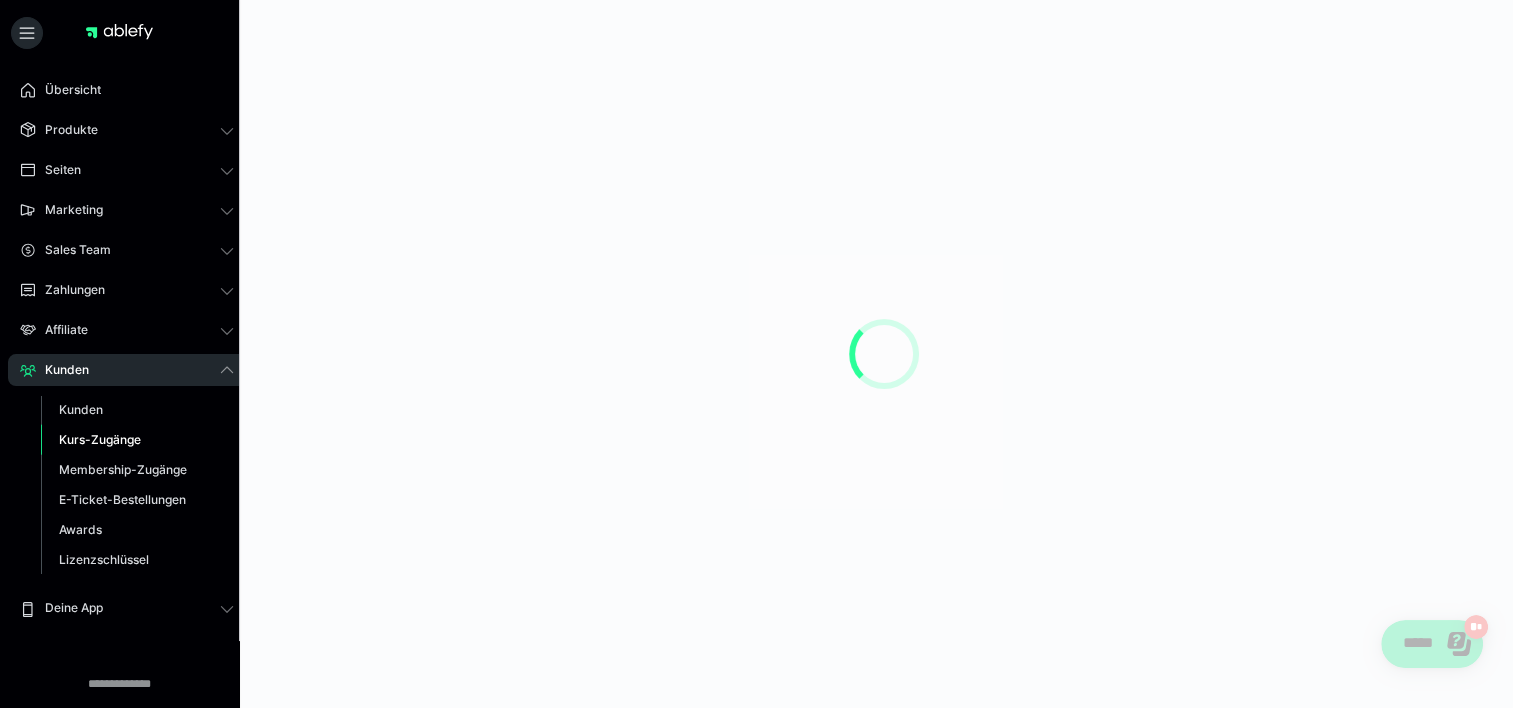scroll, scrollTop: 0, scrollLeft: 0, axis: both 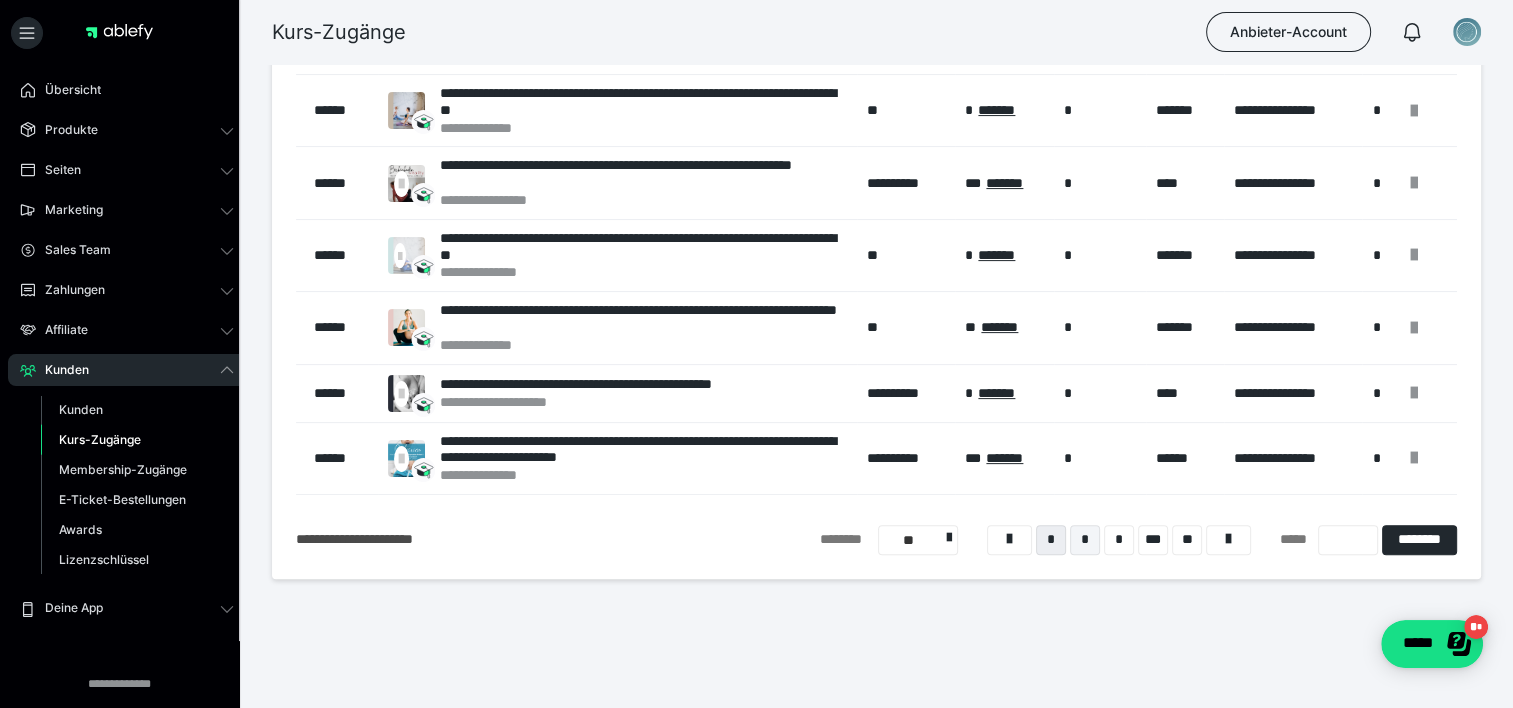 click on "*" at bounding box center (1085, 540) 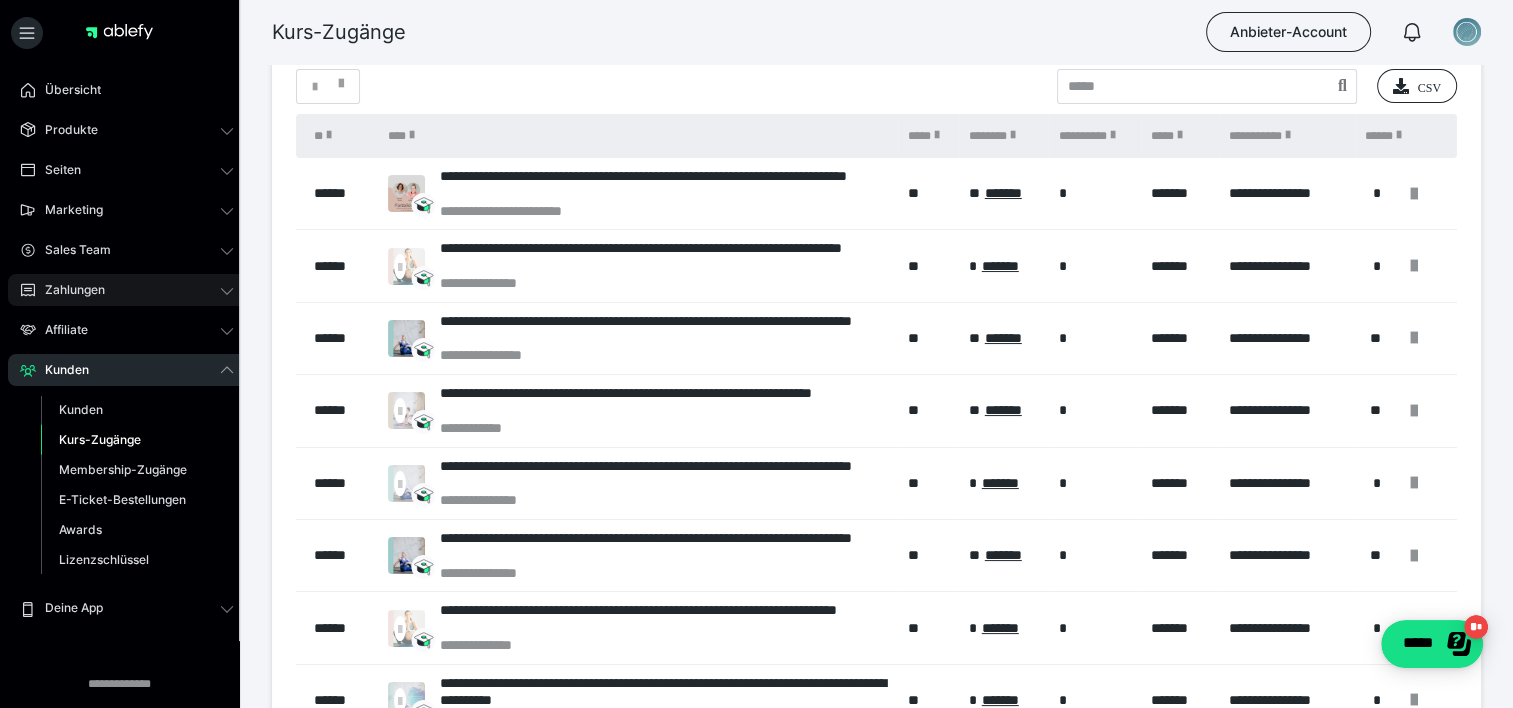 click on "Zahlungen" at bounding box center (127, 290) 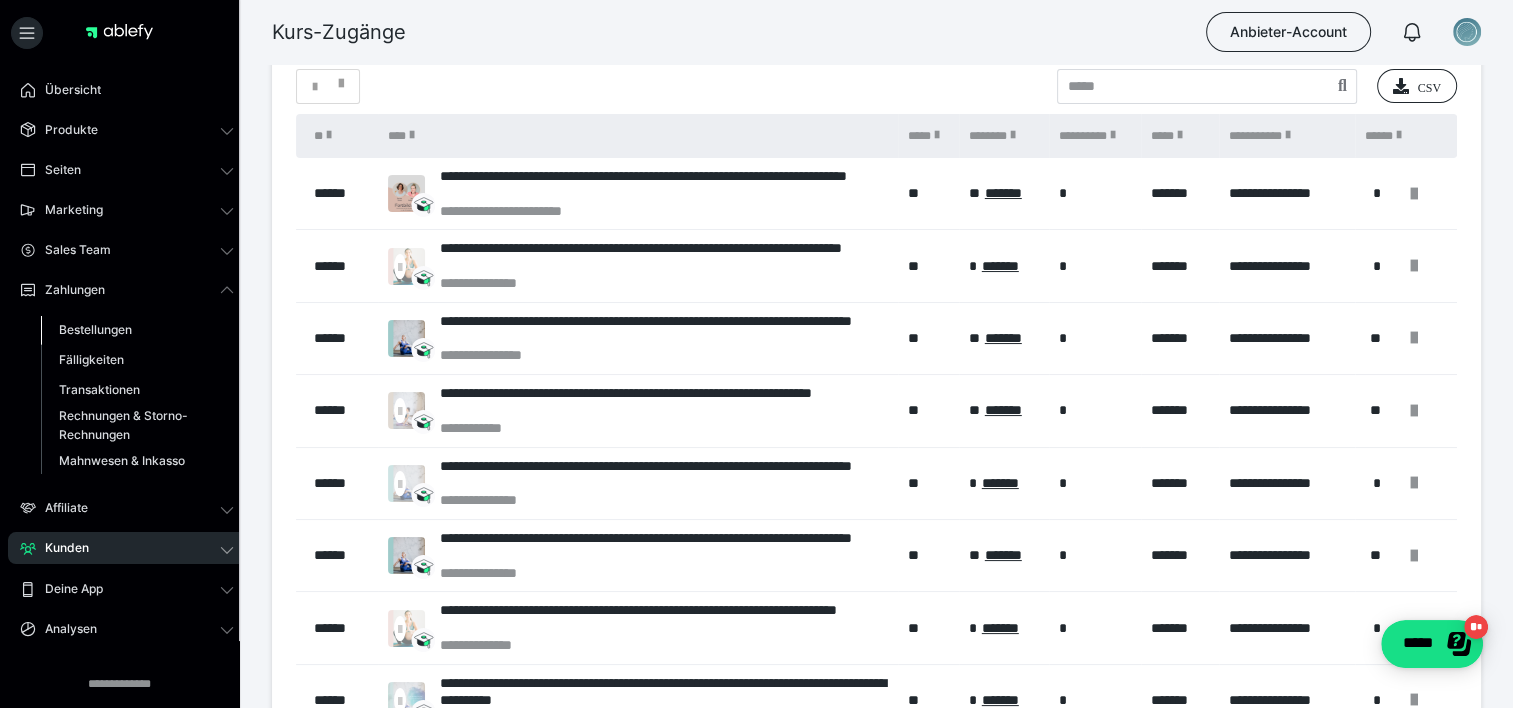 click on "Bestellungen" at bounding box center (95, 329) 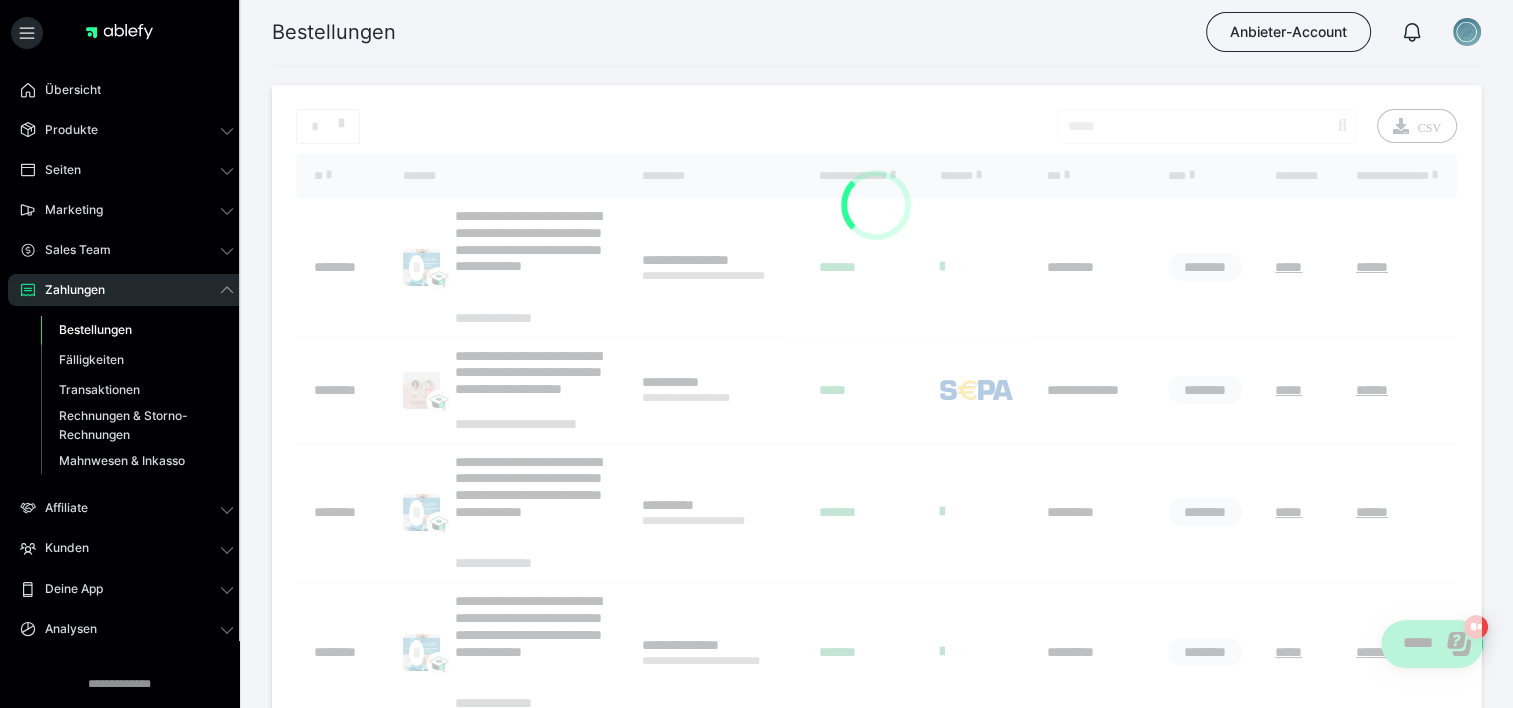 scroll, scrollTop: 0, scrollLeft: 0, axis: both 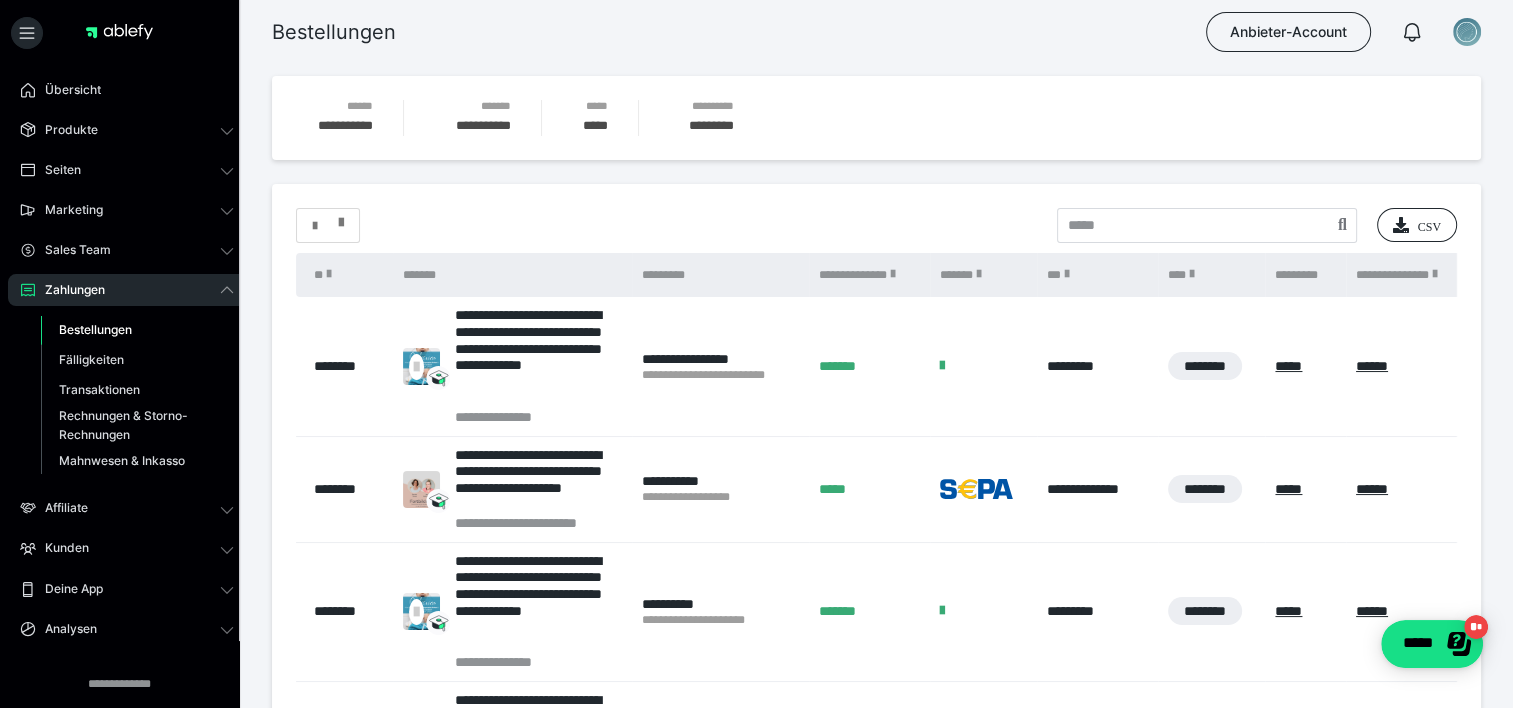 click at bounding box center [328, 226] 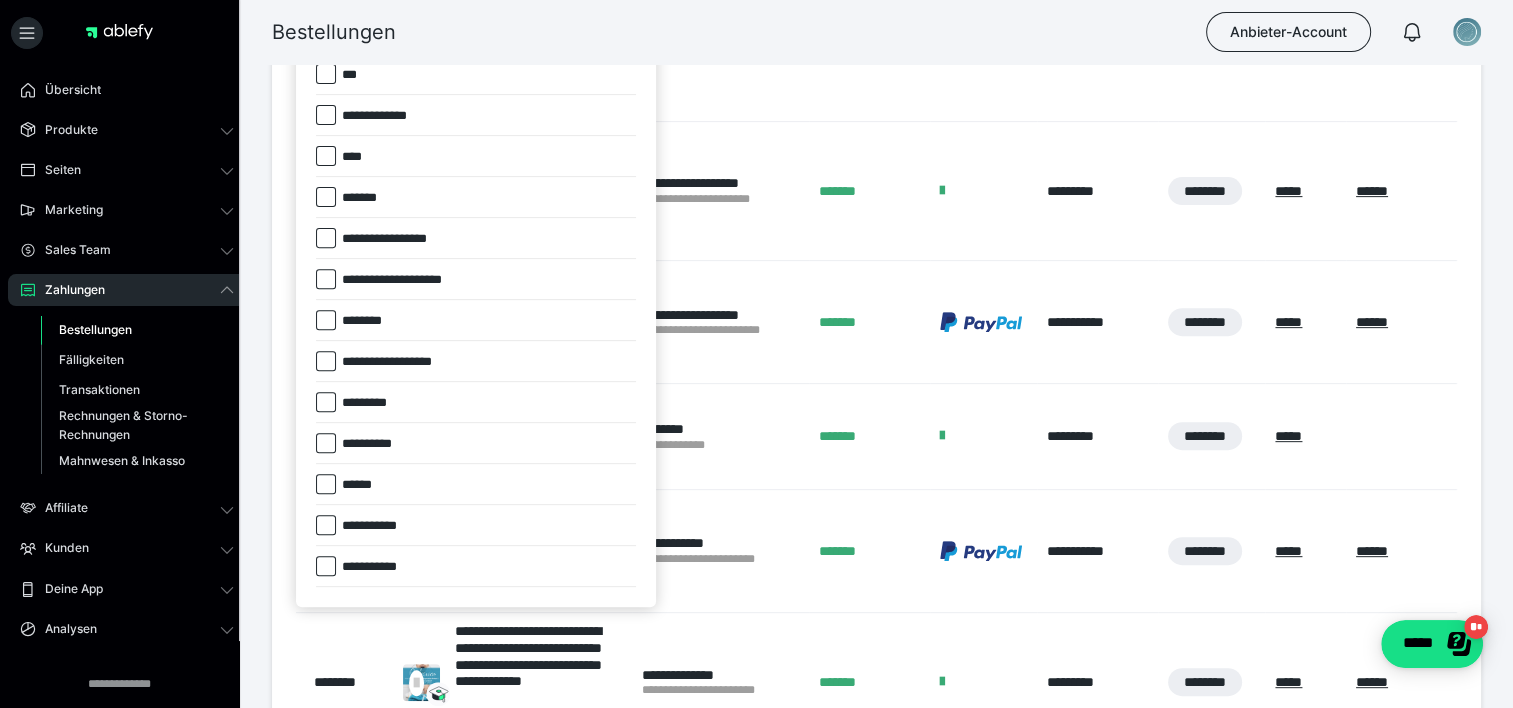 scroll, scrollTop: 736, scrollLeft: 0, axis: vertical 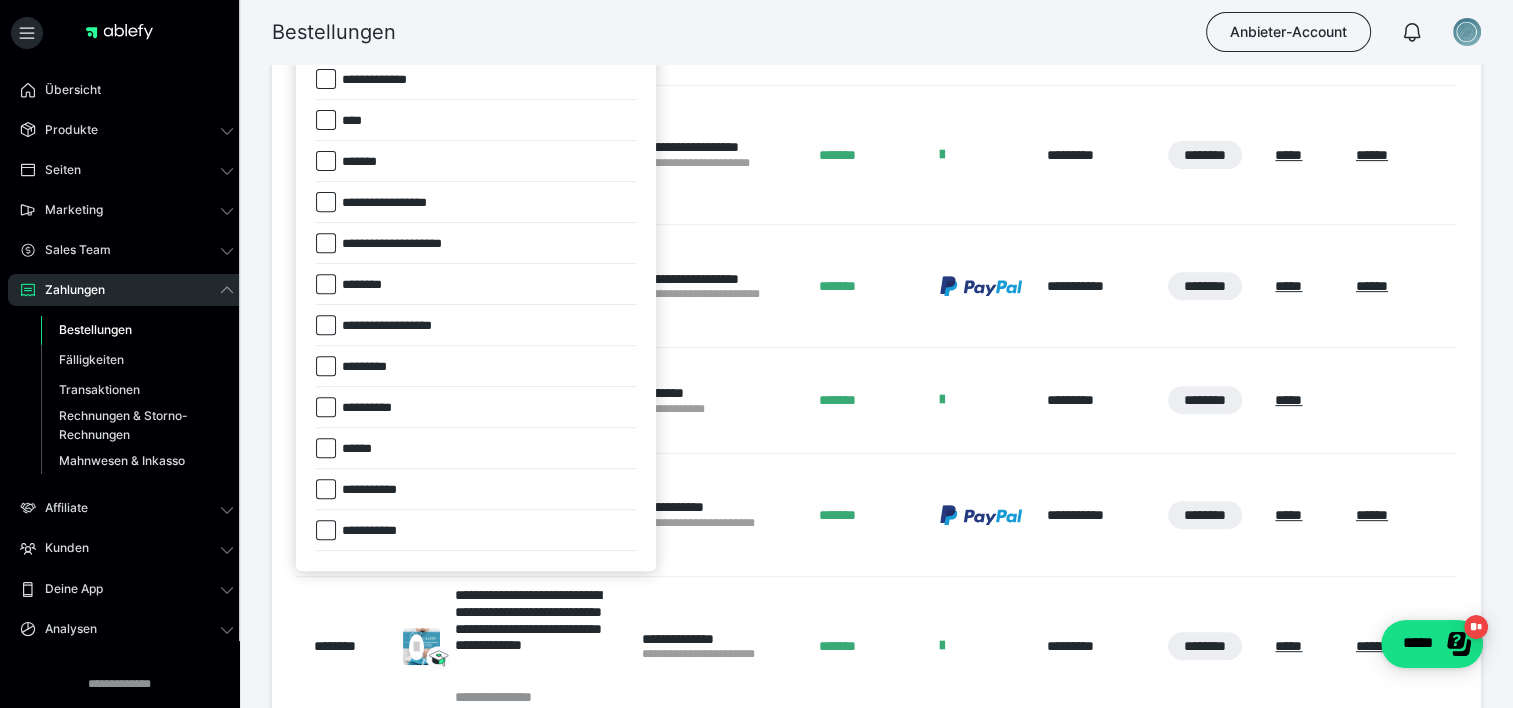 click on "*******" at bounding box center (476, 161) 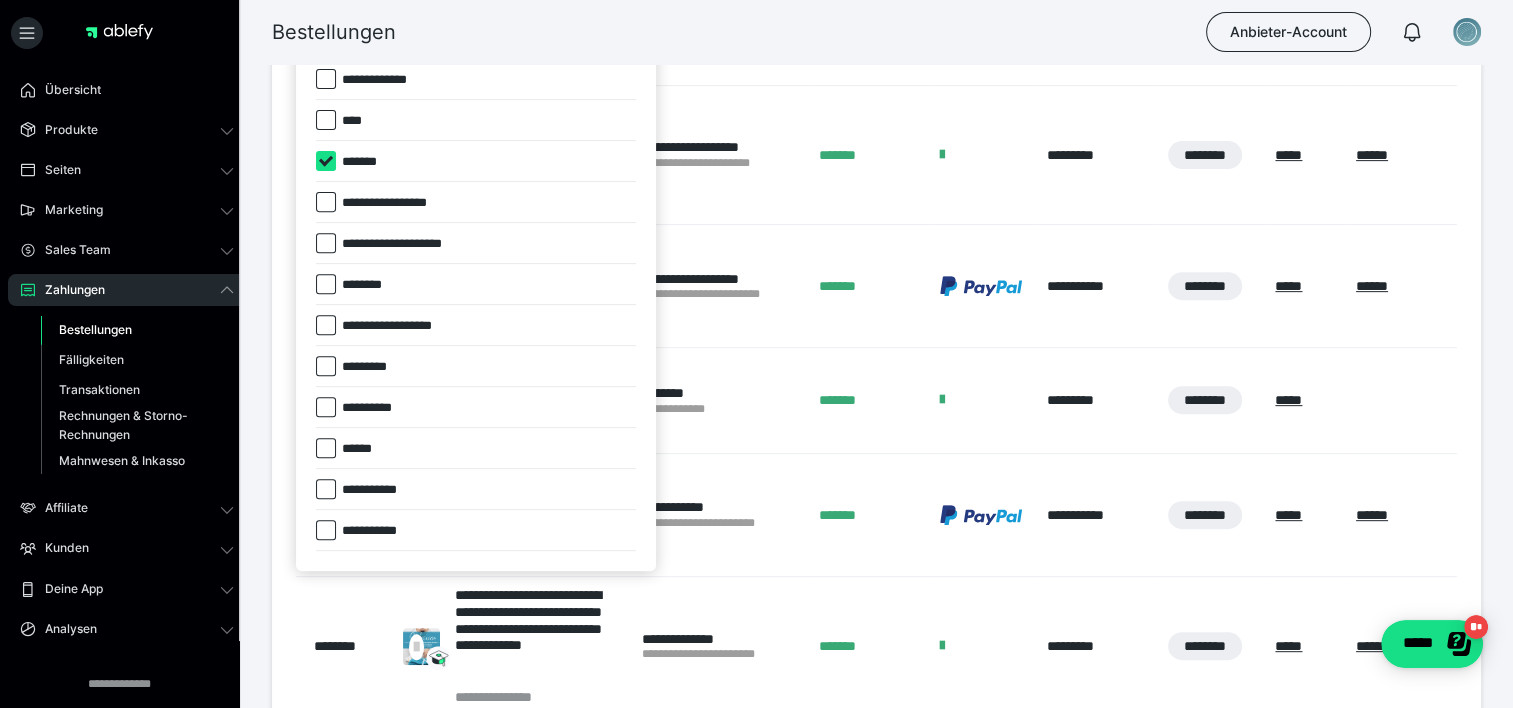 checkbox on "****" 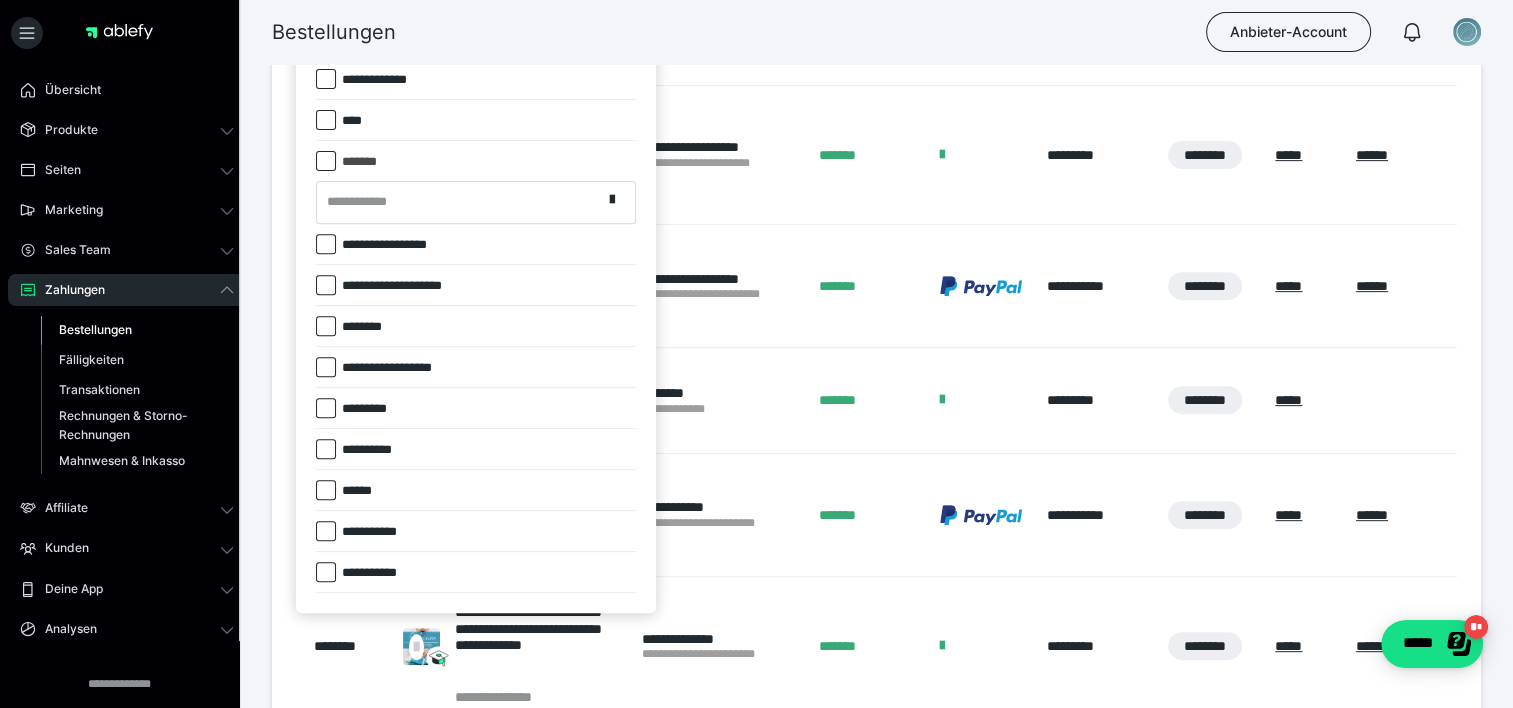 click on "**********" at bounding box center (459, 202) 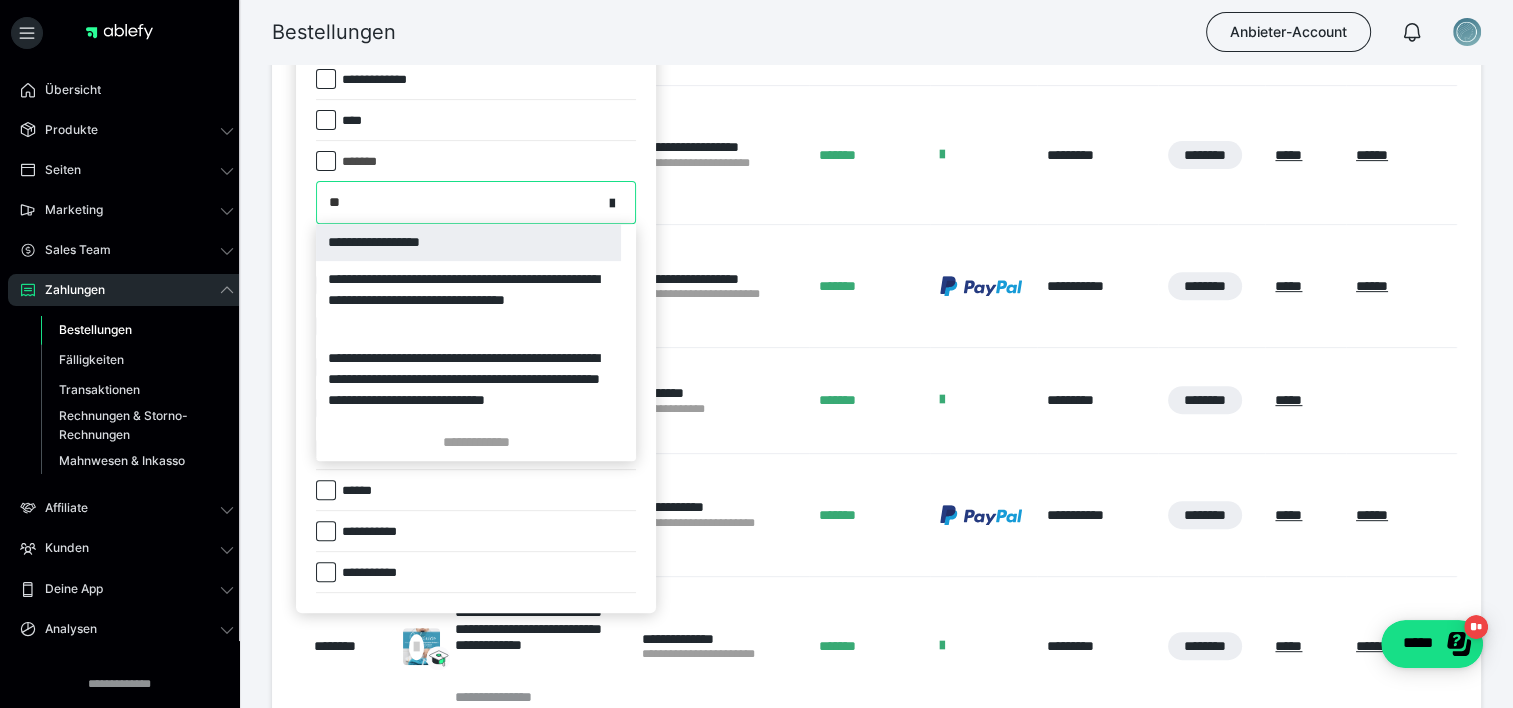 type on "***" 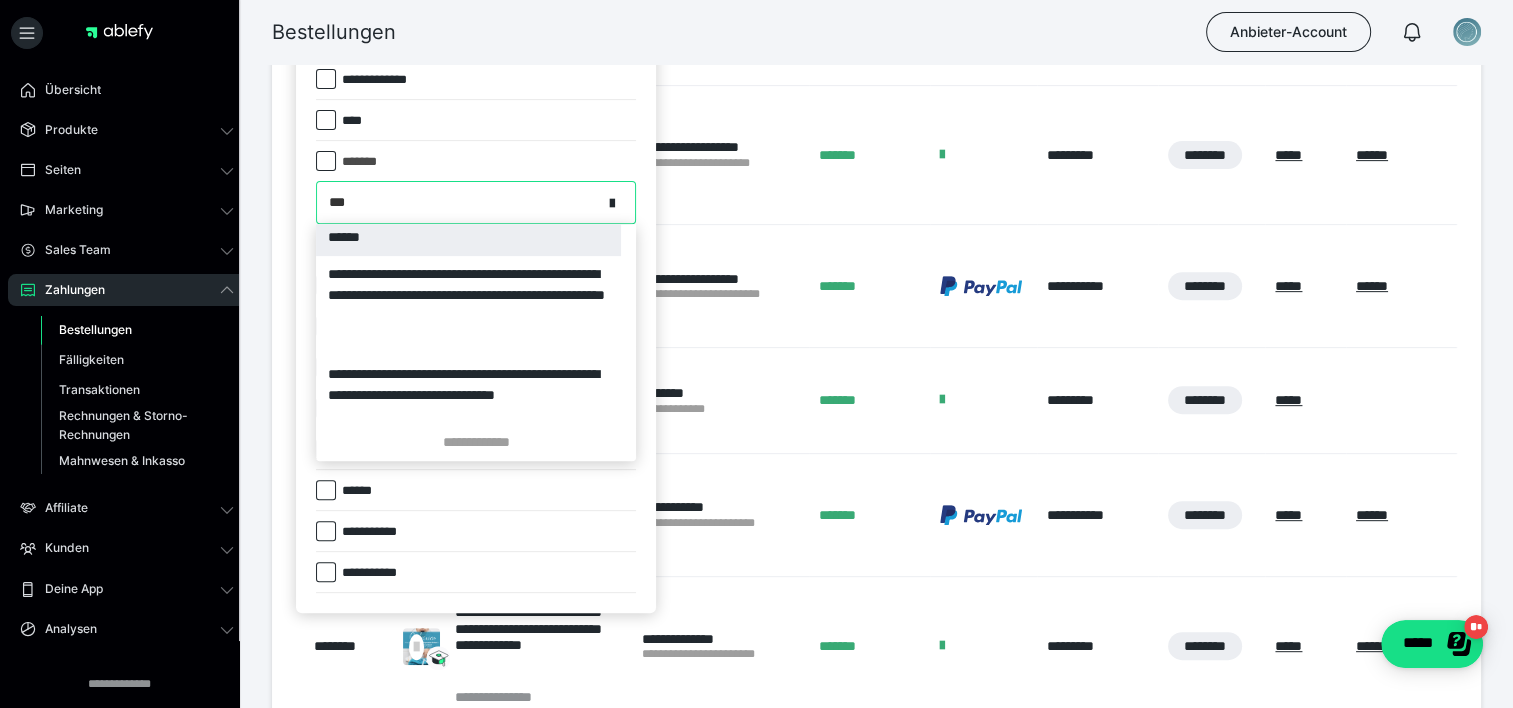 scroll, scrollTop: 632, scrollLeft: 0, axis: vertical 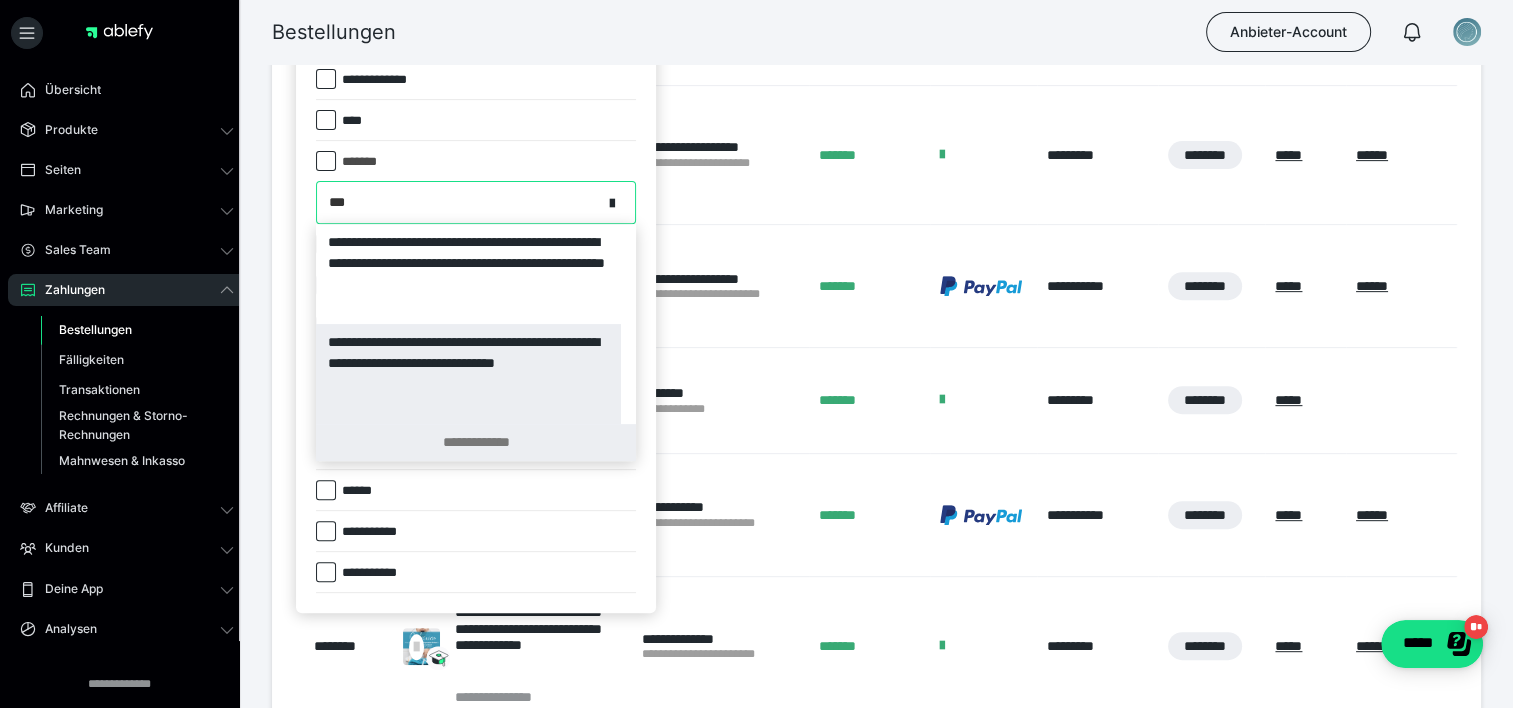 click on "**********" at bounding box center (476, 442) 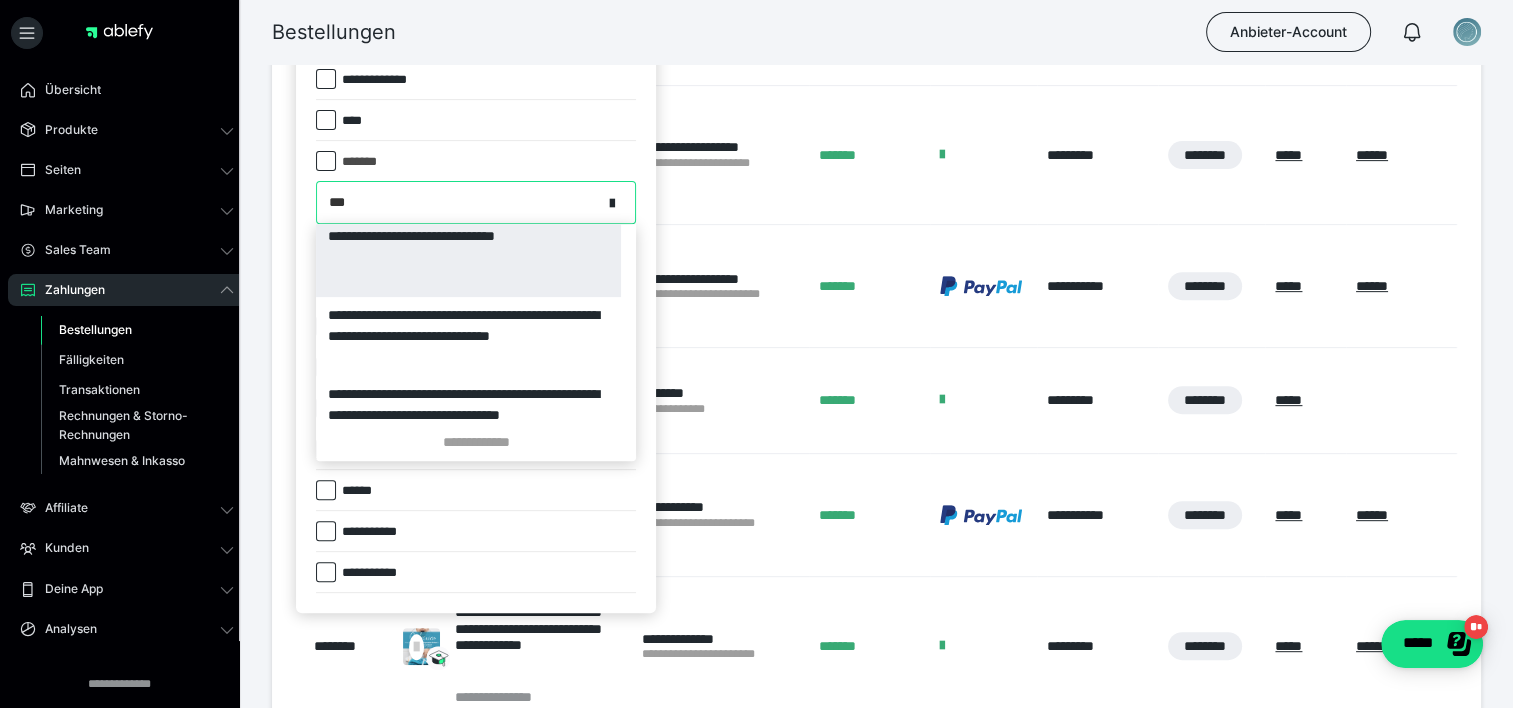 scroll, scrollTop: 760, scrollLeft: 0, axis: vertical 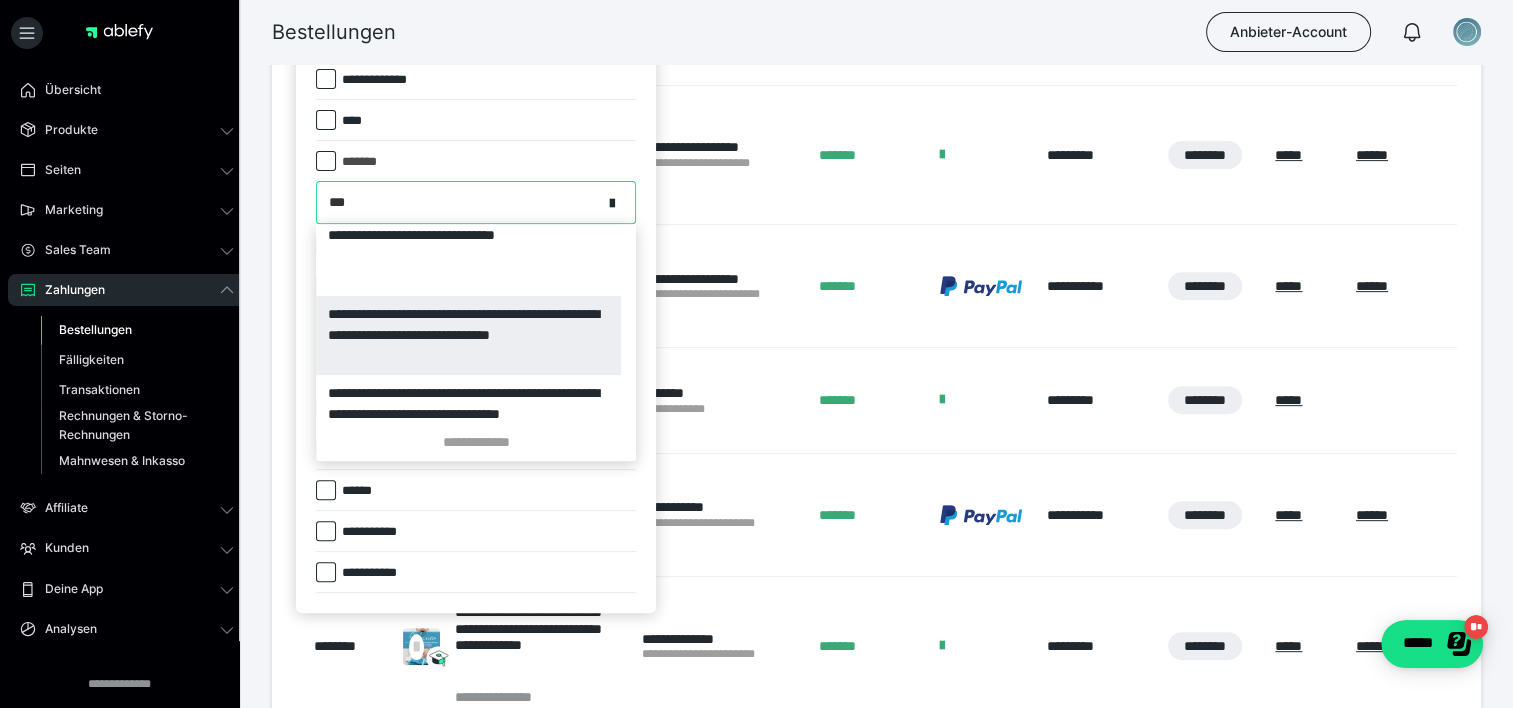 click on "**********" at bounding box center (468, 335) 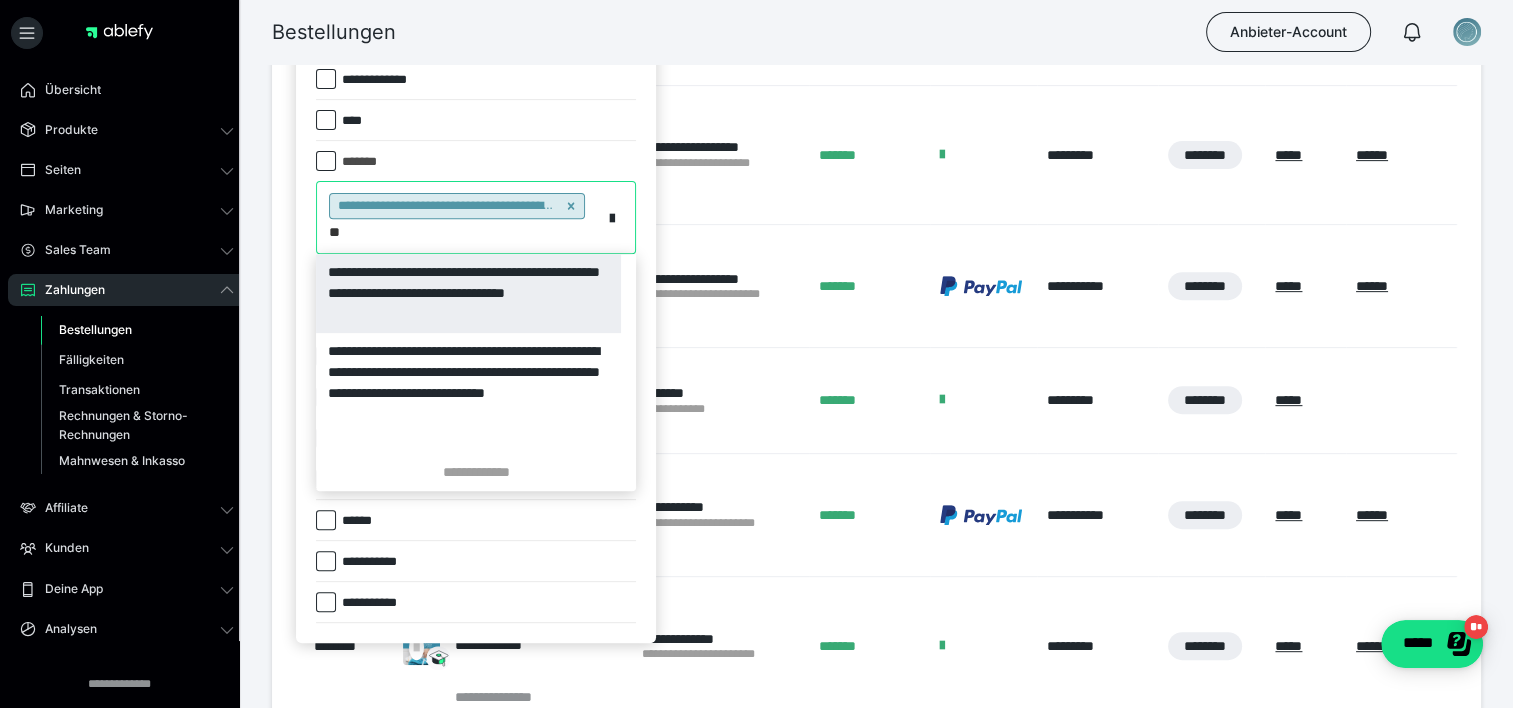 type on "*" 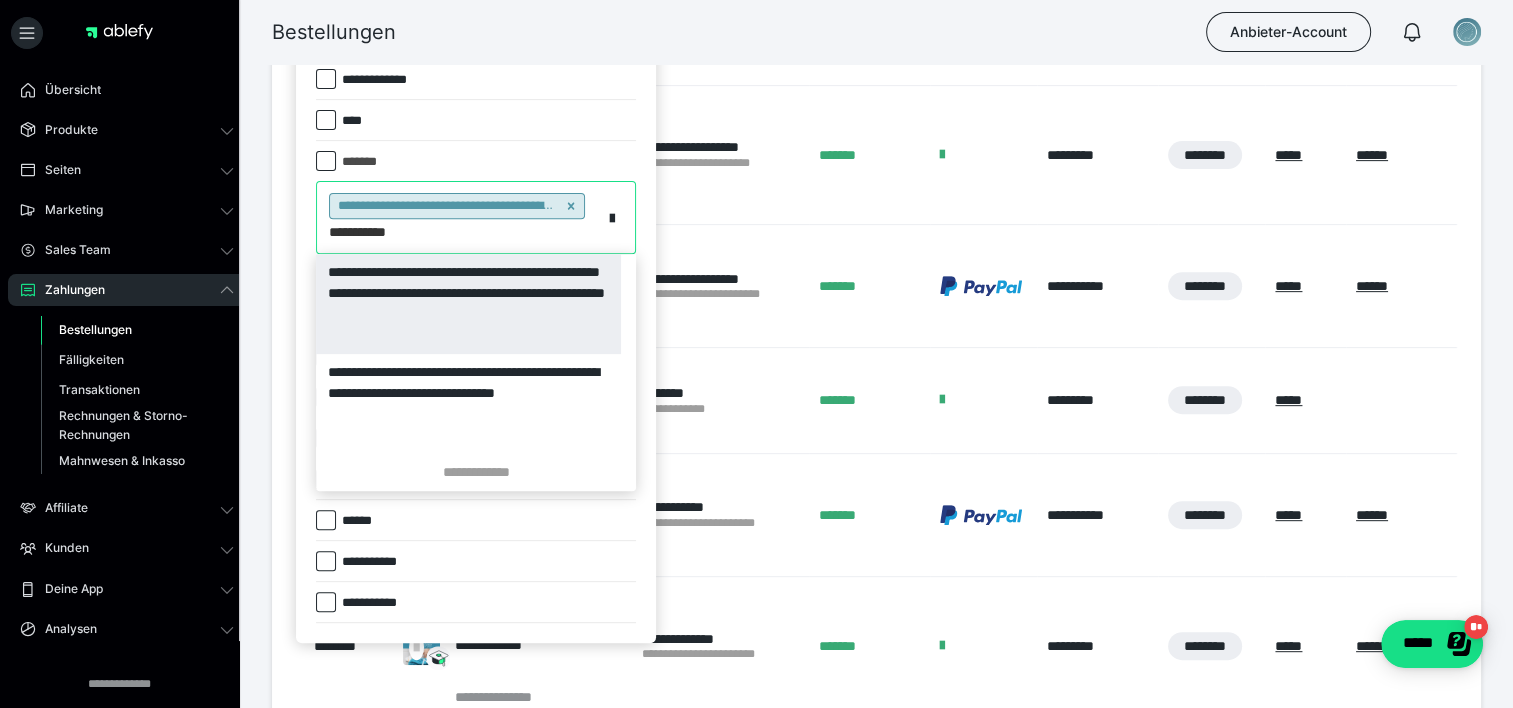 scroll, scrollTop: 611, scrollLeft: 0, axis: vertical 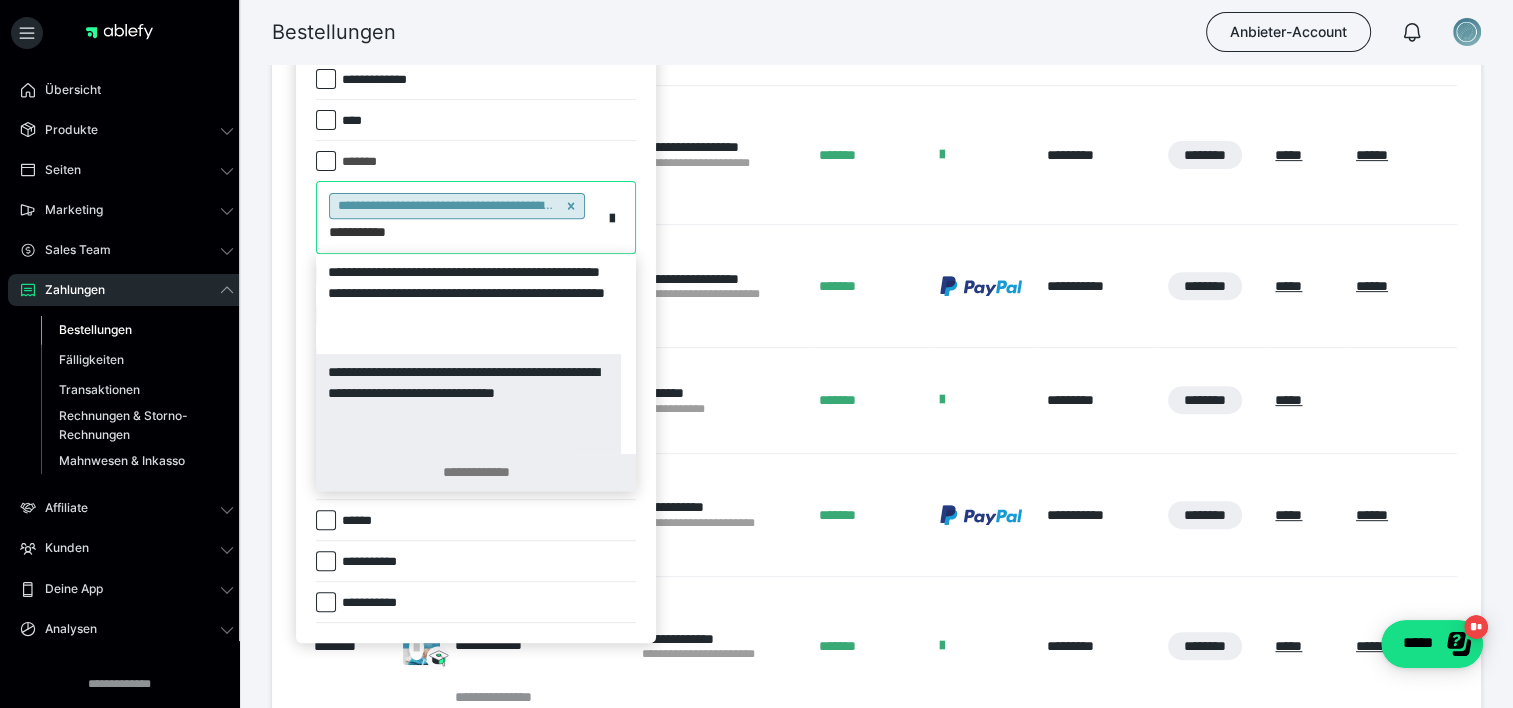 click on "**********" at bounding box center (476, 472) 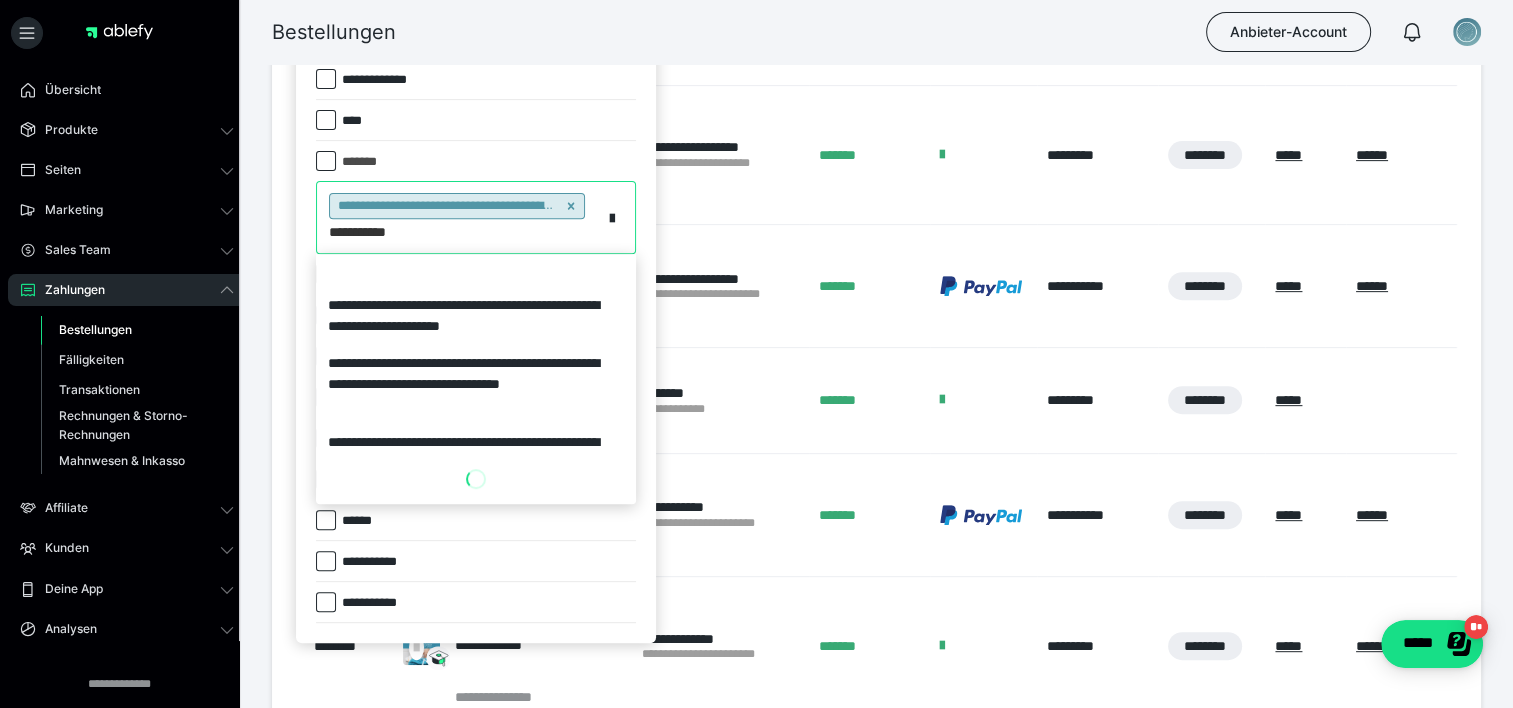 scroll, scrollTop: 0, scrollLeft: 0, axis: both 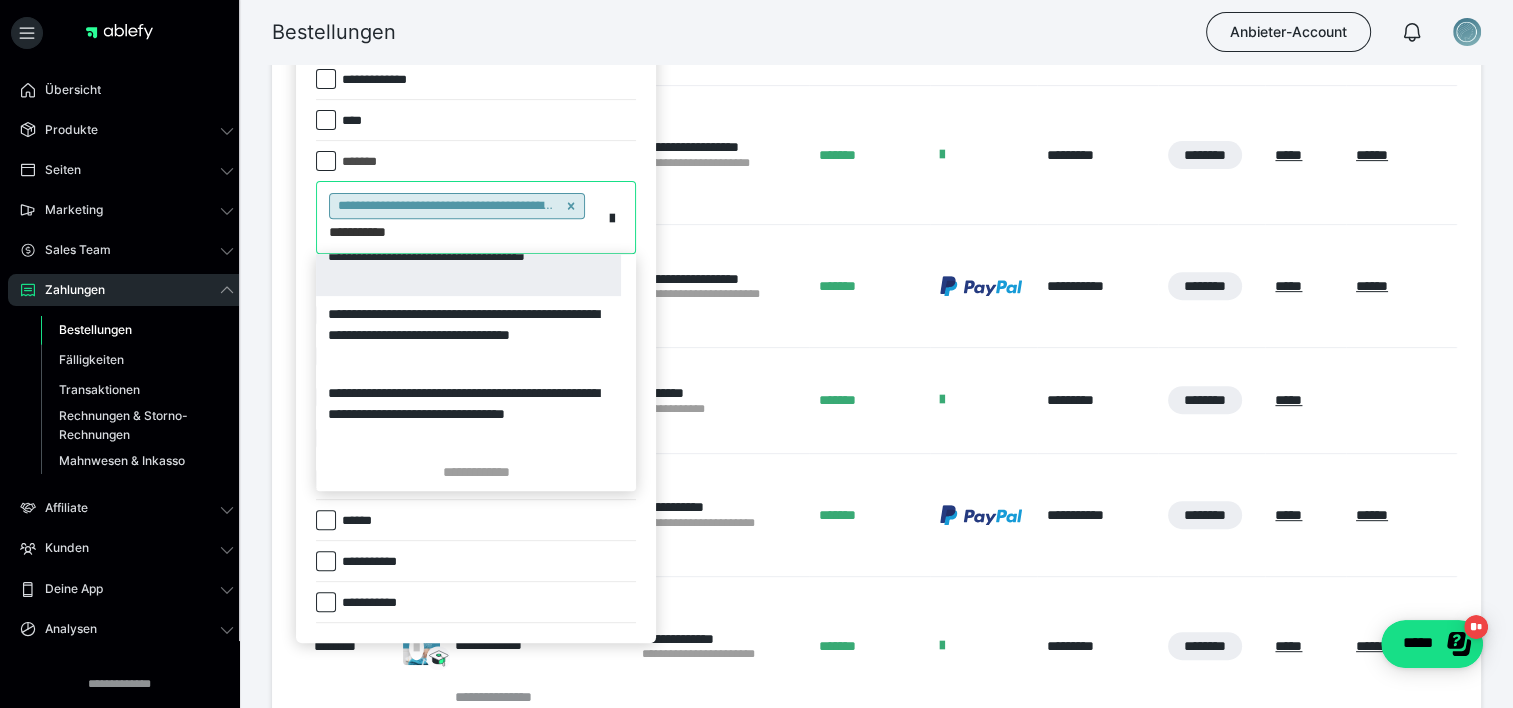 click on "**********" at bounding box center (375, 232) 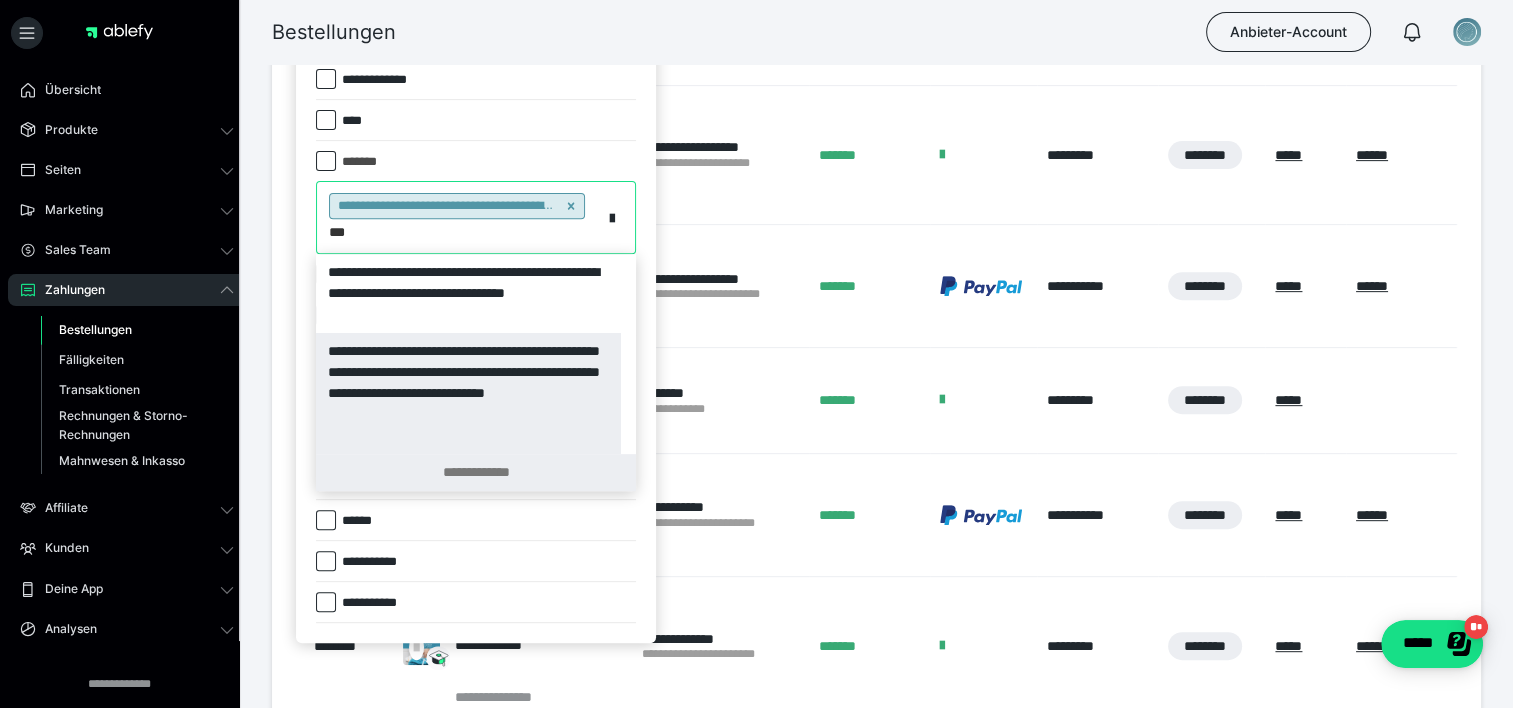 click on "**********" at bounding box center (476, 472) 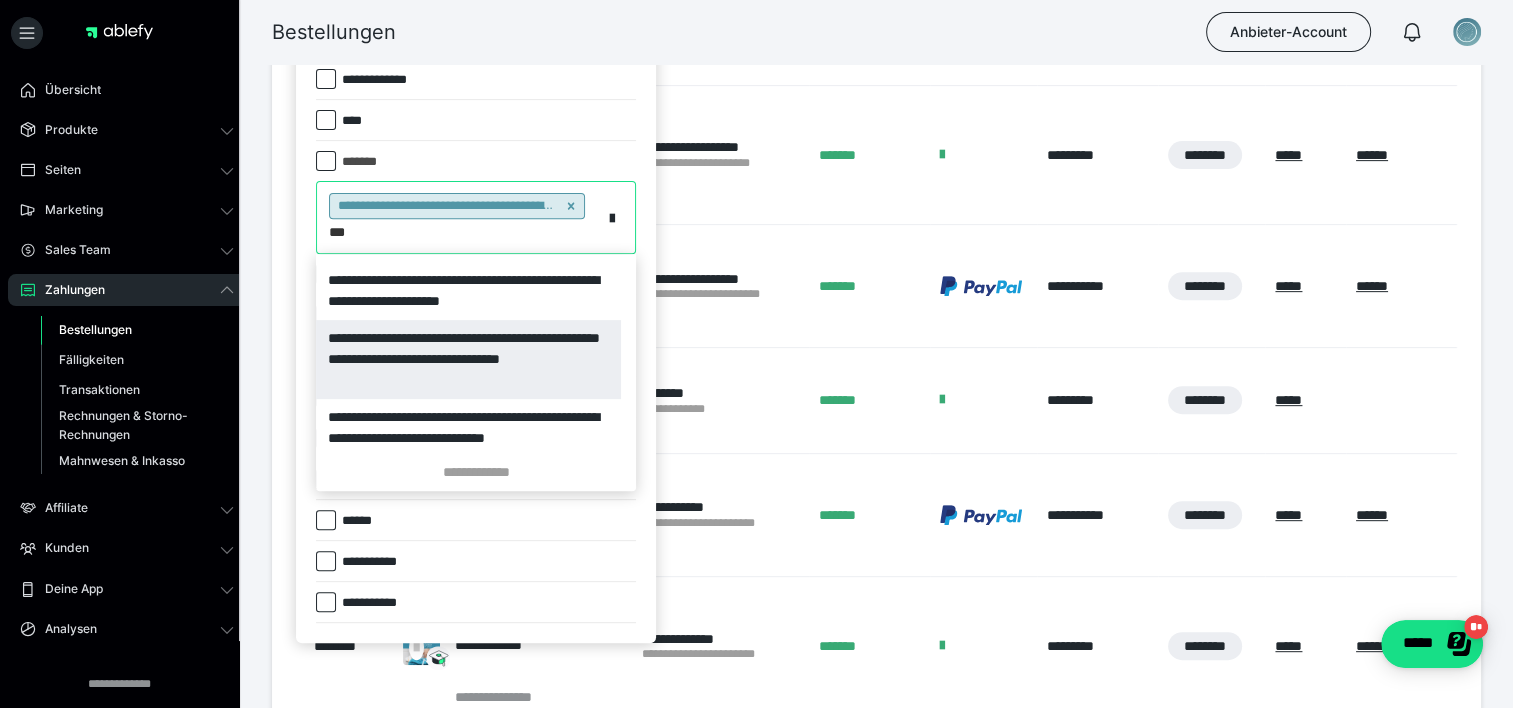 scroll, scrollTop: 351, scrollLeft: 0, axis: vertical 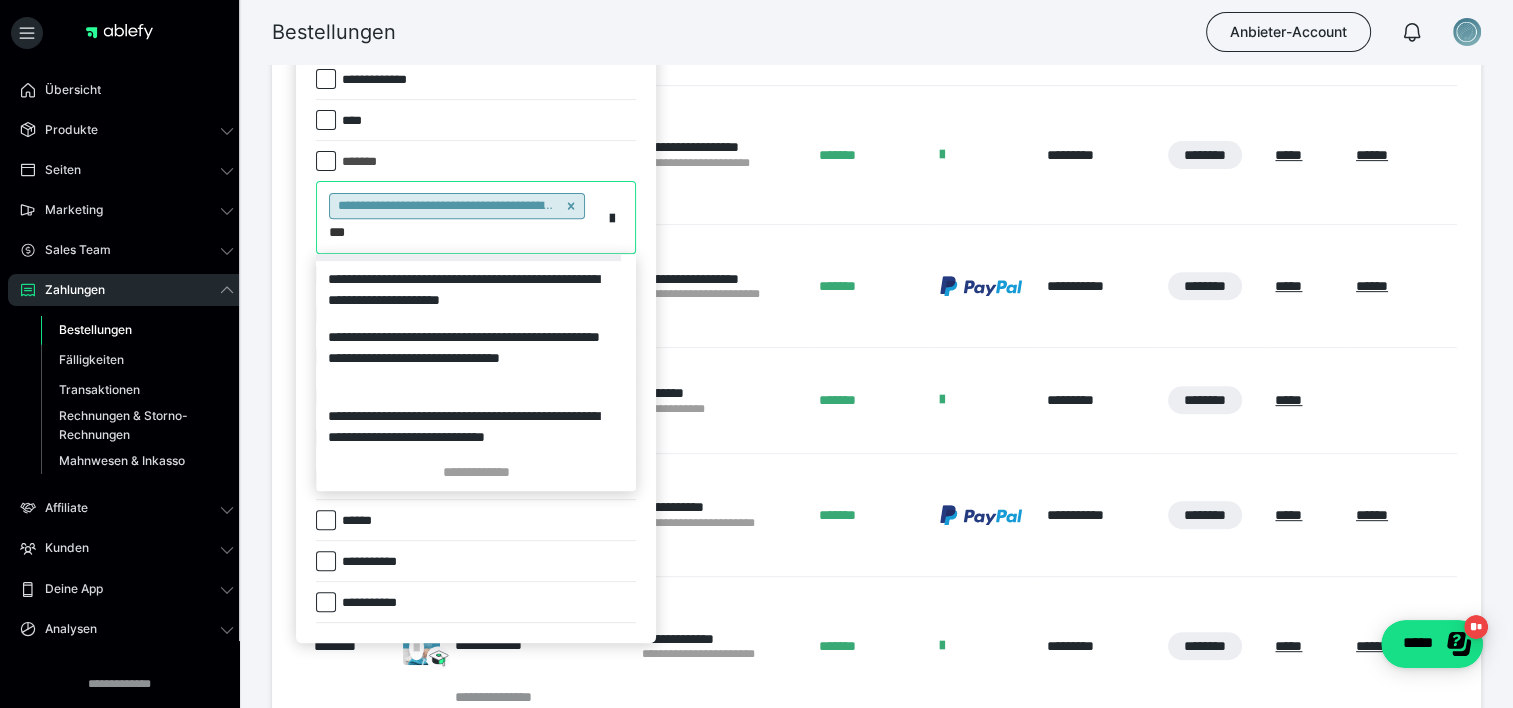 click on "***" at bounding box center [341, 232] 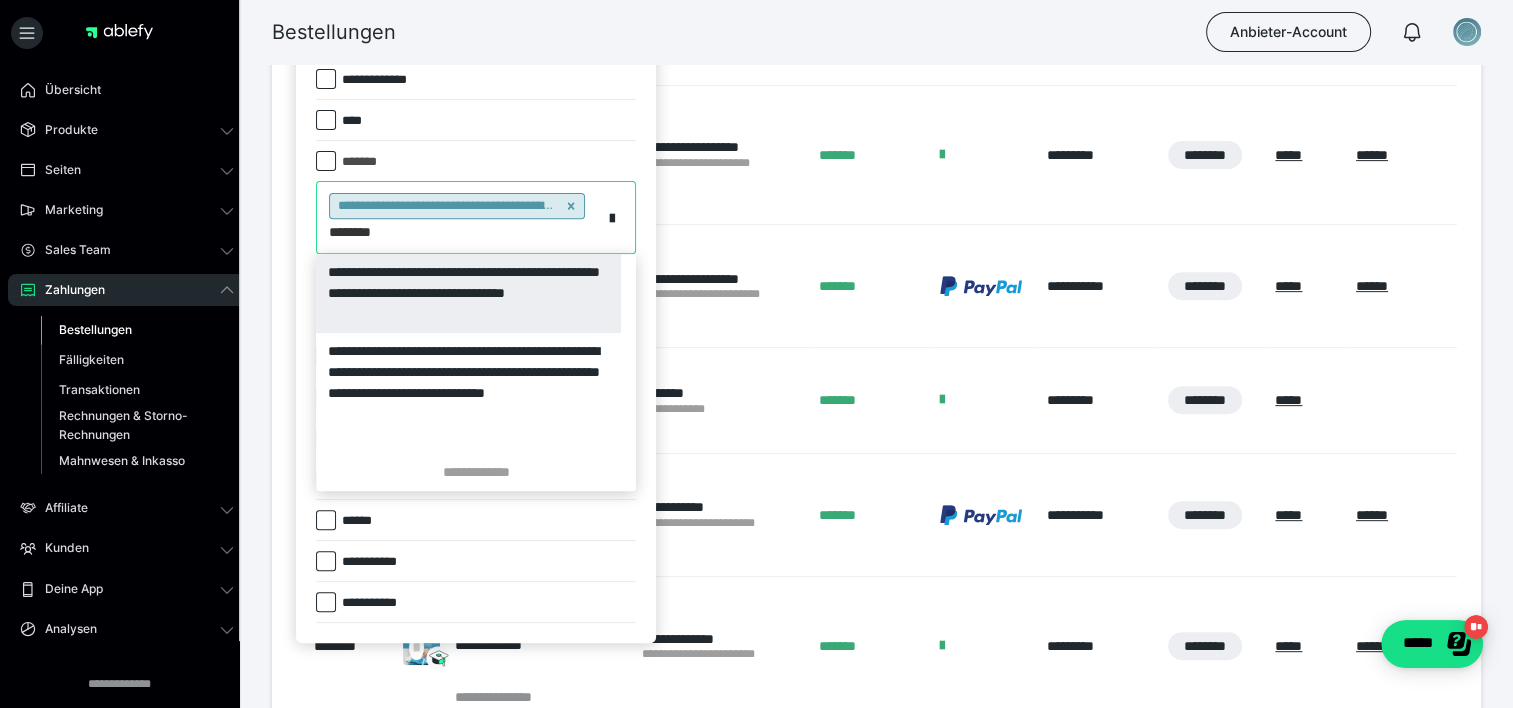 type on "*********" 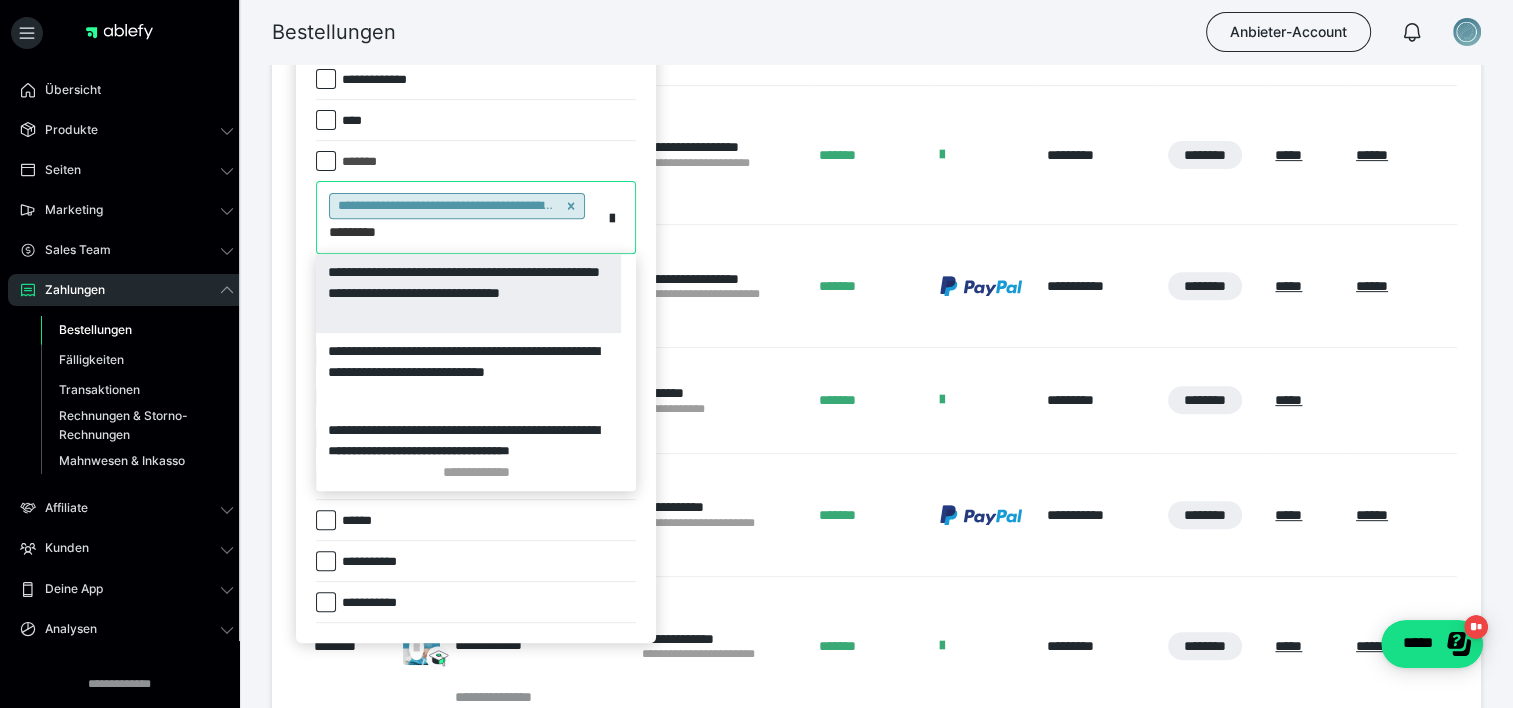 click on "**********" at bounding box center (468, 293) 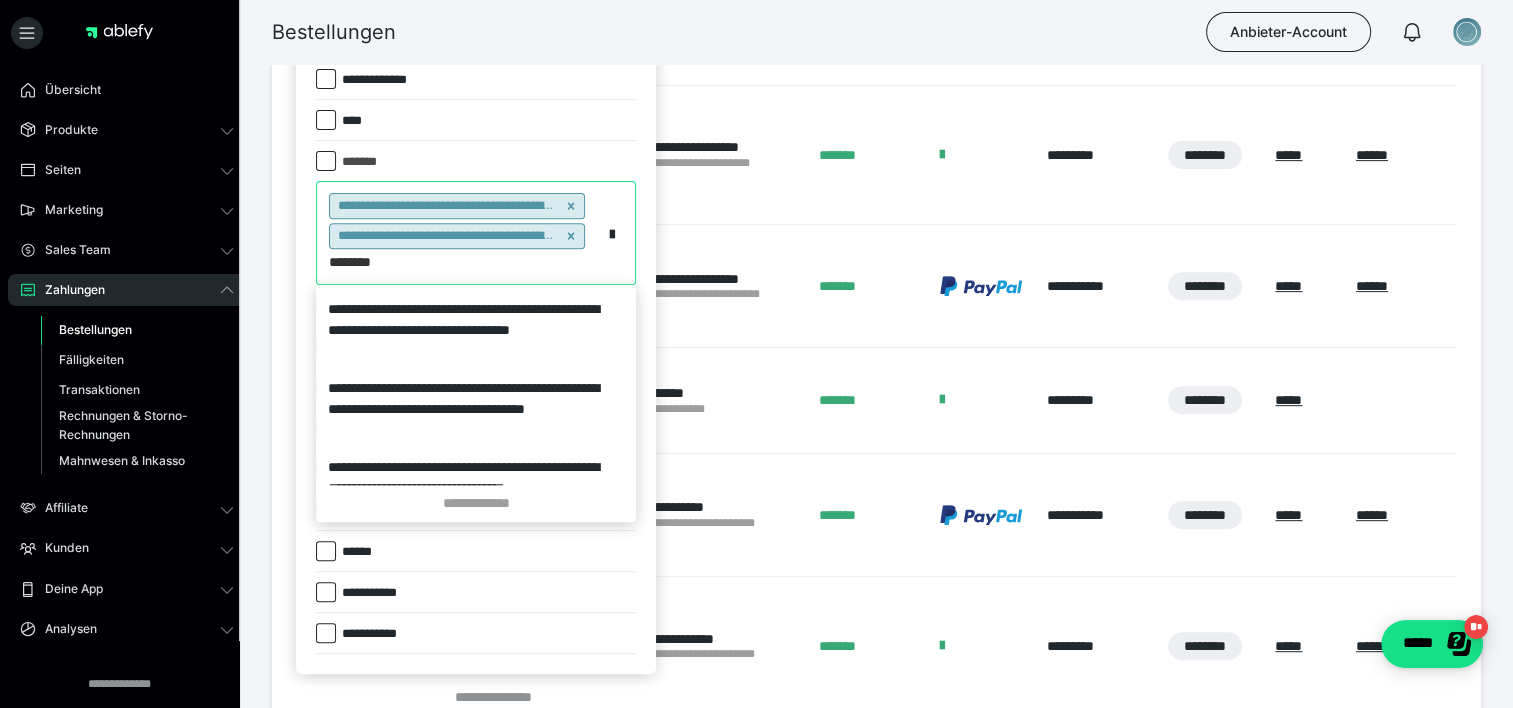scroll, scrollTop: 0, scrollLeft: 0, axis: both 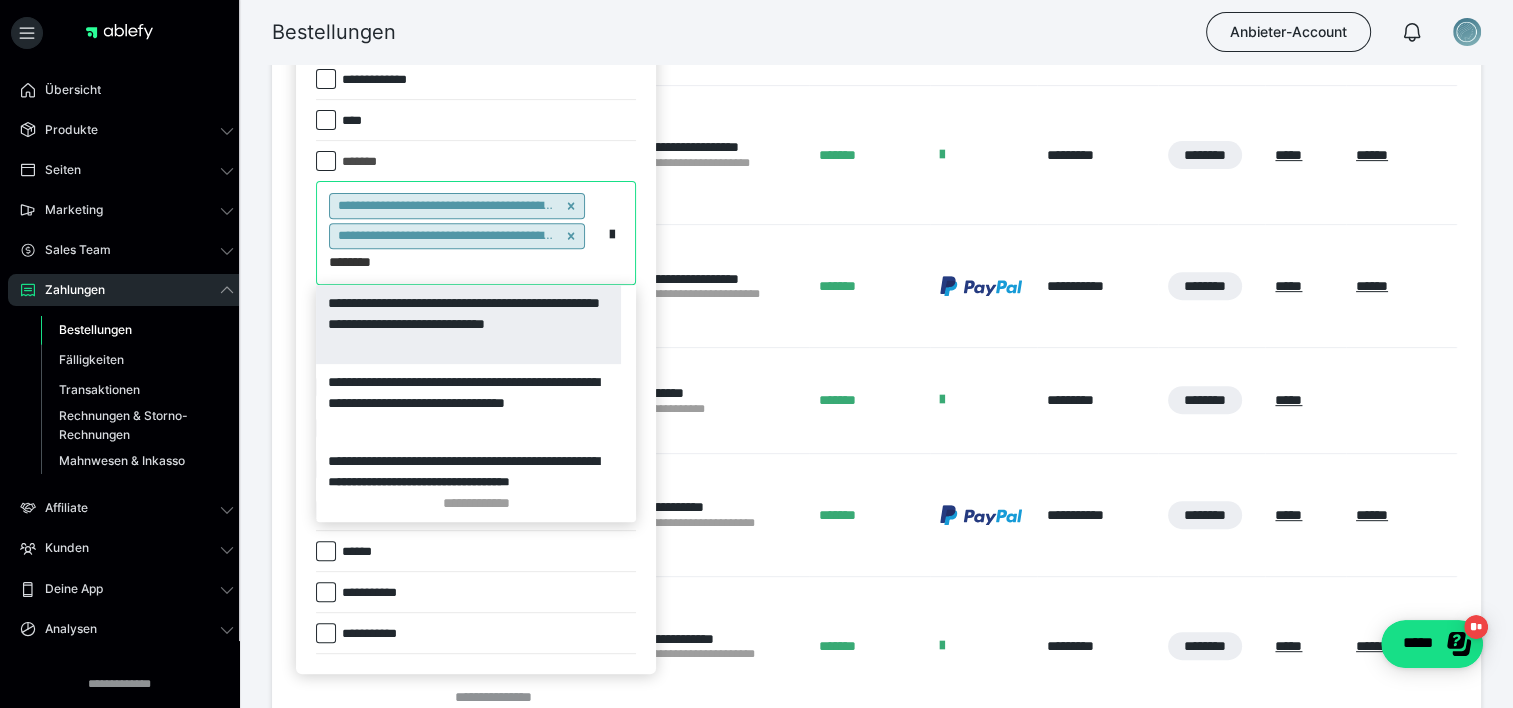 click on "********" at bounding box center [358, 262] 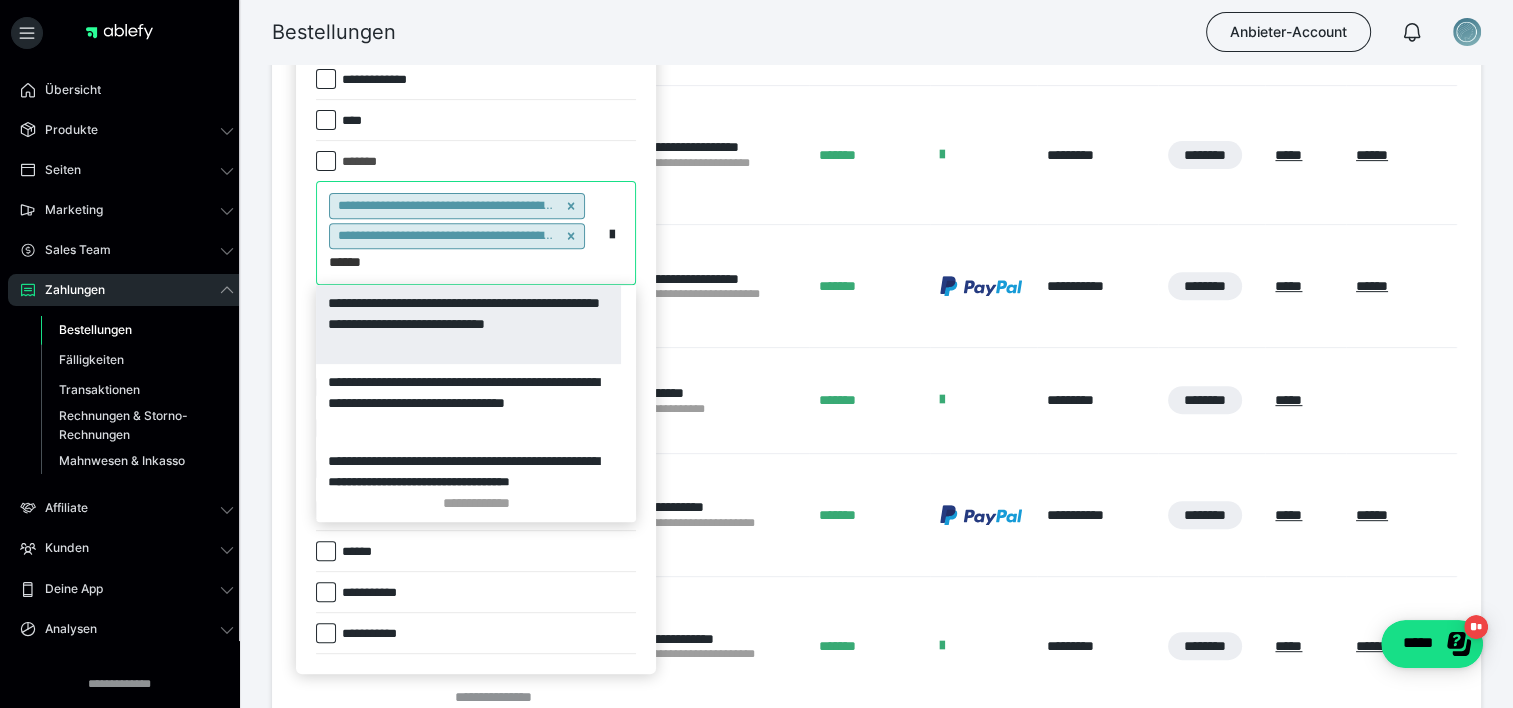 type on "*******" 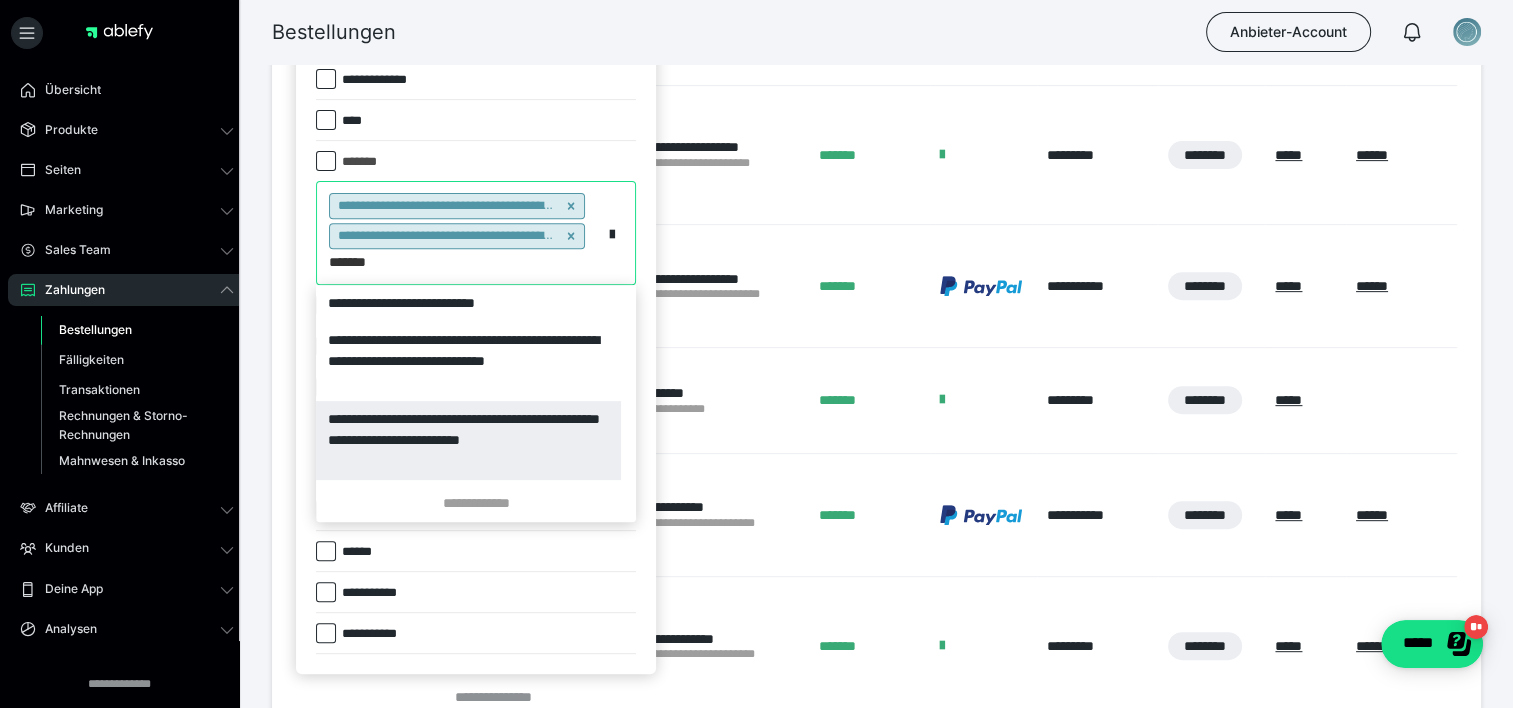 click on "**********" at bounding box center (468, 440) 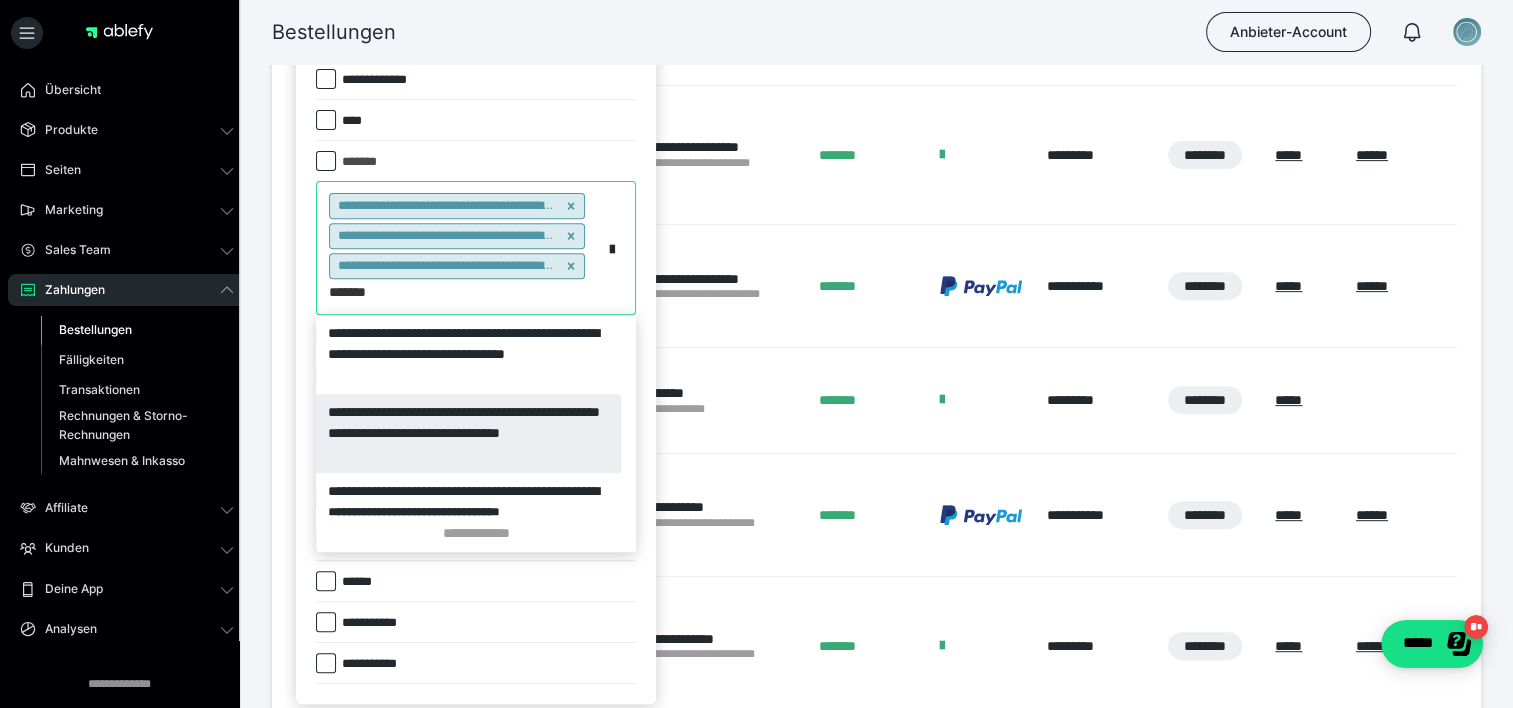 type on "********" 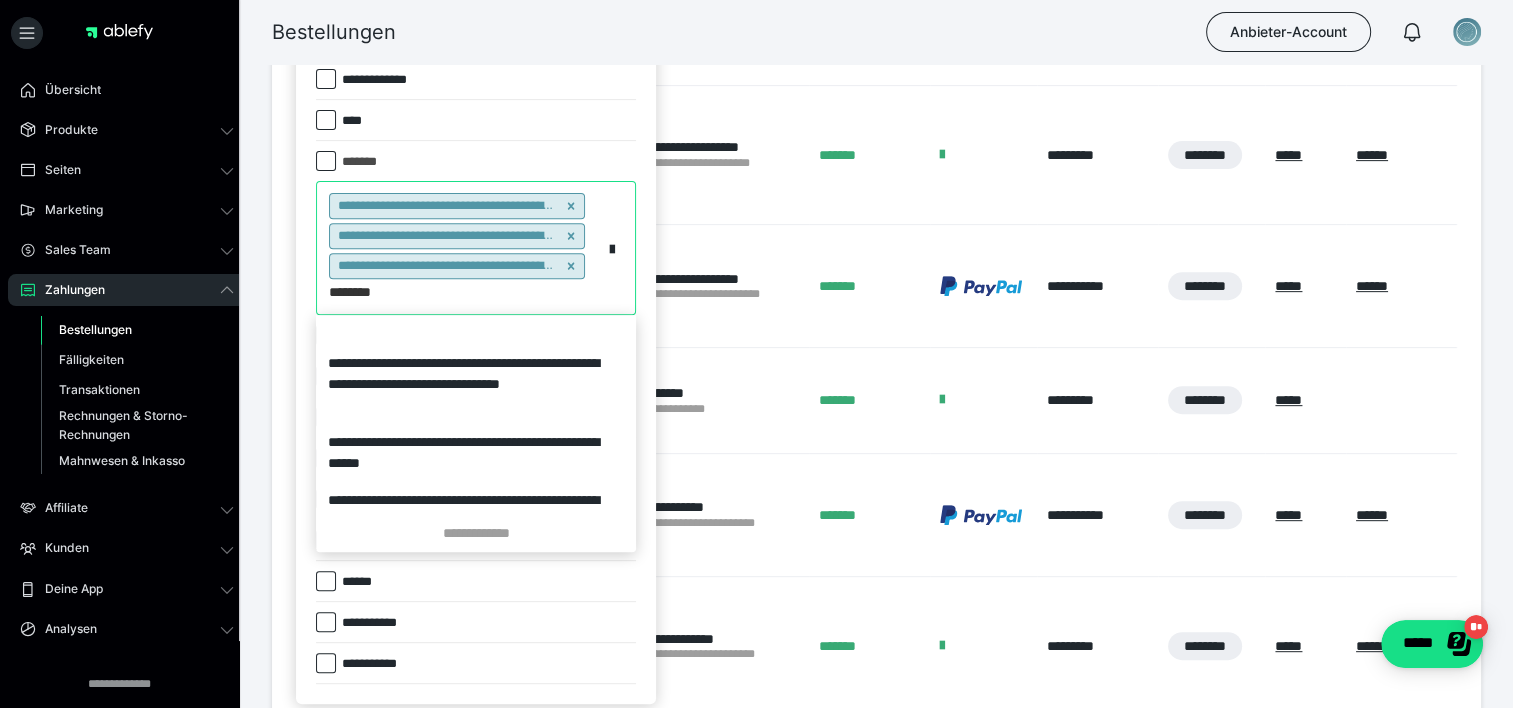 scroll, scrollTop: 136, scrollLeft: 0, axis: vertical 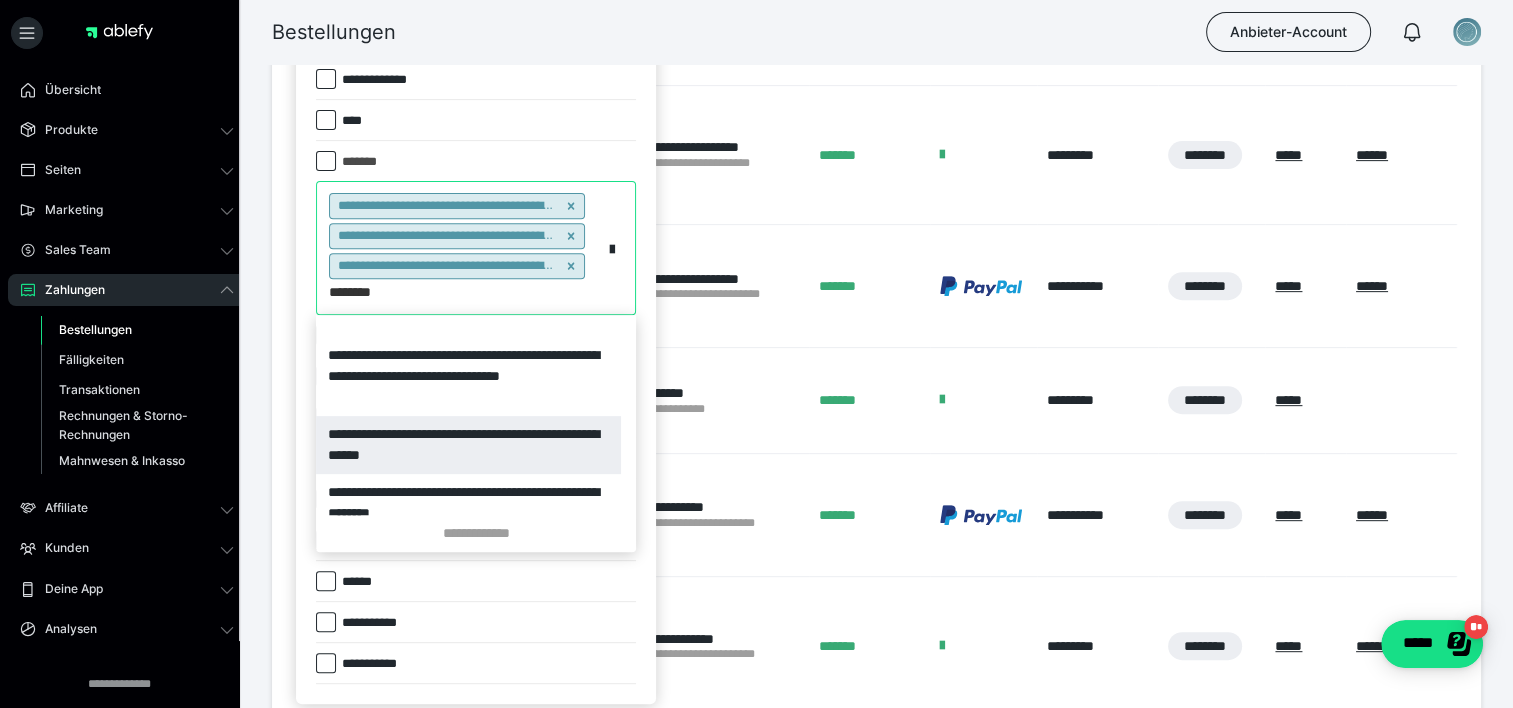 click on "**********" at bounding box center (468, 445) 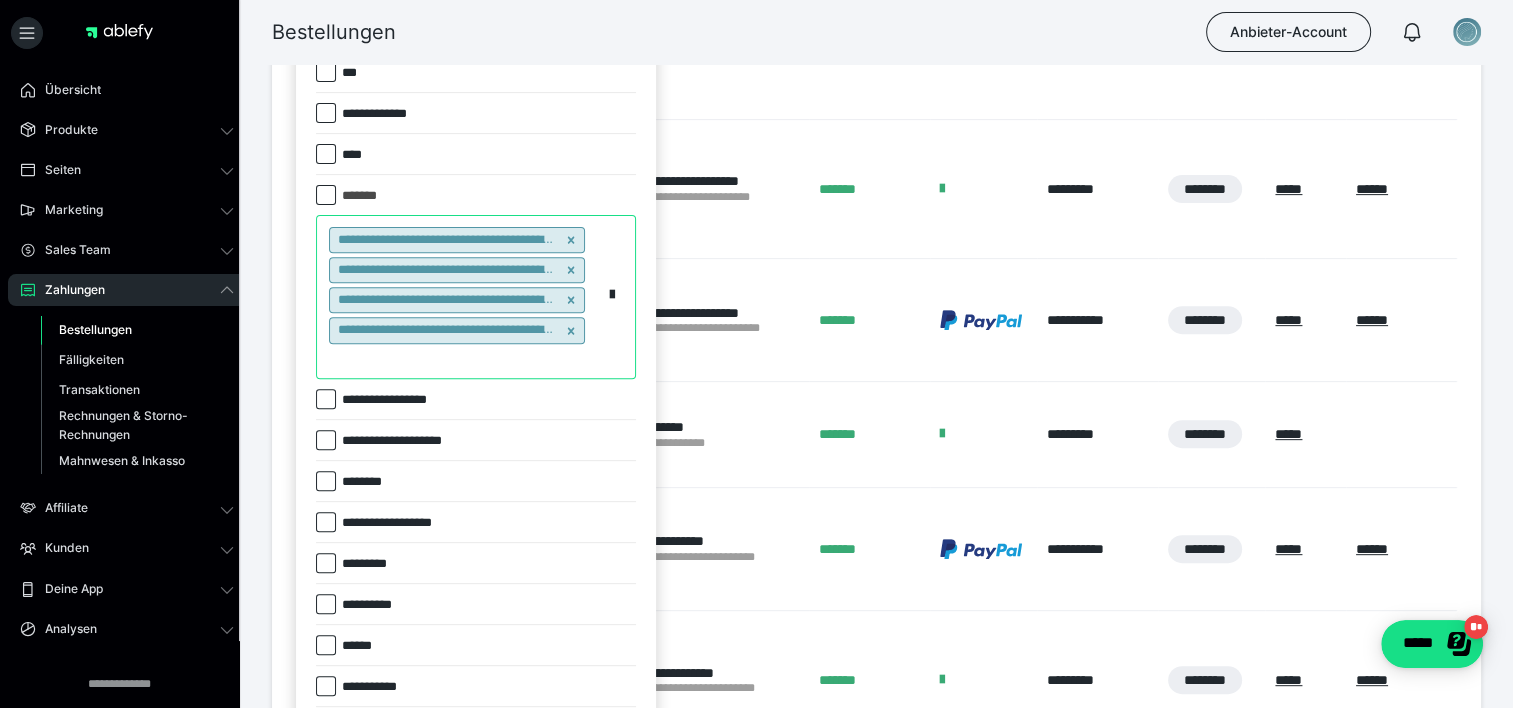 scroll, scrollTop: 699, scrollLeft: 0, axis: vertical 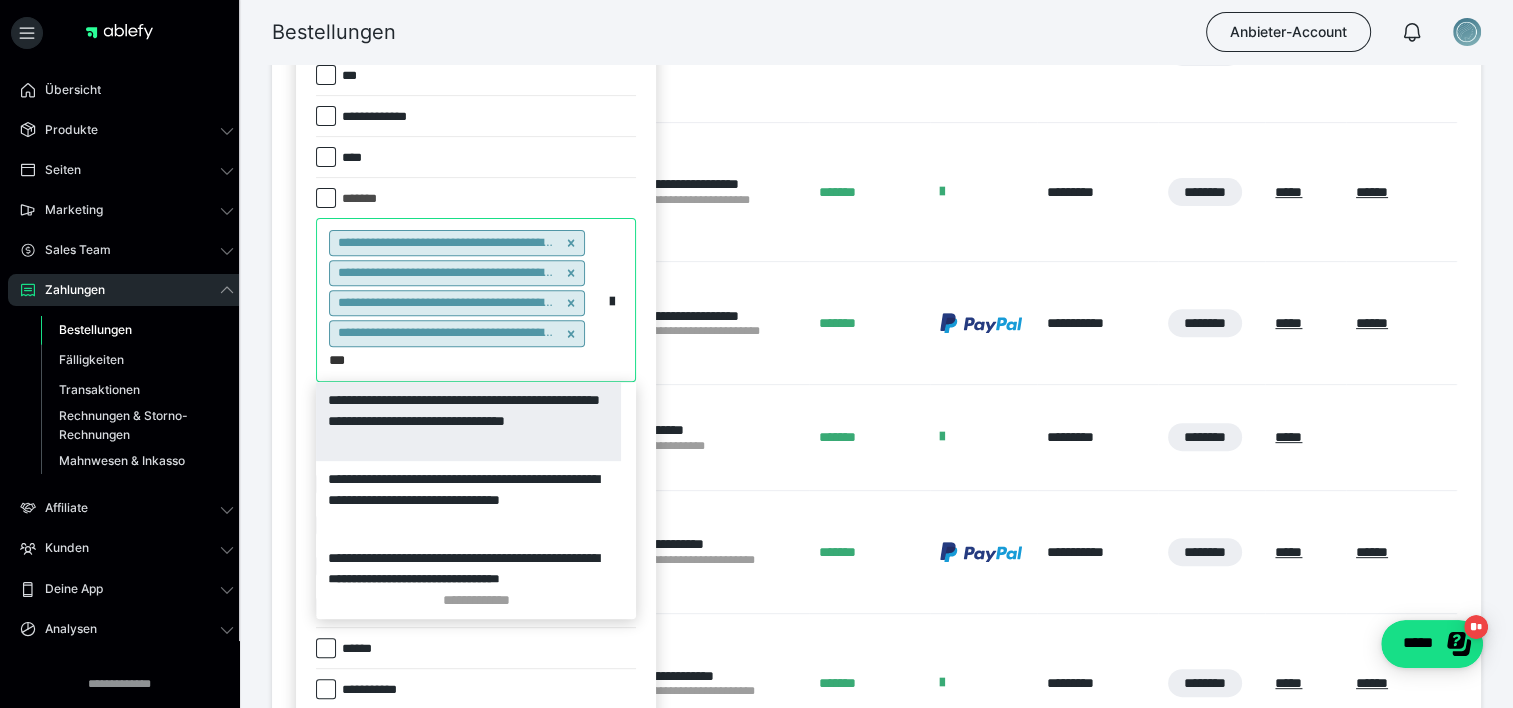 type on "****" 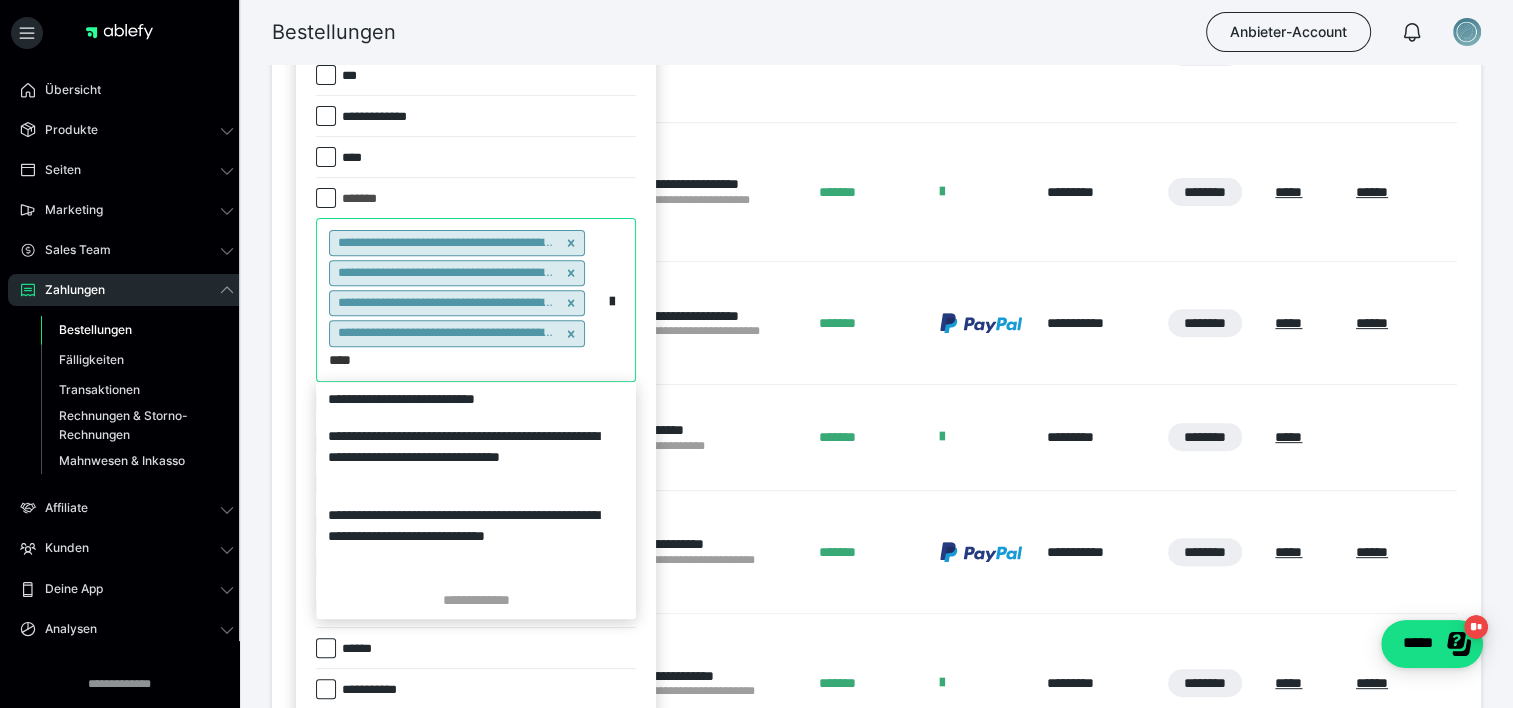 scroll, scrollTop: 82, scrollLeft: 0, axis: vertical 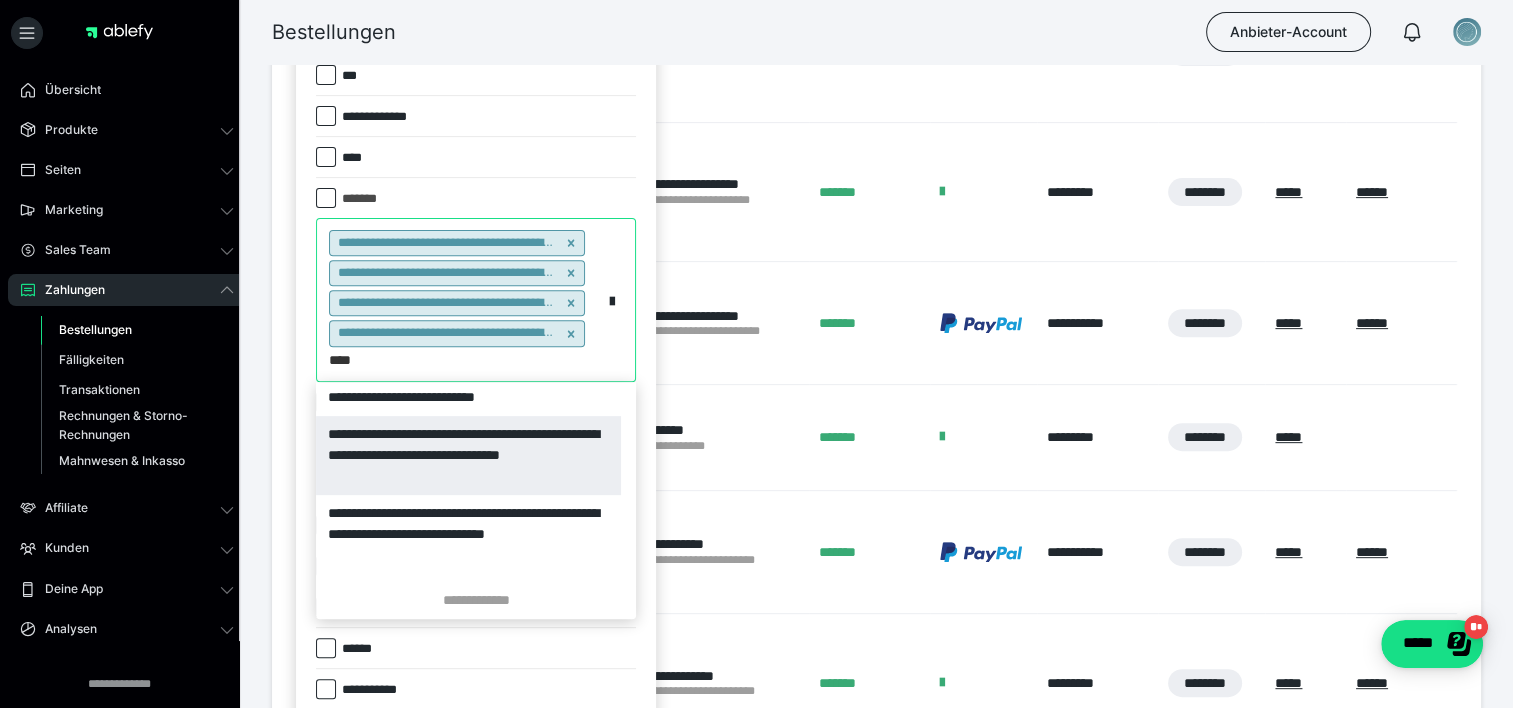 click on "**********" at bounding box center (468, 455) 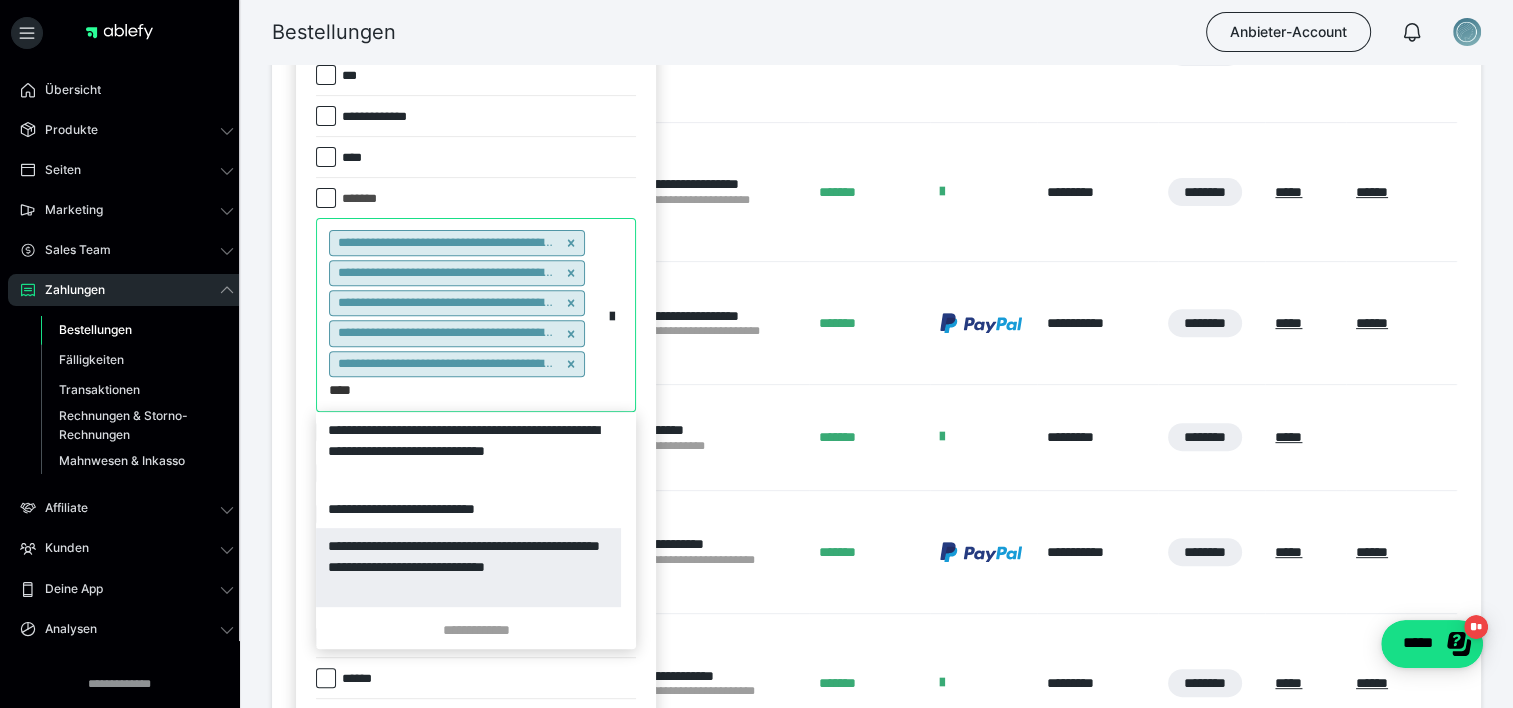 type on "****" 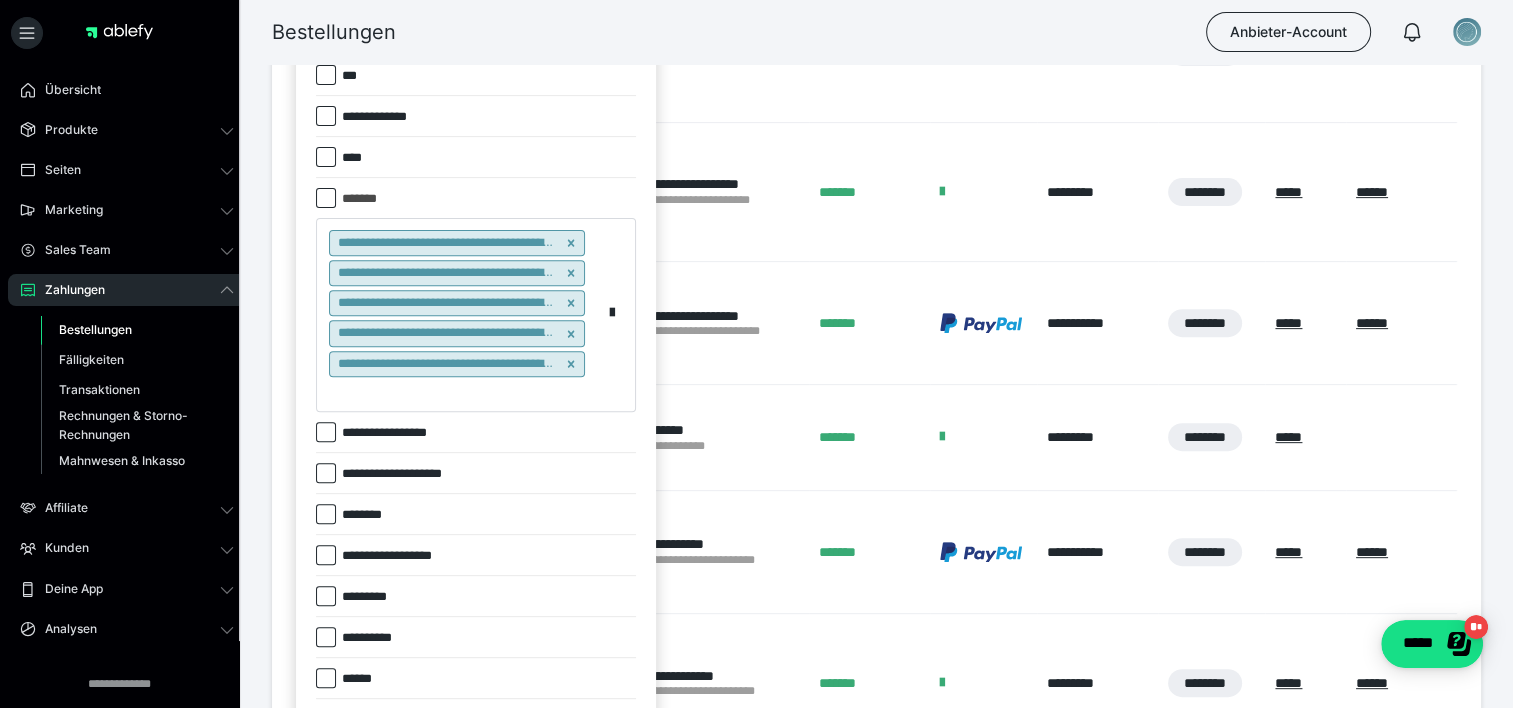 drag, startPoint x: 420, startPoint y: 571, endPoint x: 380, endPoint y: 387, distance: 188.29764 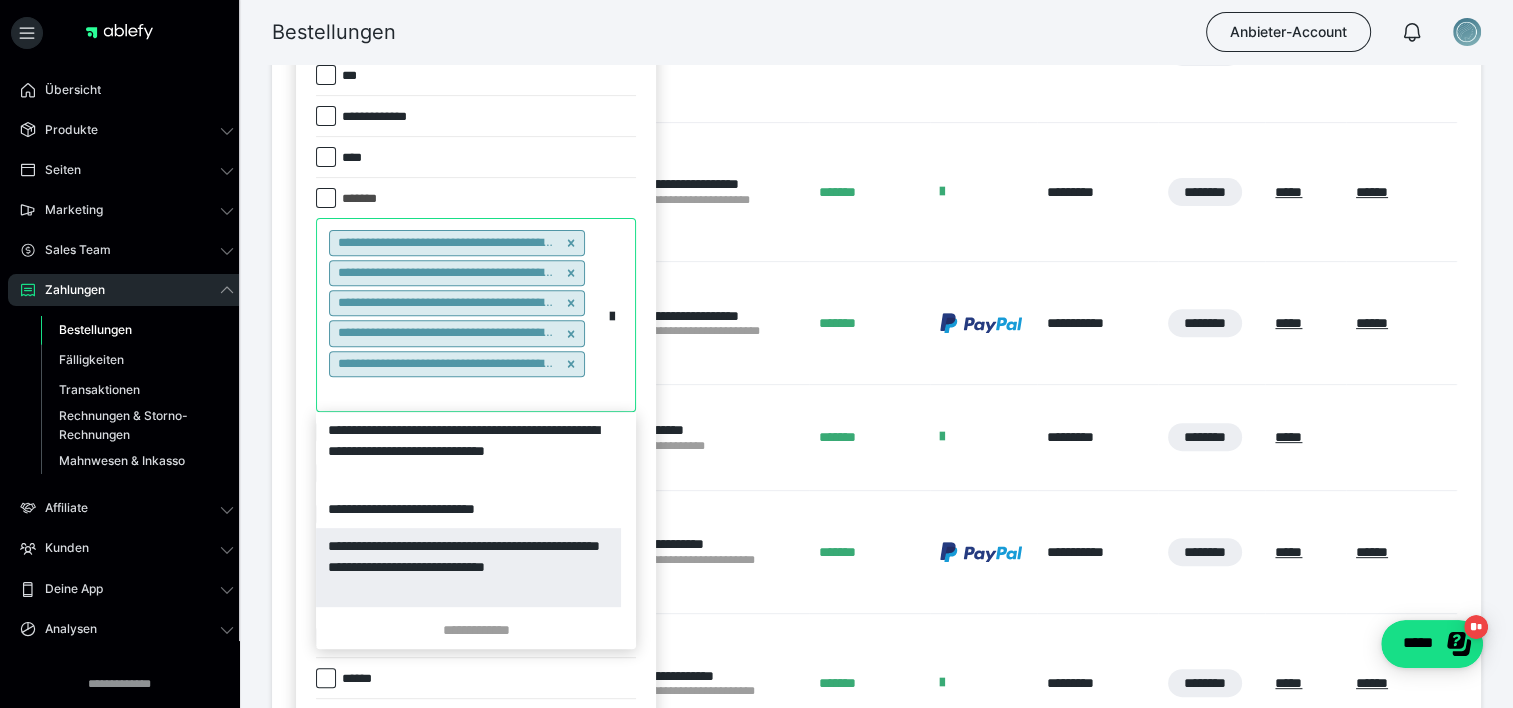 click on "**********" at bounding box center [468, 567] 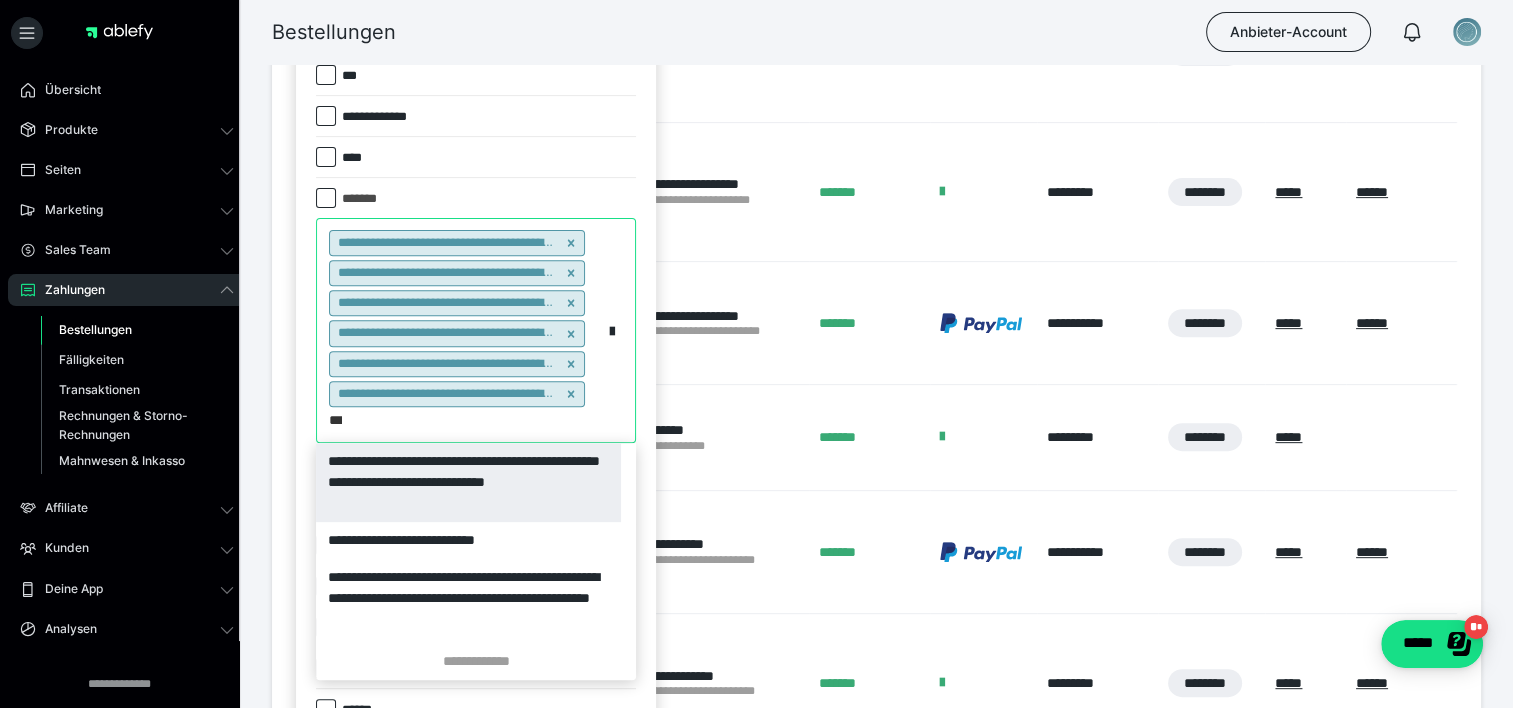 type on "****" 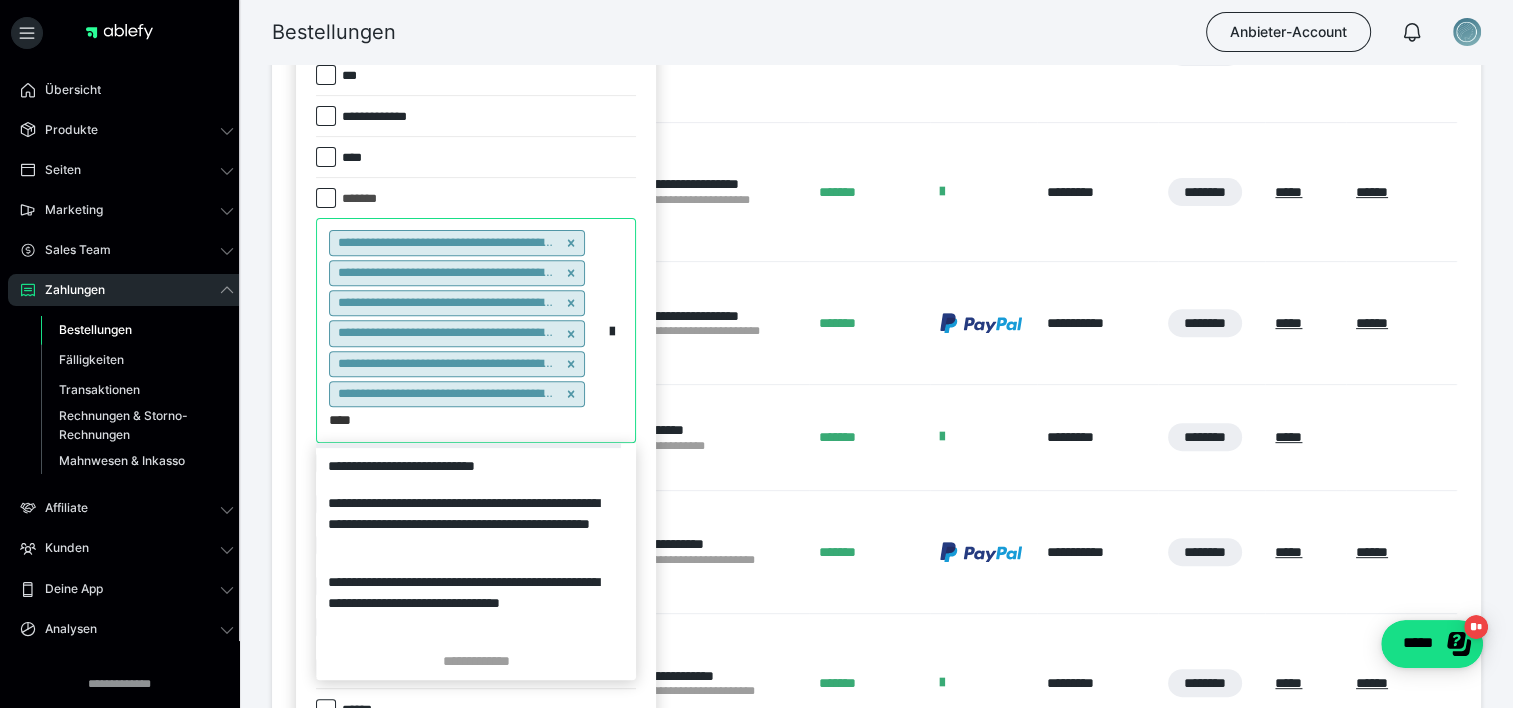 scroll, scrollTop: 70, scrollLeft: 0, axis: vertical 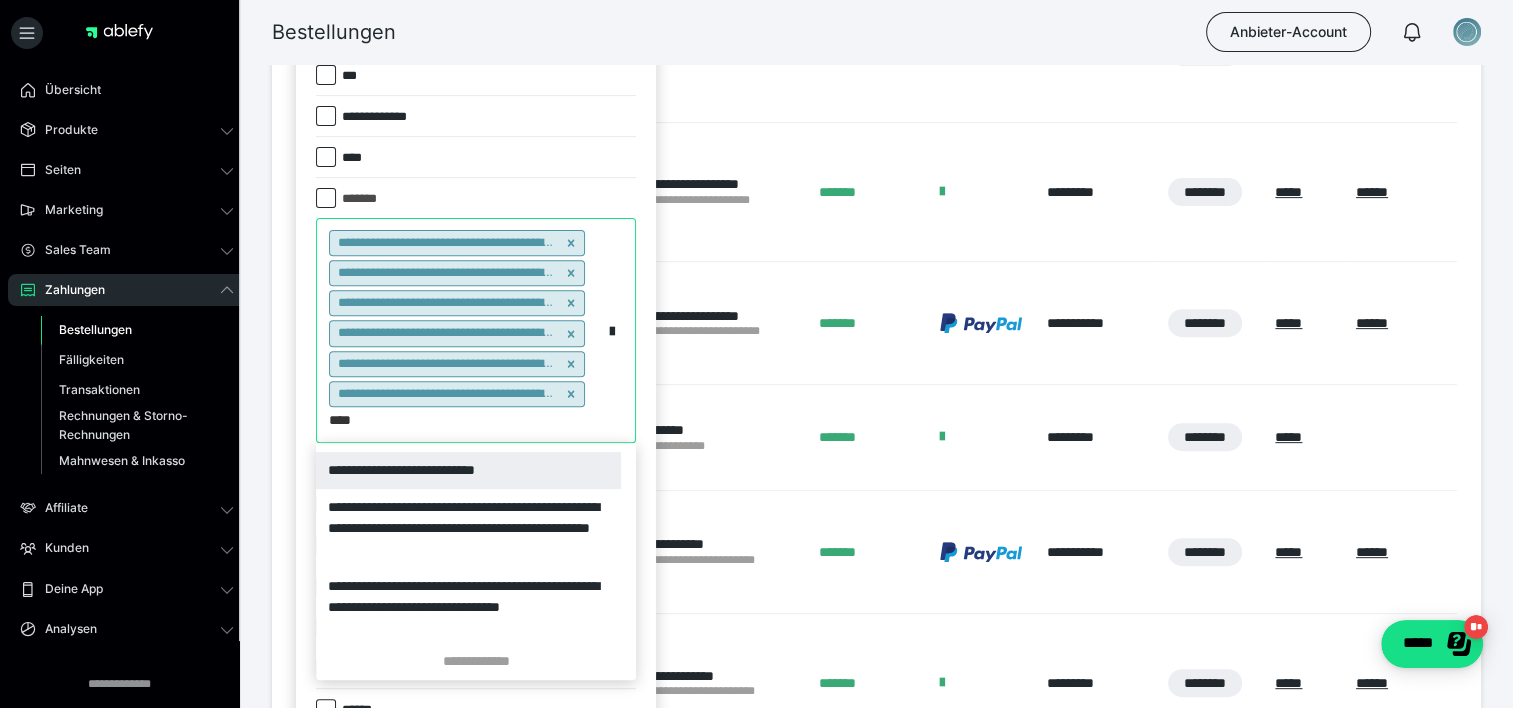 click on "**********" at bounding box center (468, 470) 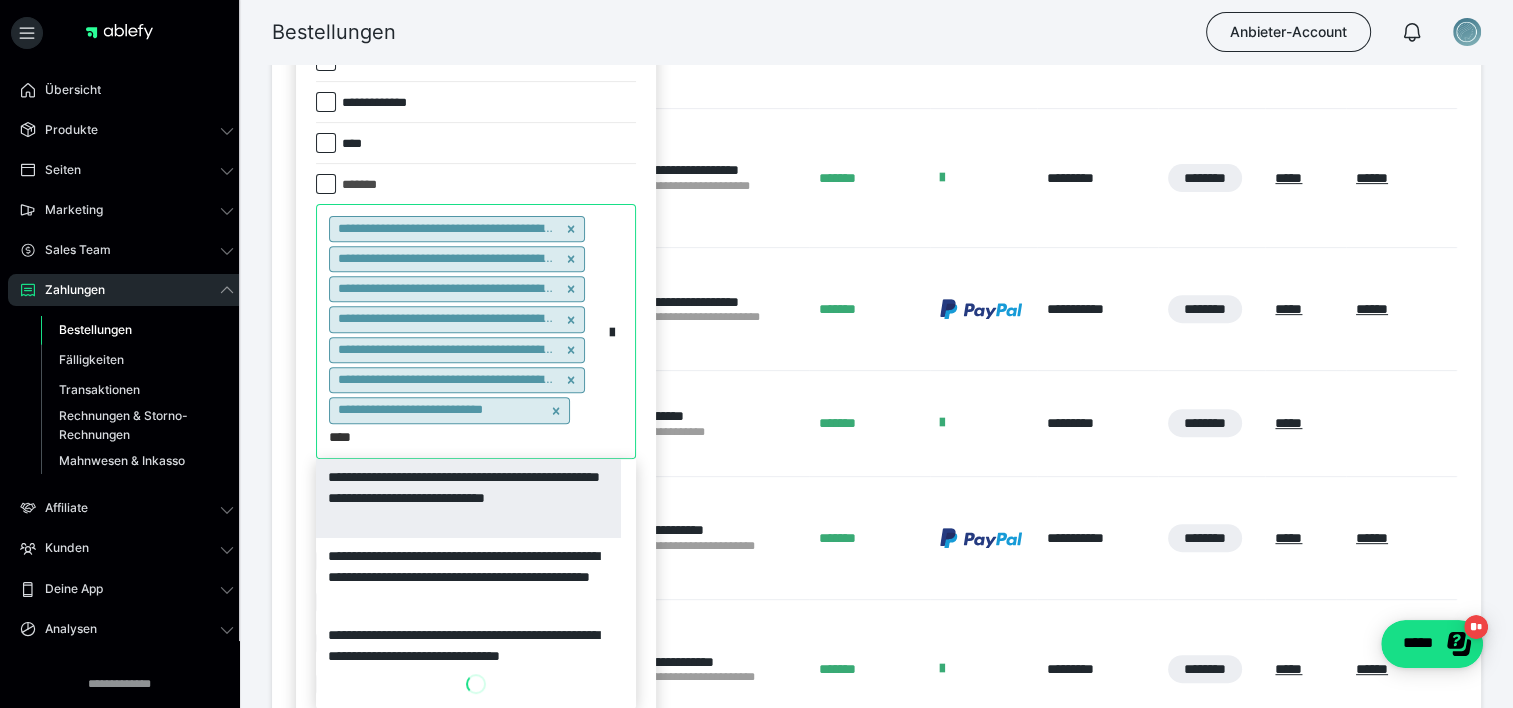 scroll, scrollTop: 716, scrollLeft: 0, axis: vertical 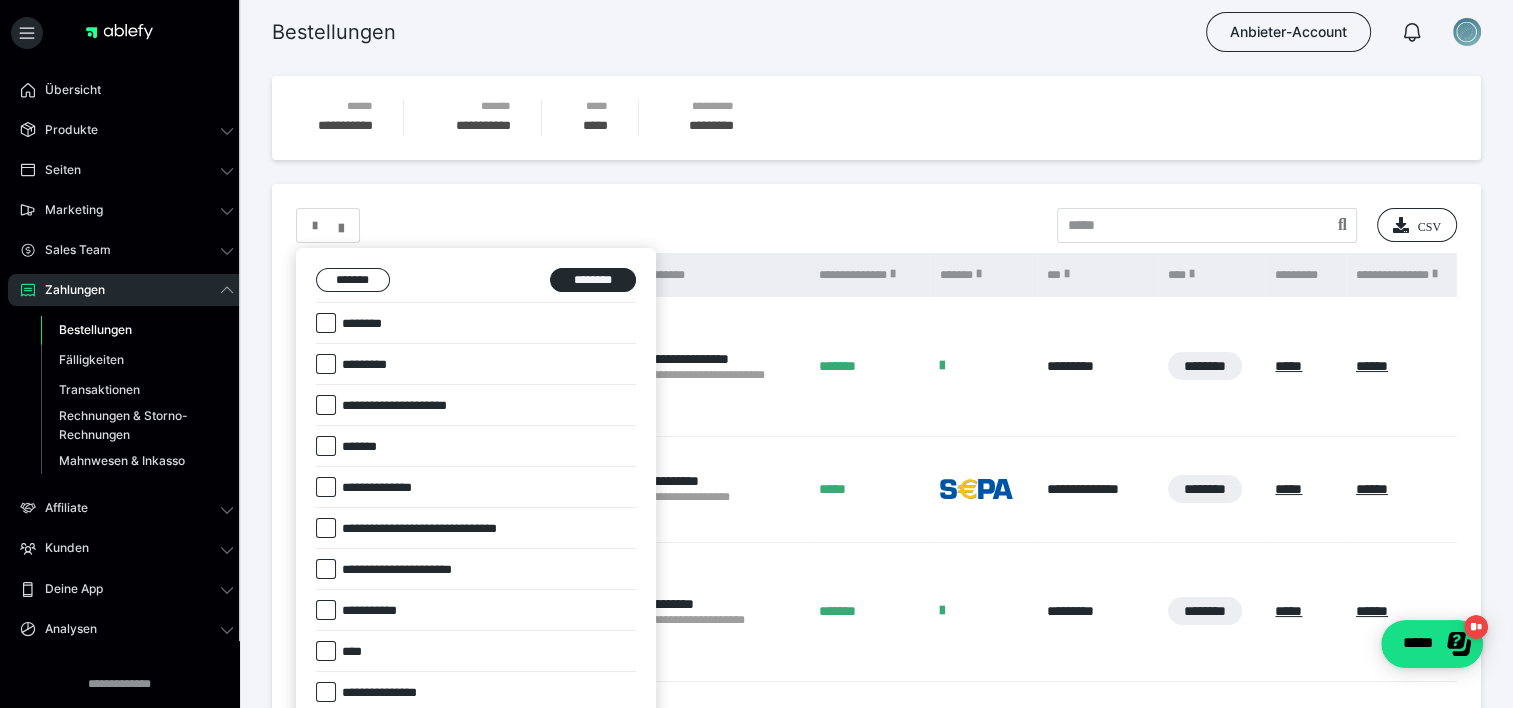 type on "****" 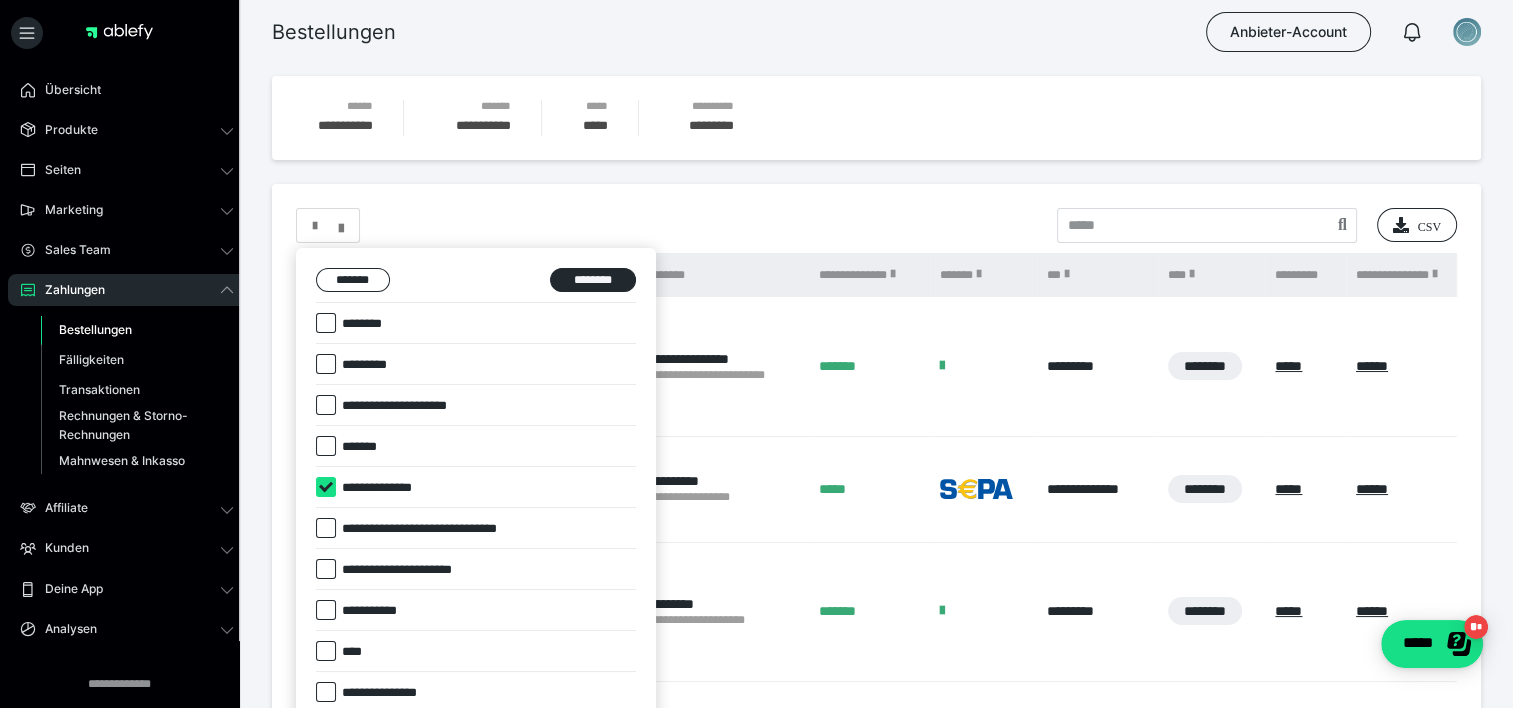 checkbox on "****" 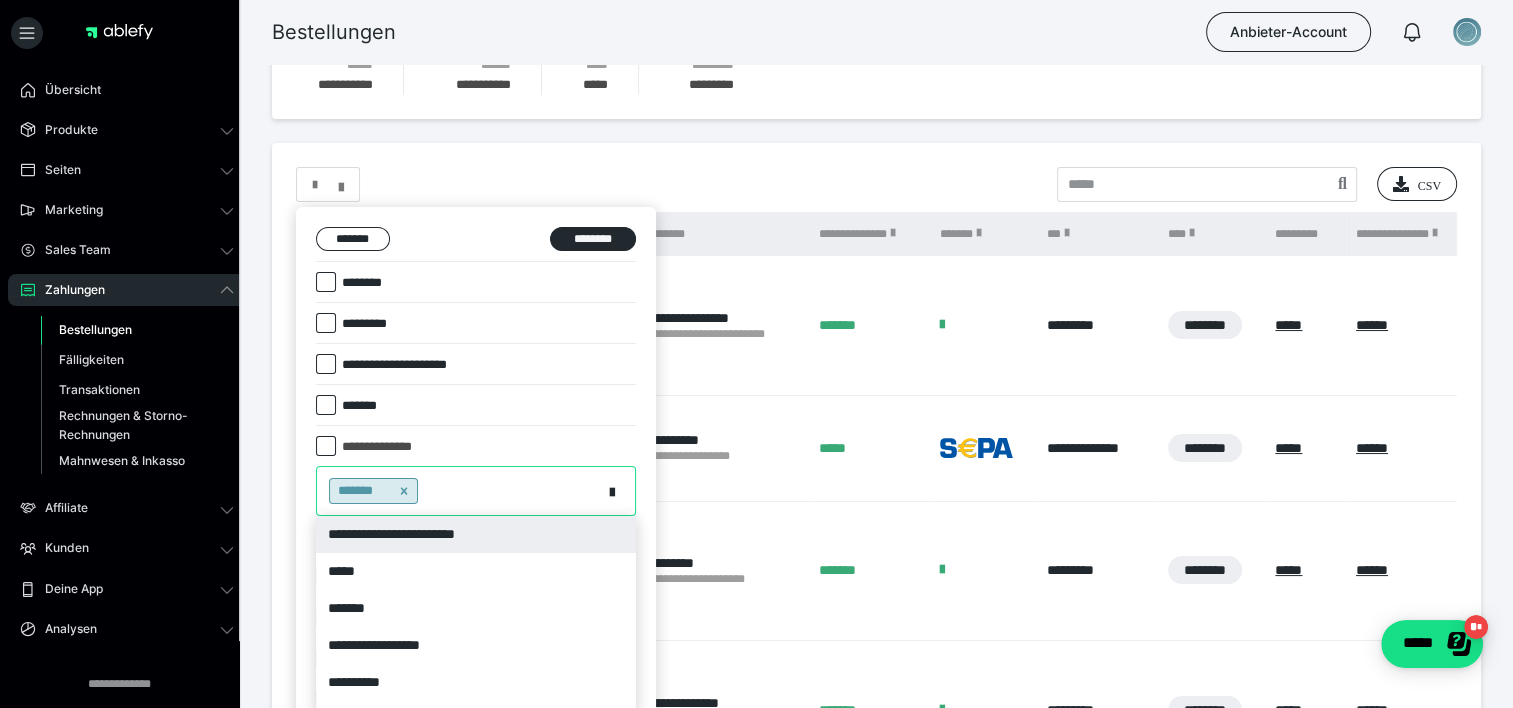 click on "**********" at bounding box center [476, 491] 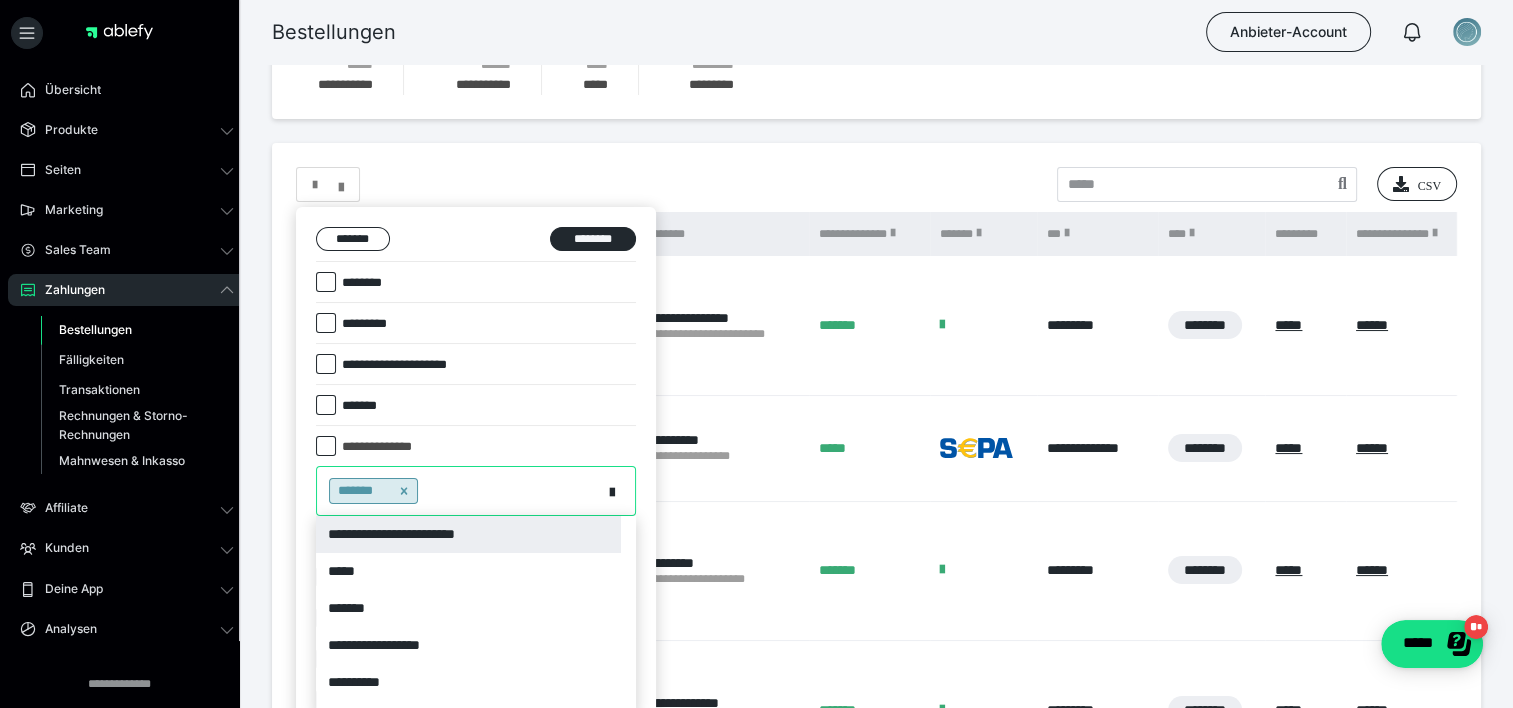 scroll, scrollTop: 55, scrollLeft: 0, axis: vertical 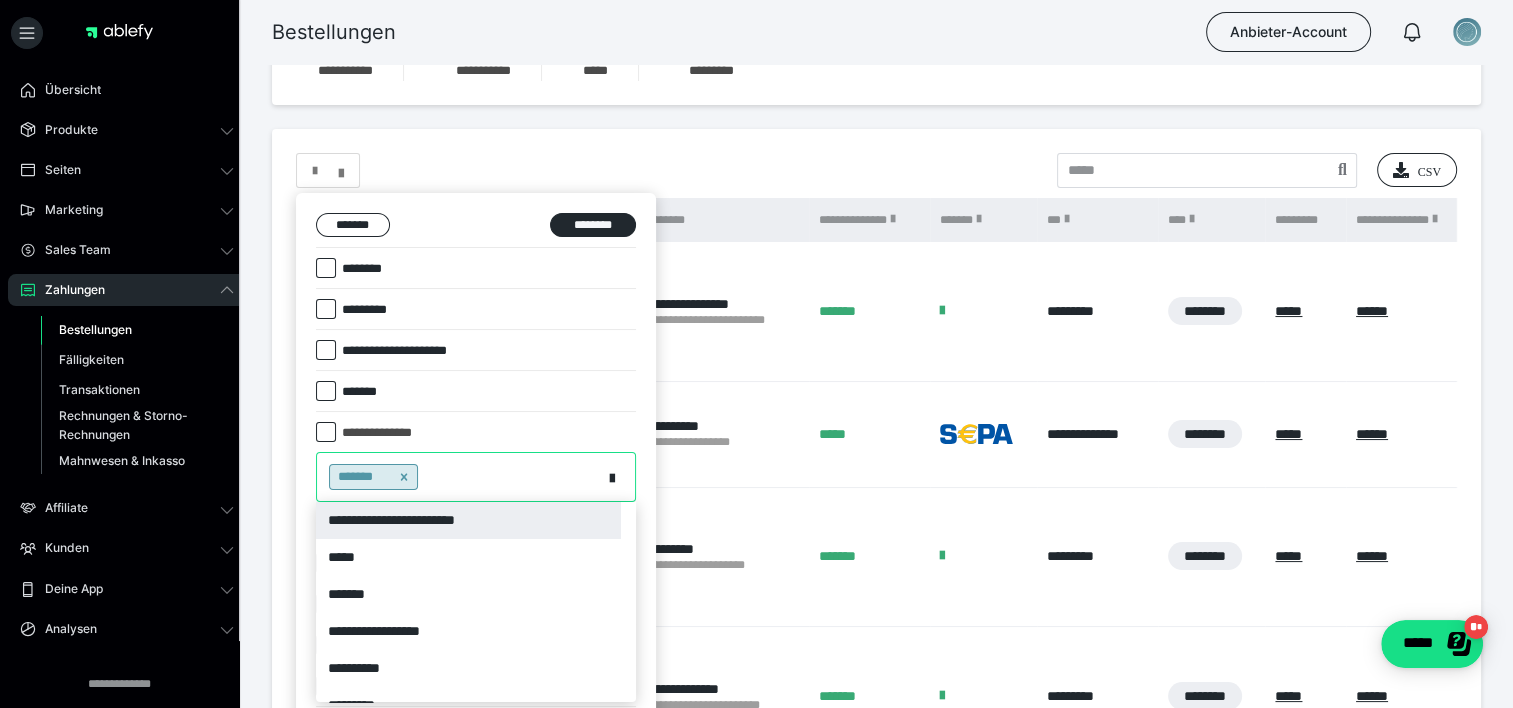 click on "*******" at bounding box center (459, 477) 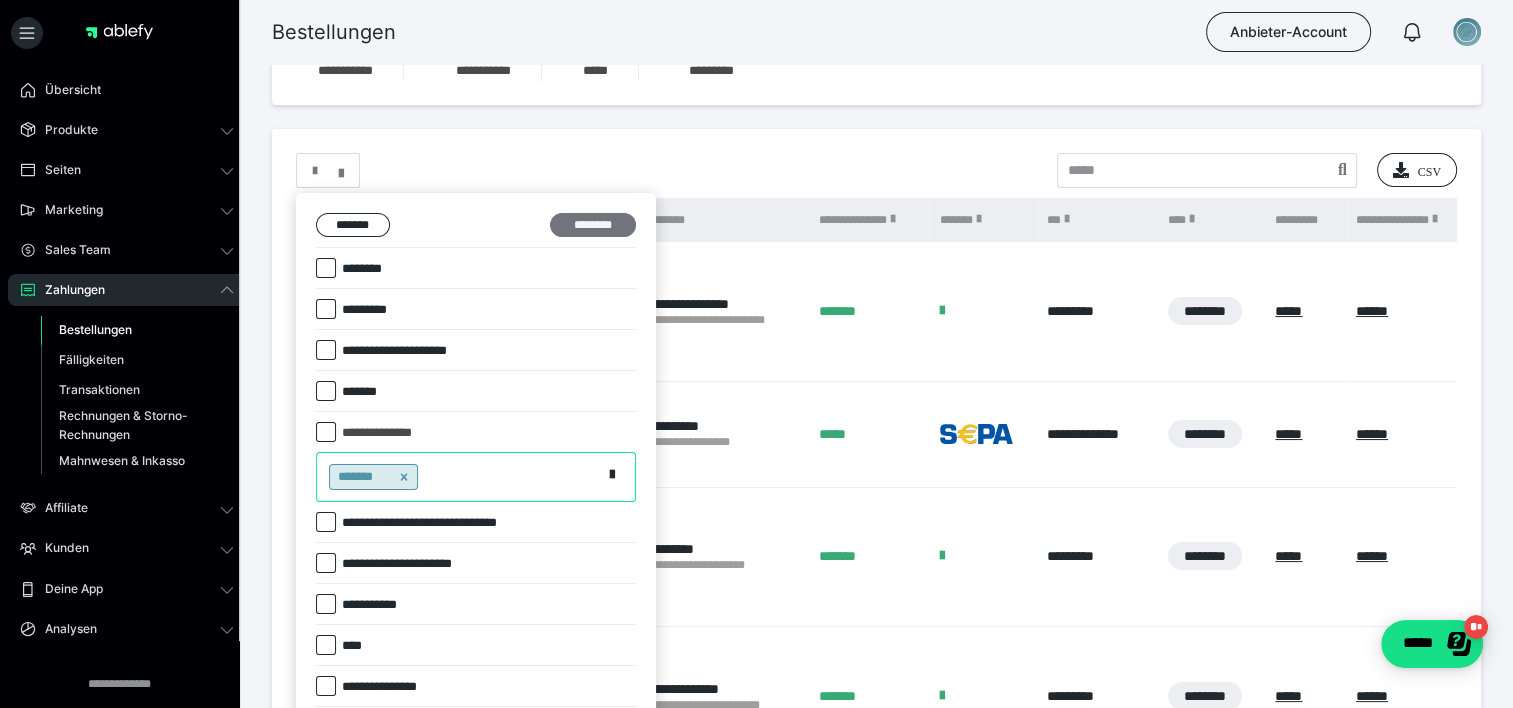 type 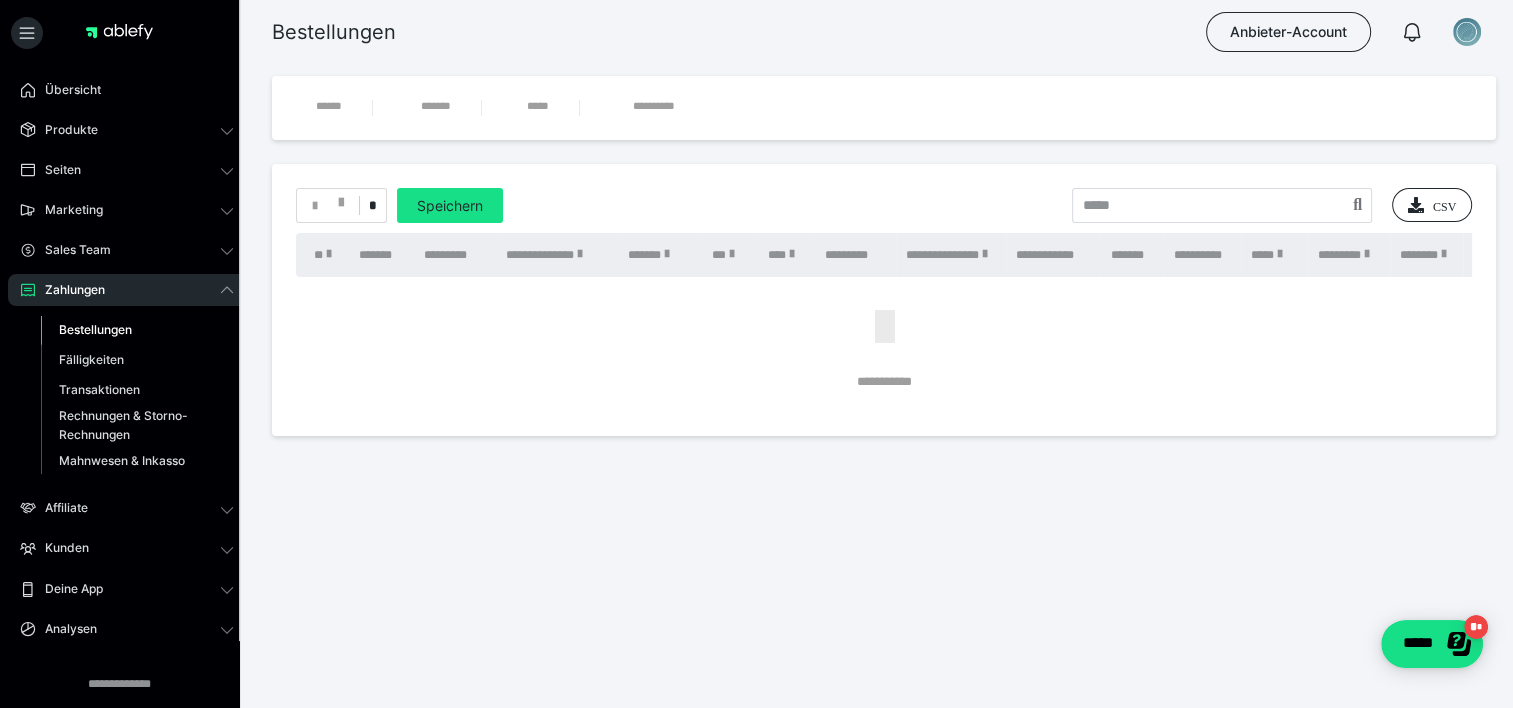 scroll, scrollTop: 0, scrollLeft: 0, axis: both 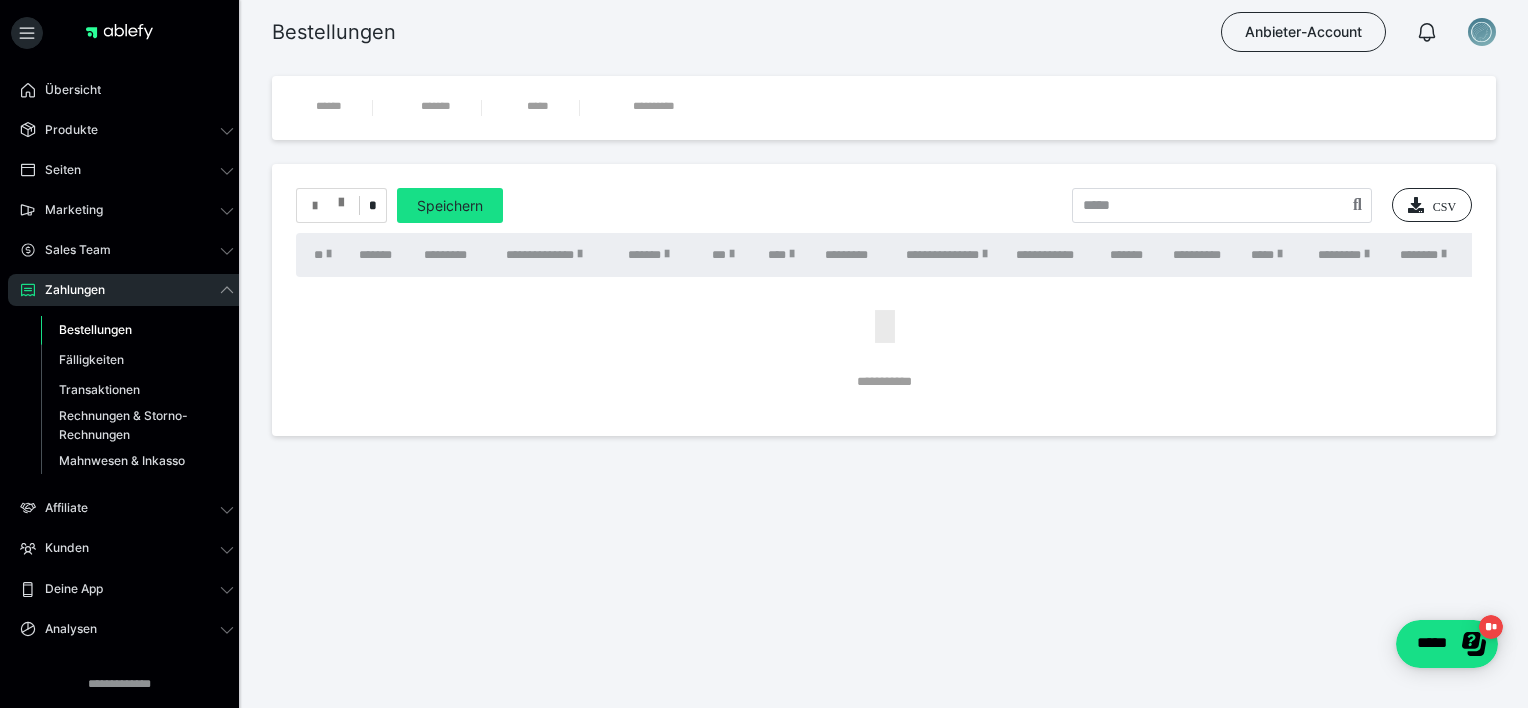 type 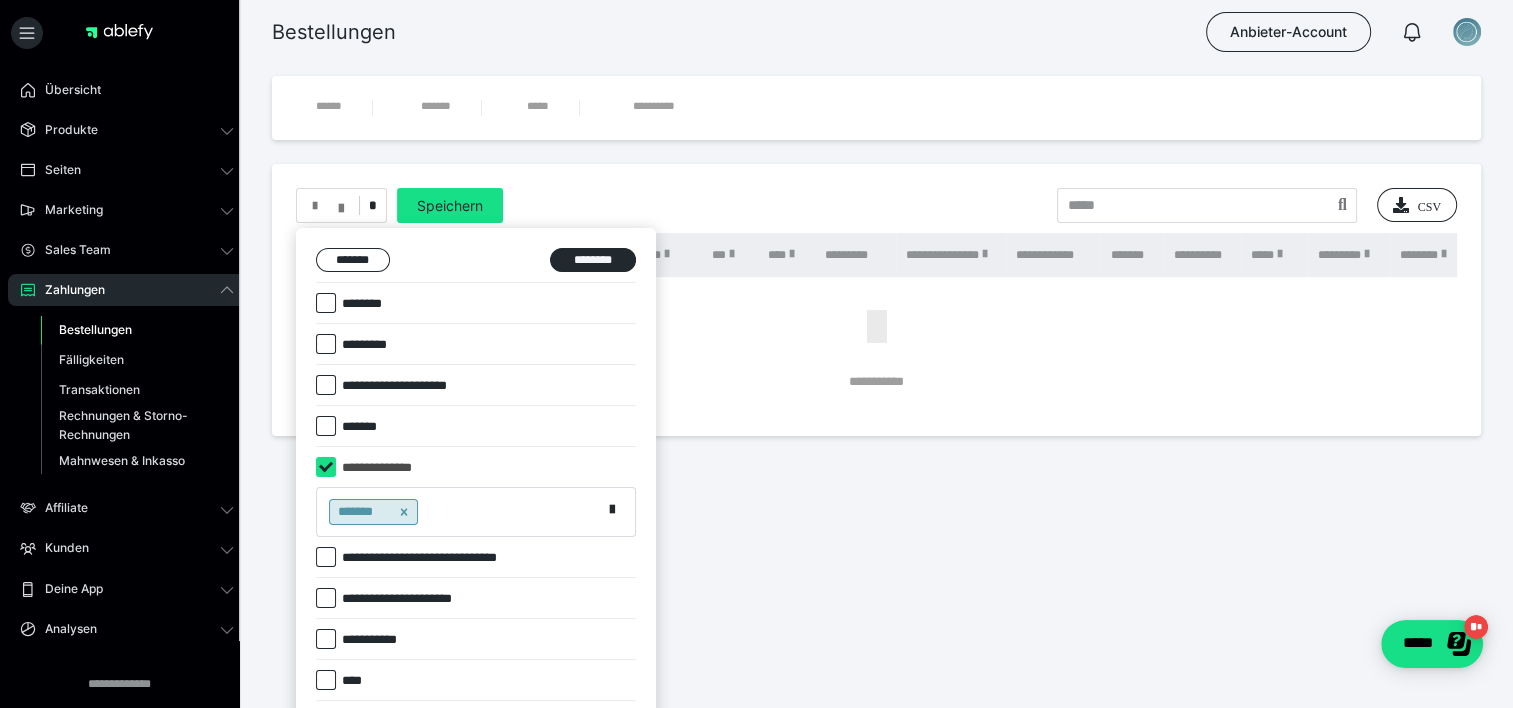 click at bounding box center (326, 467) 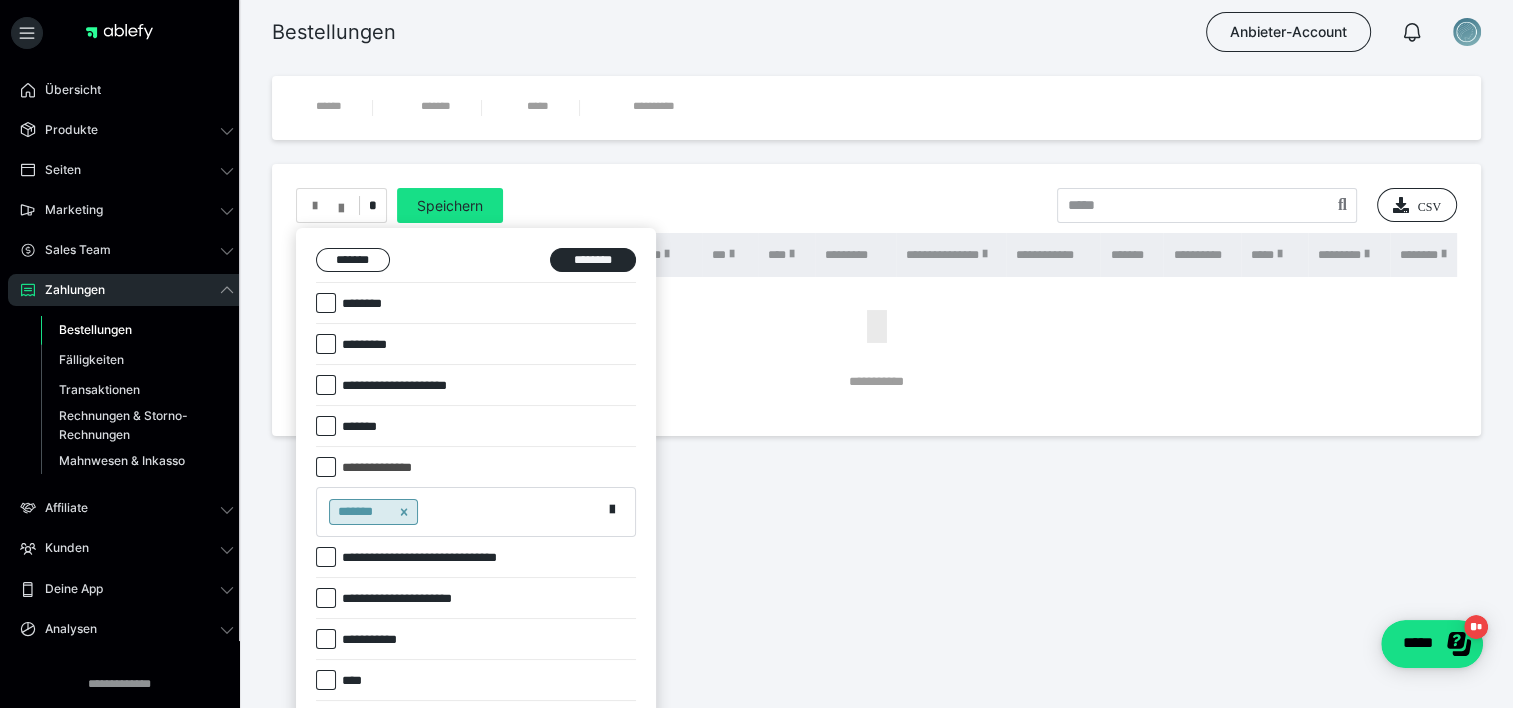 checkbox on "*****" 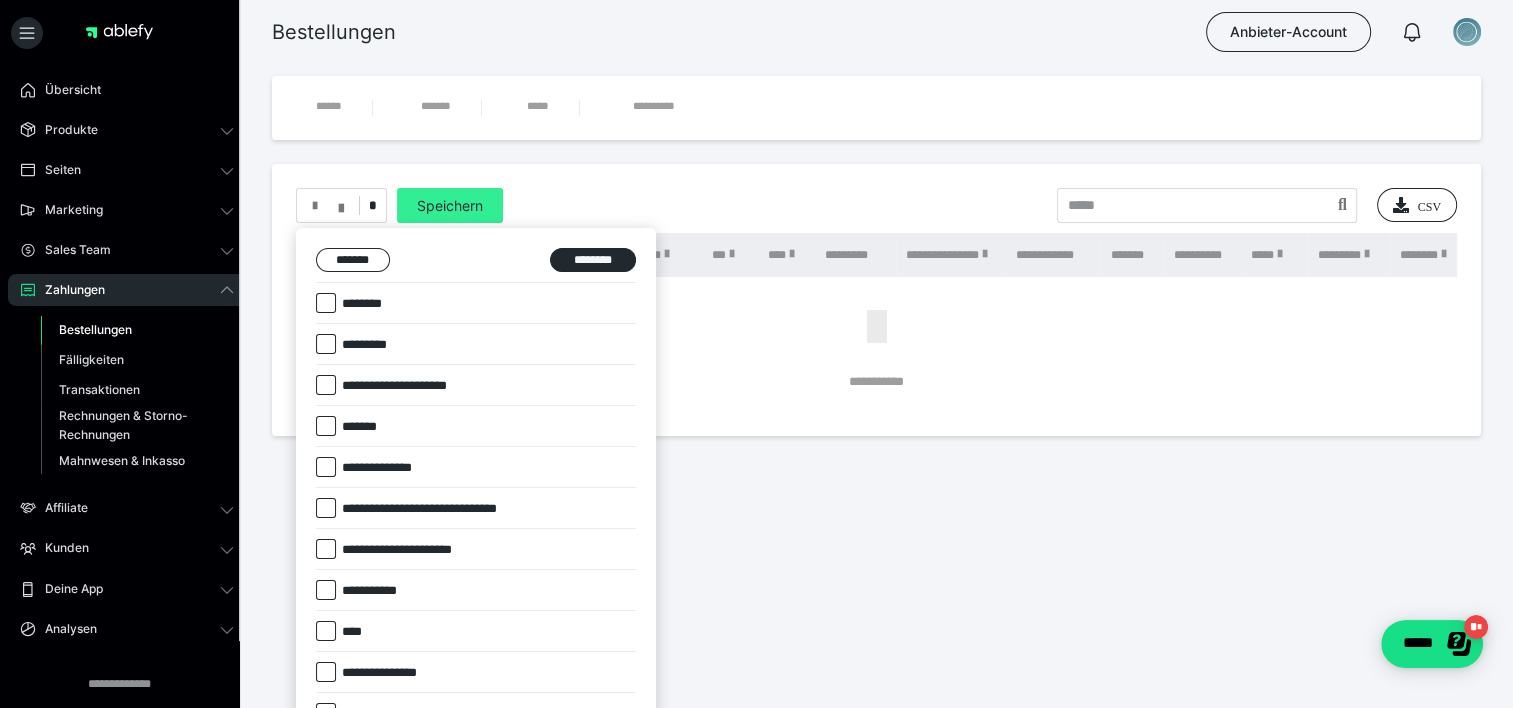 type 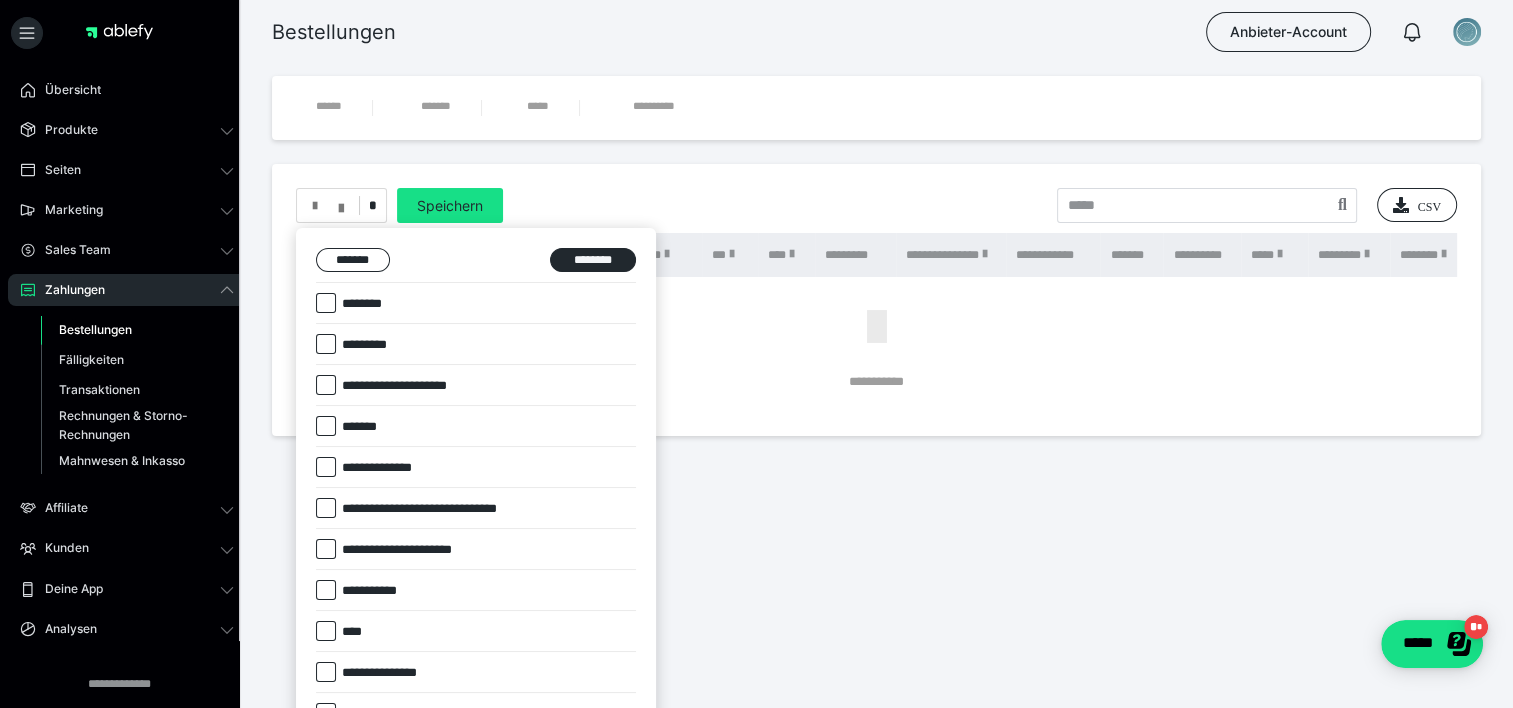 drag, startPoint x: 447, startPoint y: 203, endPoint x: 524, endPoint y: 249, distance: 89.693924 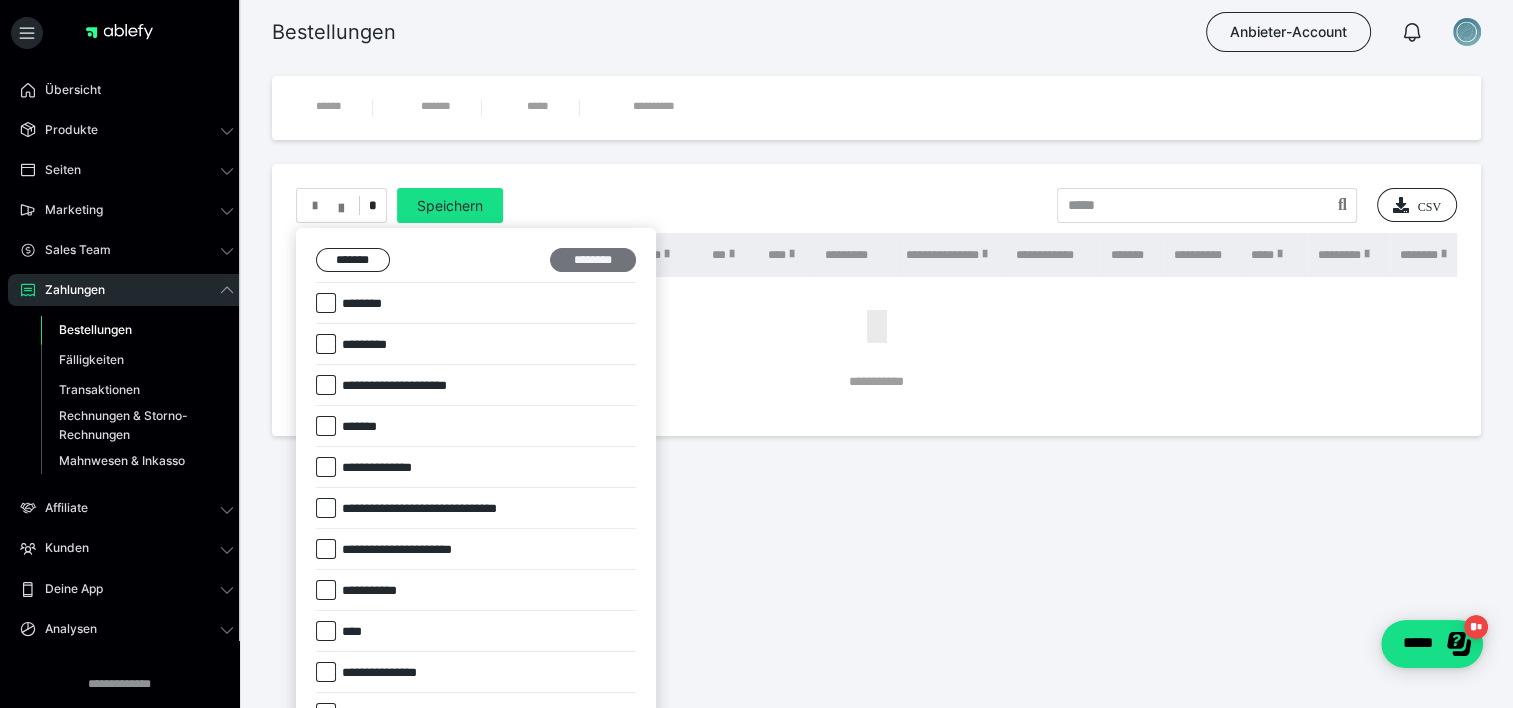 type 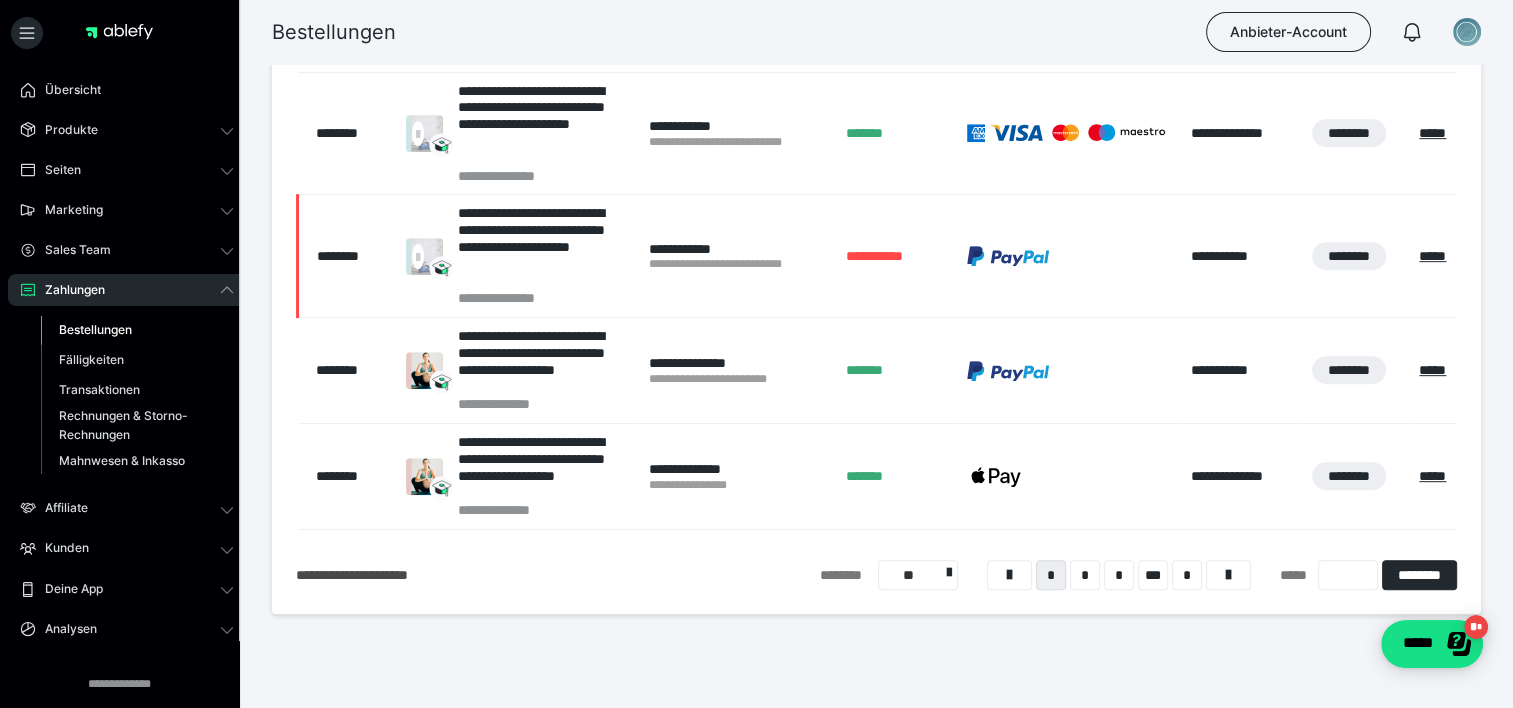 scroll, scrollTop: 928, scrollLeft: 0, axis: vertical 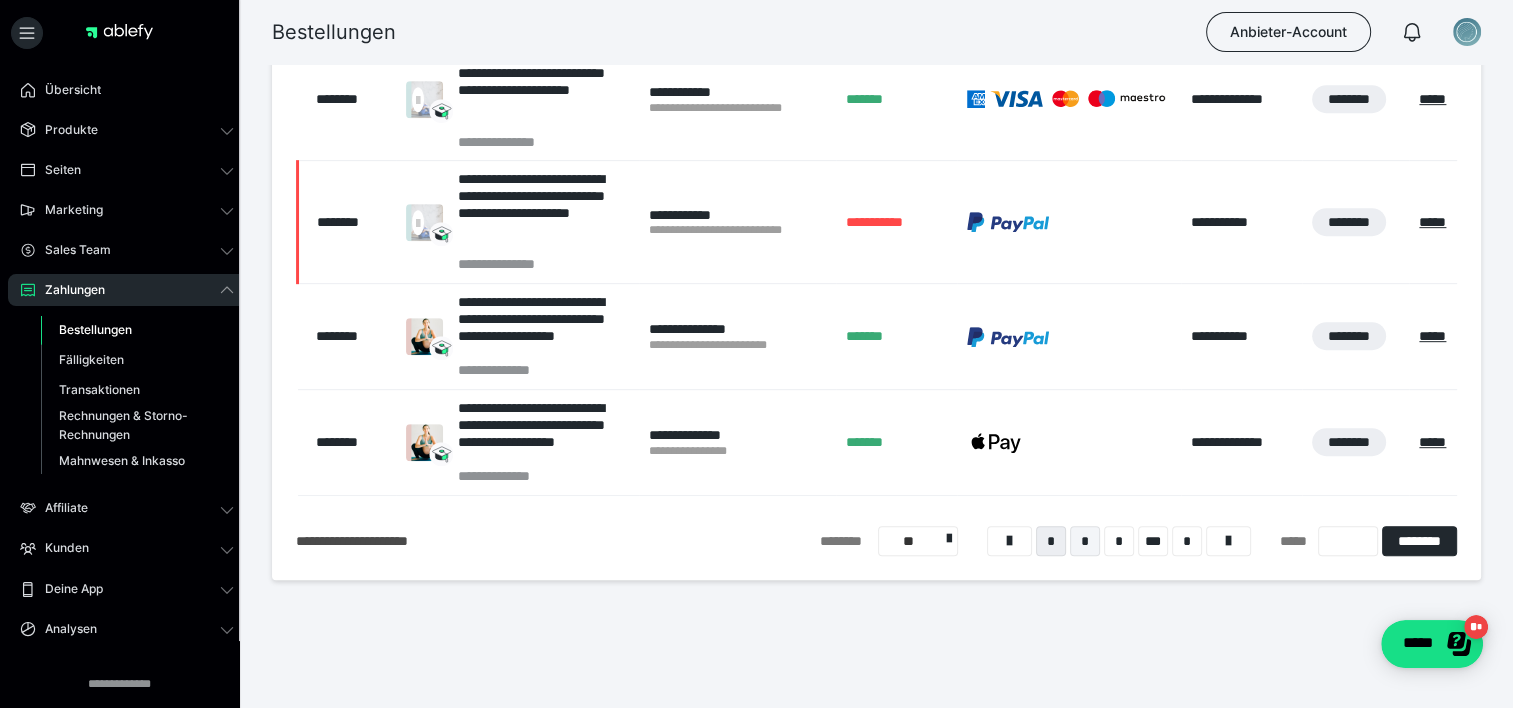 click on "*" at bounding box center (1085, 541) 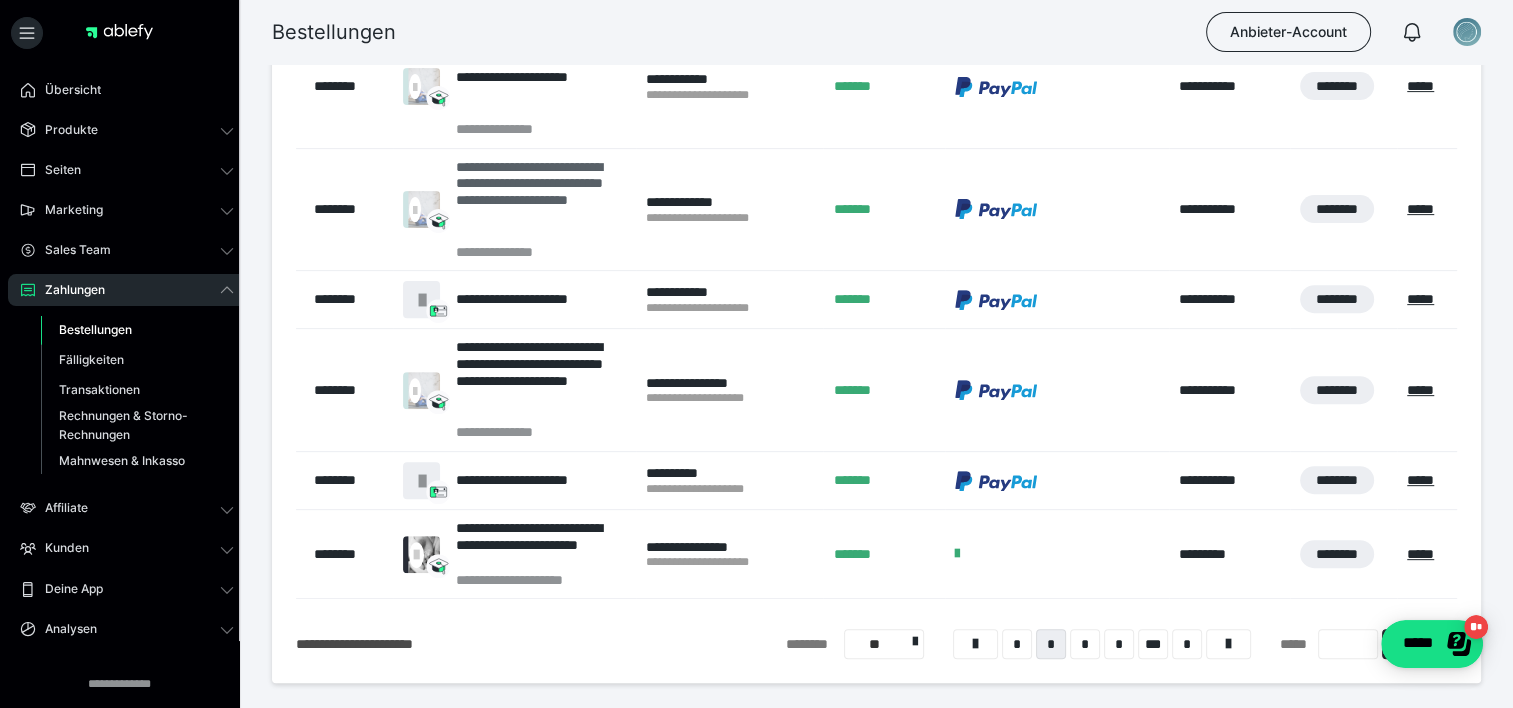 scroll, scrollTop: 0, scrollLeft: 0, axis: both 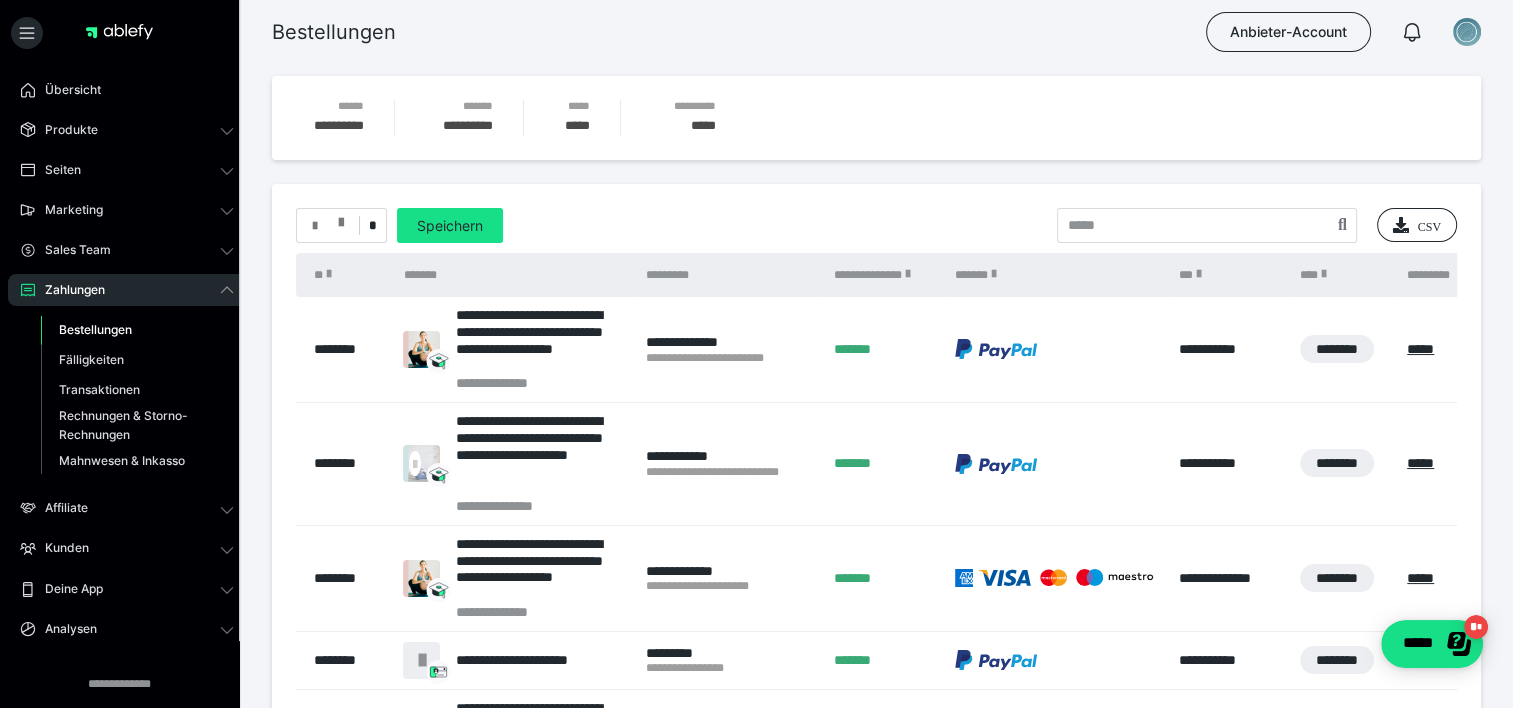 click at bounding box center [341, 218] 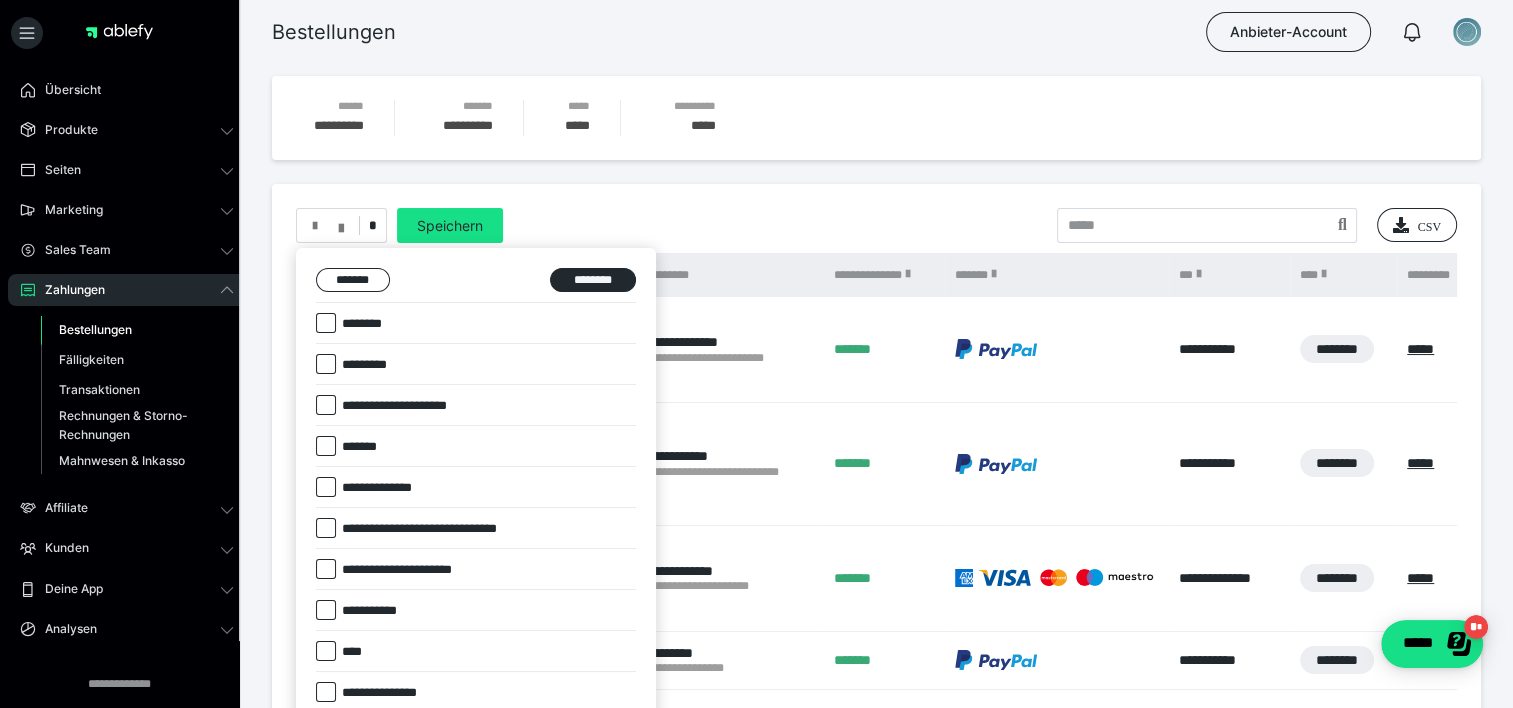 click at bounding box center [326, 487] 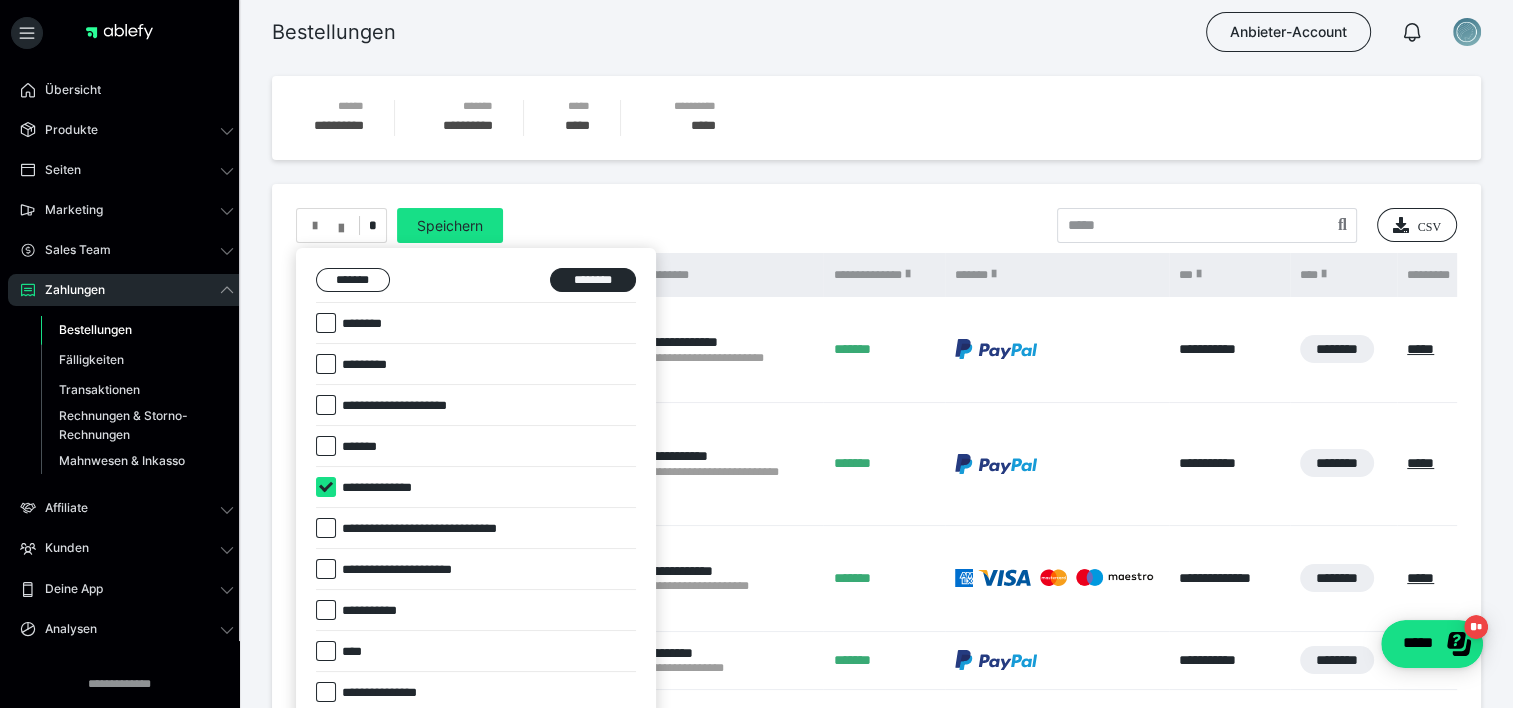 checkbox on "****" 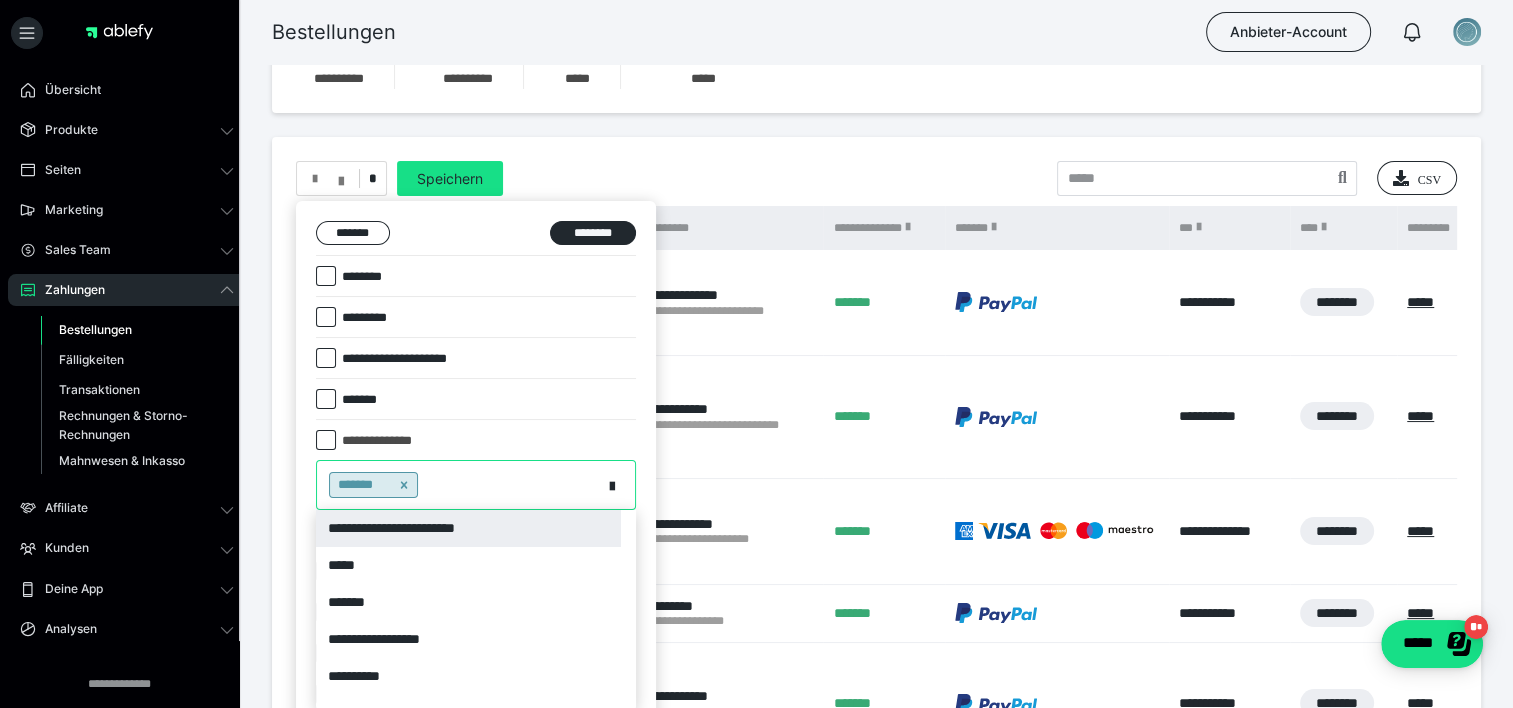 click on "**********" at bounding box center (476, 485) 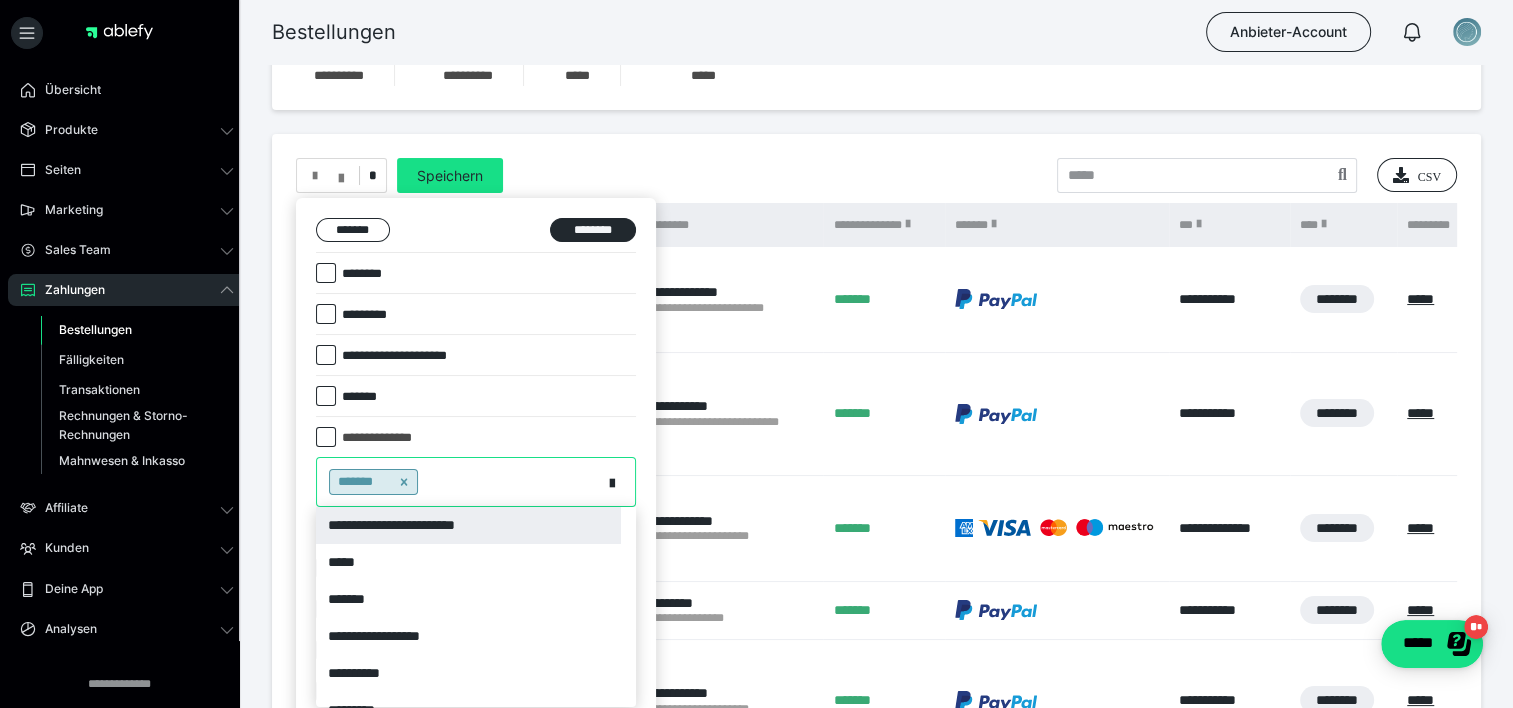 scroll, scrollTop: 55, scrollLeft: 0, axis: vertical 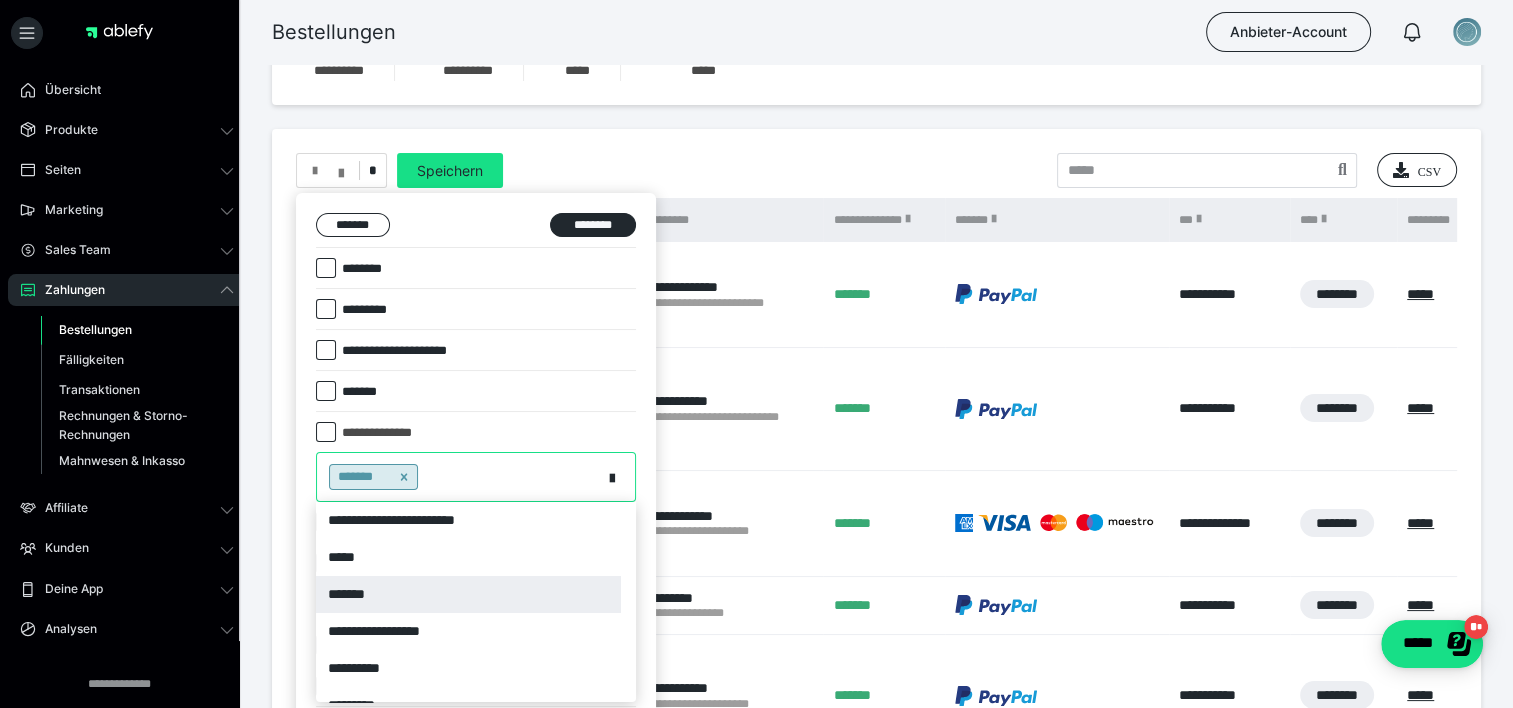 click on "*******" at bounding box center [468, 594] 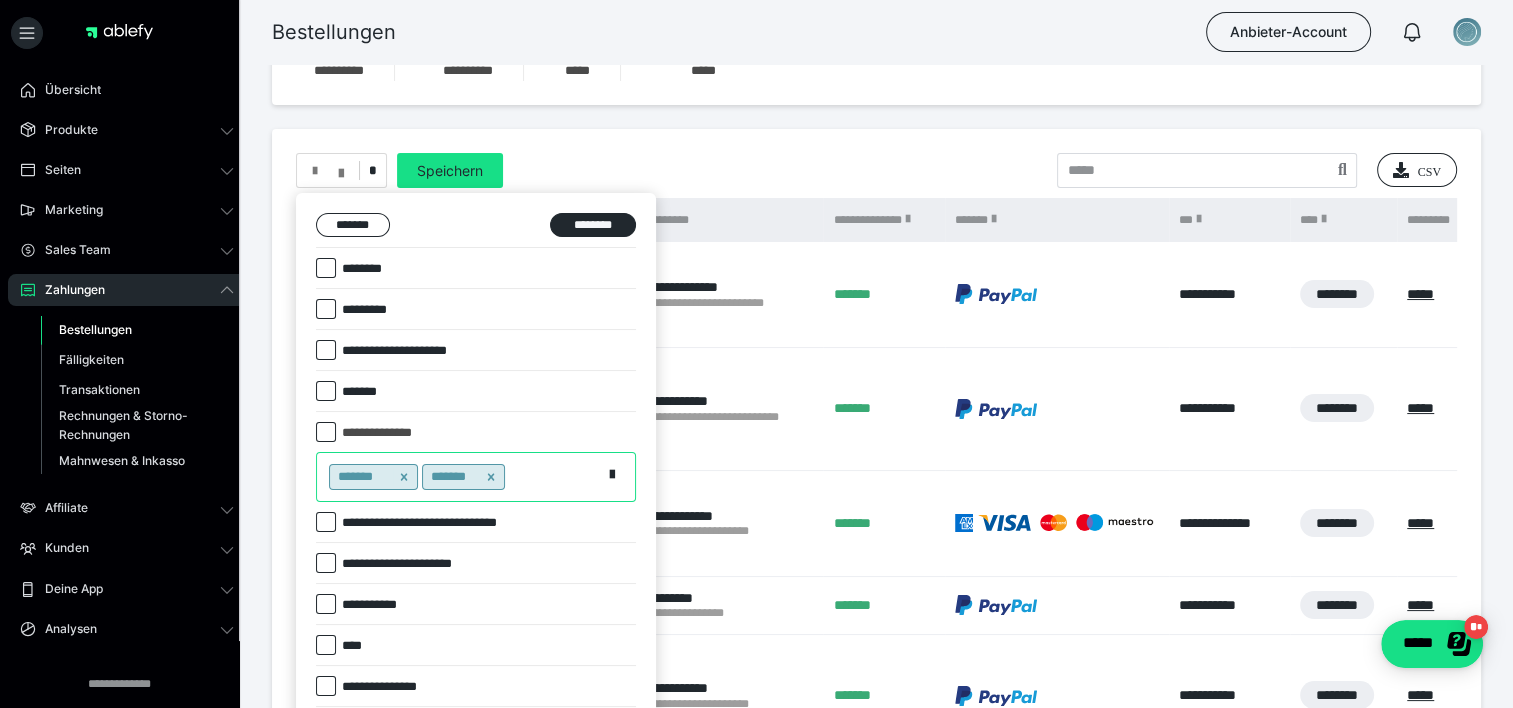 click 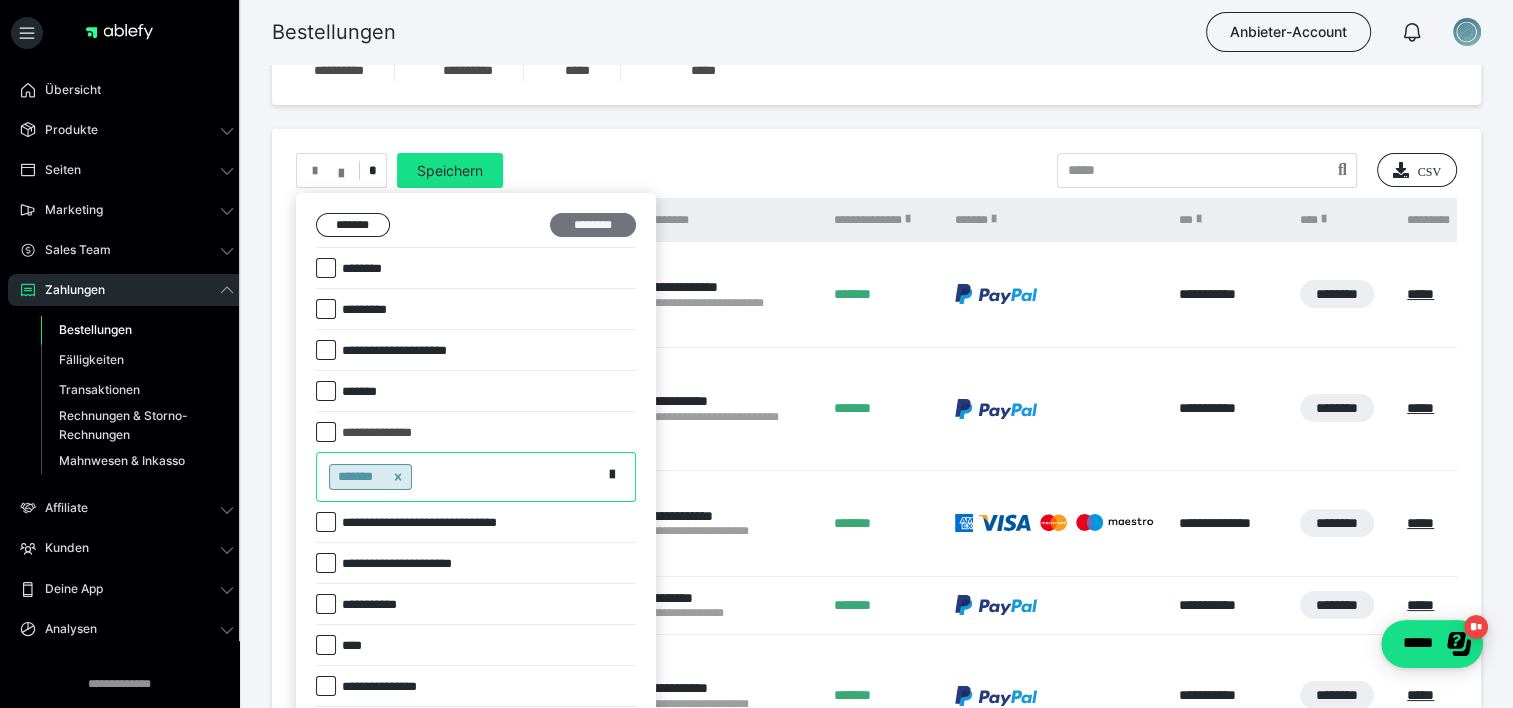 type 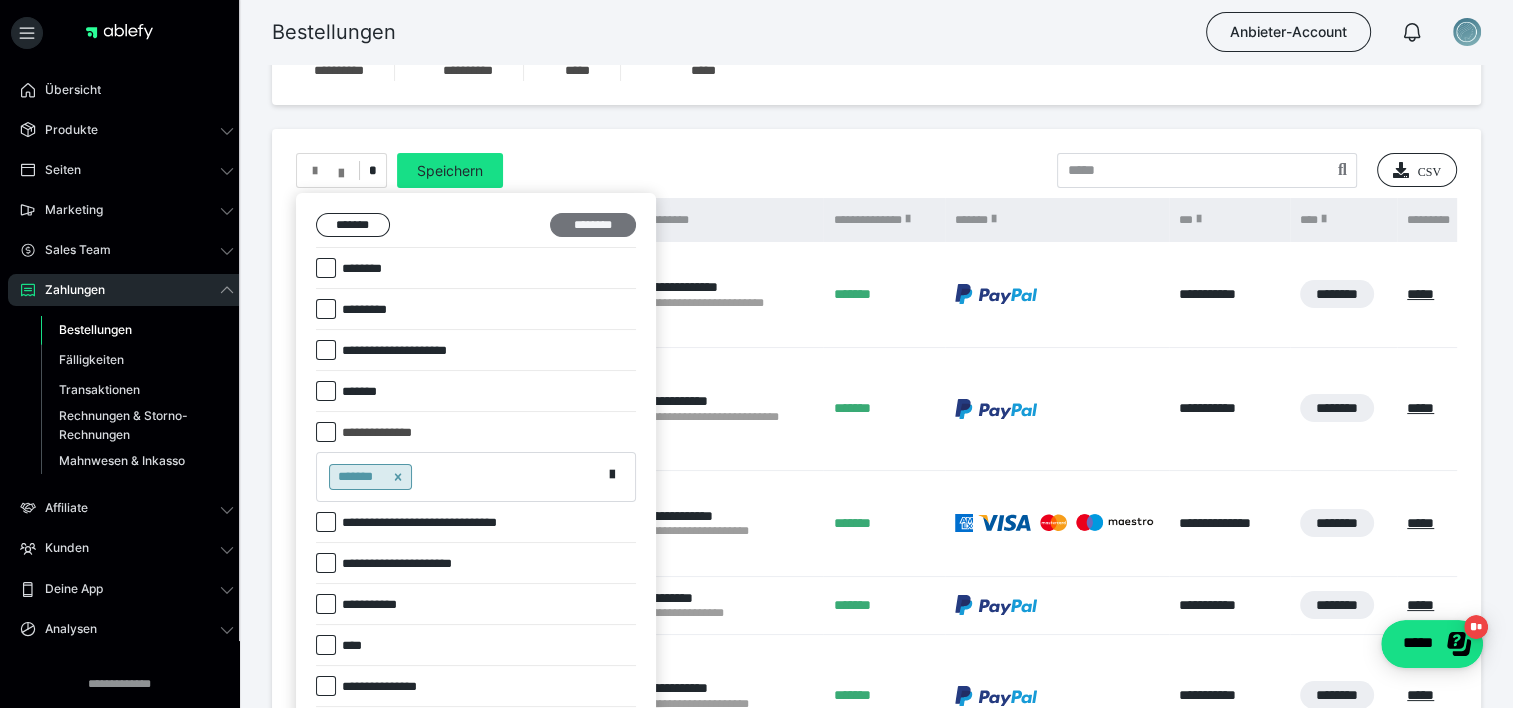 click on "********" at bounding box center [593, 225] 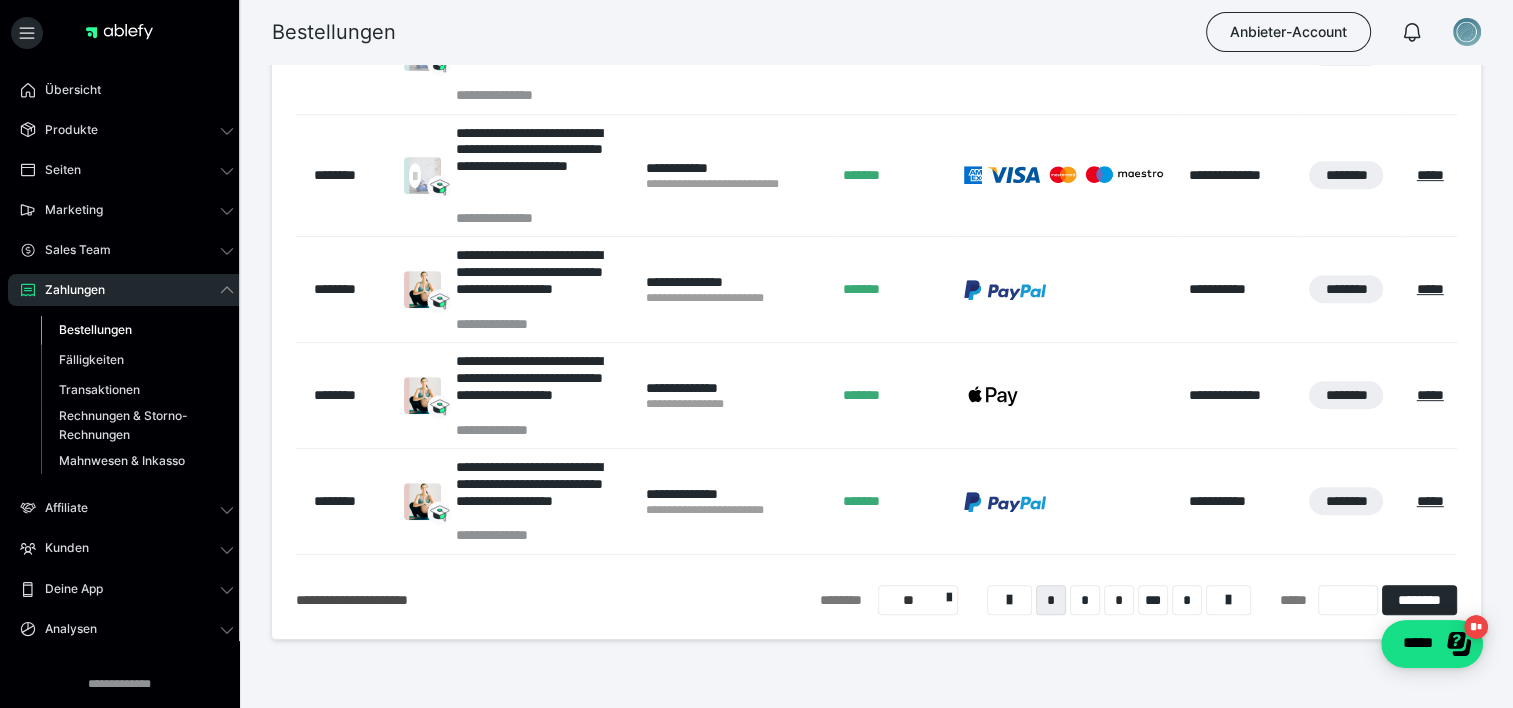 scroll, scrollTop: 117, scrollLeft: 0, axis: vertical 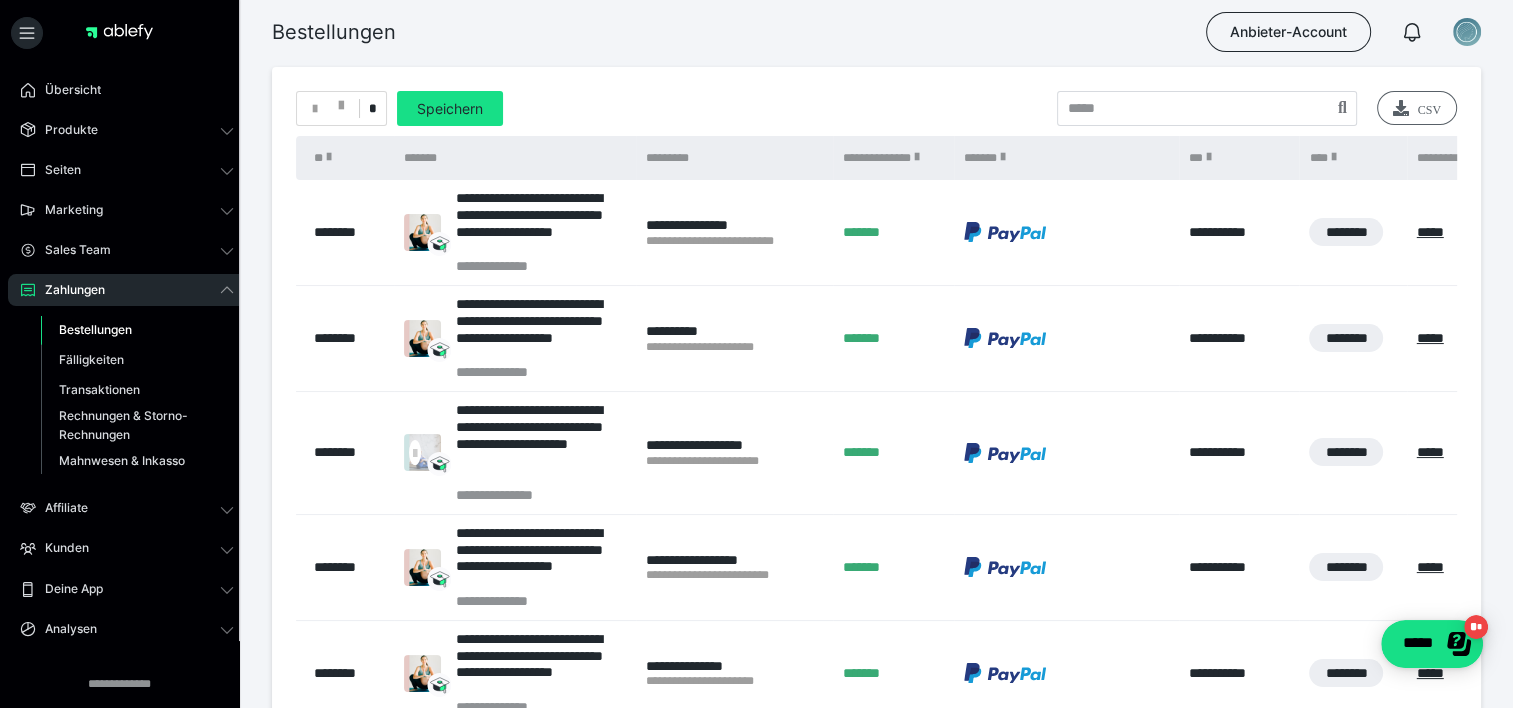 type 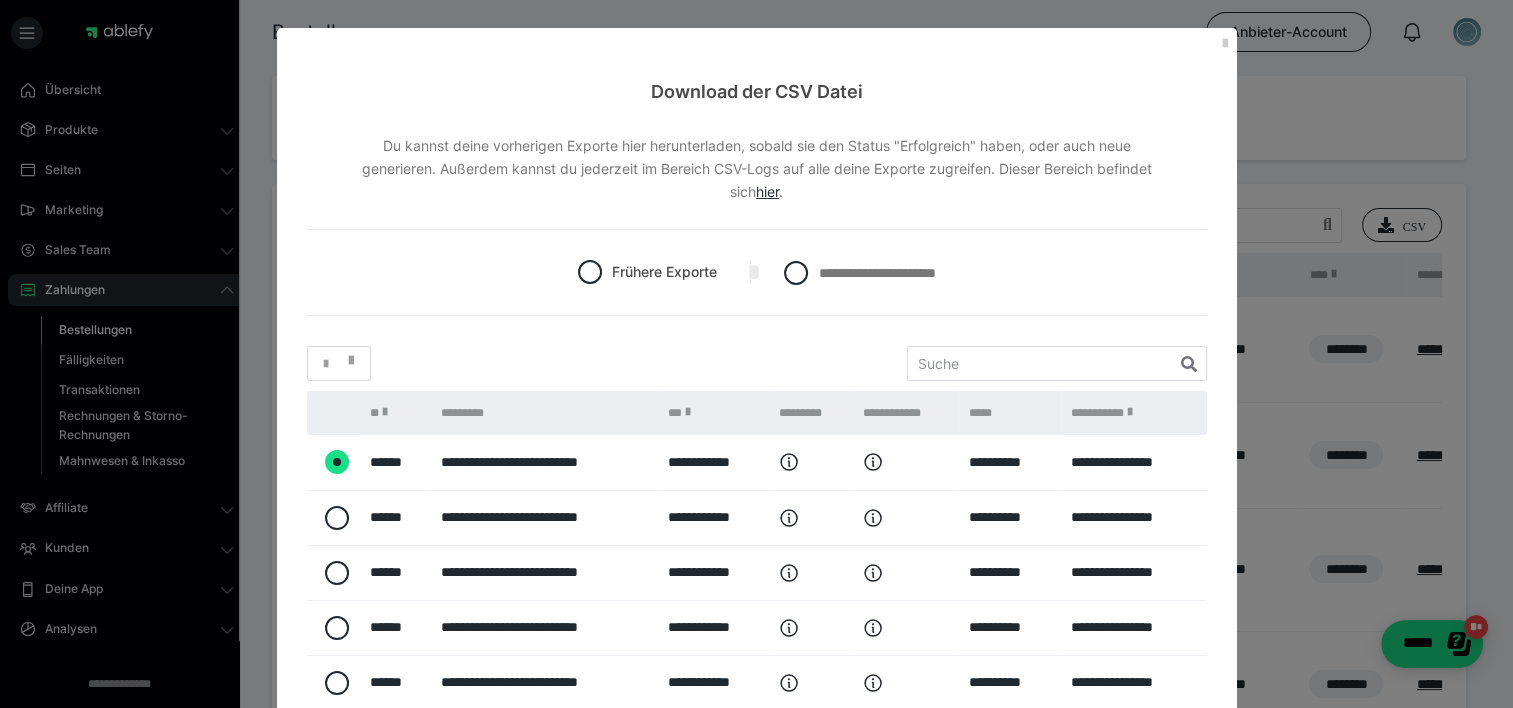 scroll, scrollTop: 454, scrollLeft: 0, axis: vertical 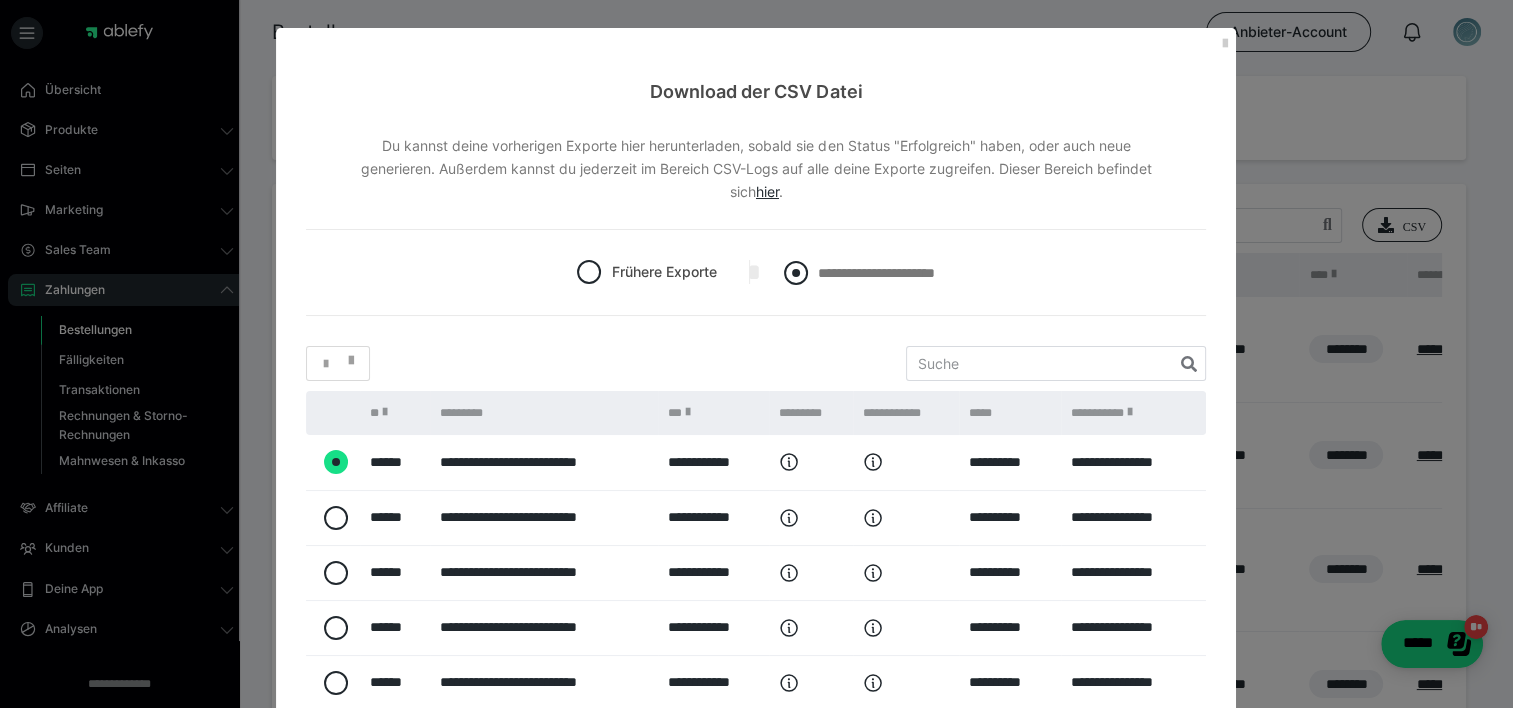 click on "**********" at bounding box center [876, 273] 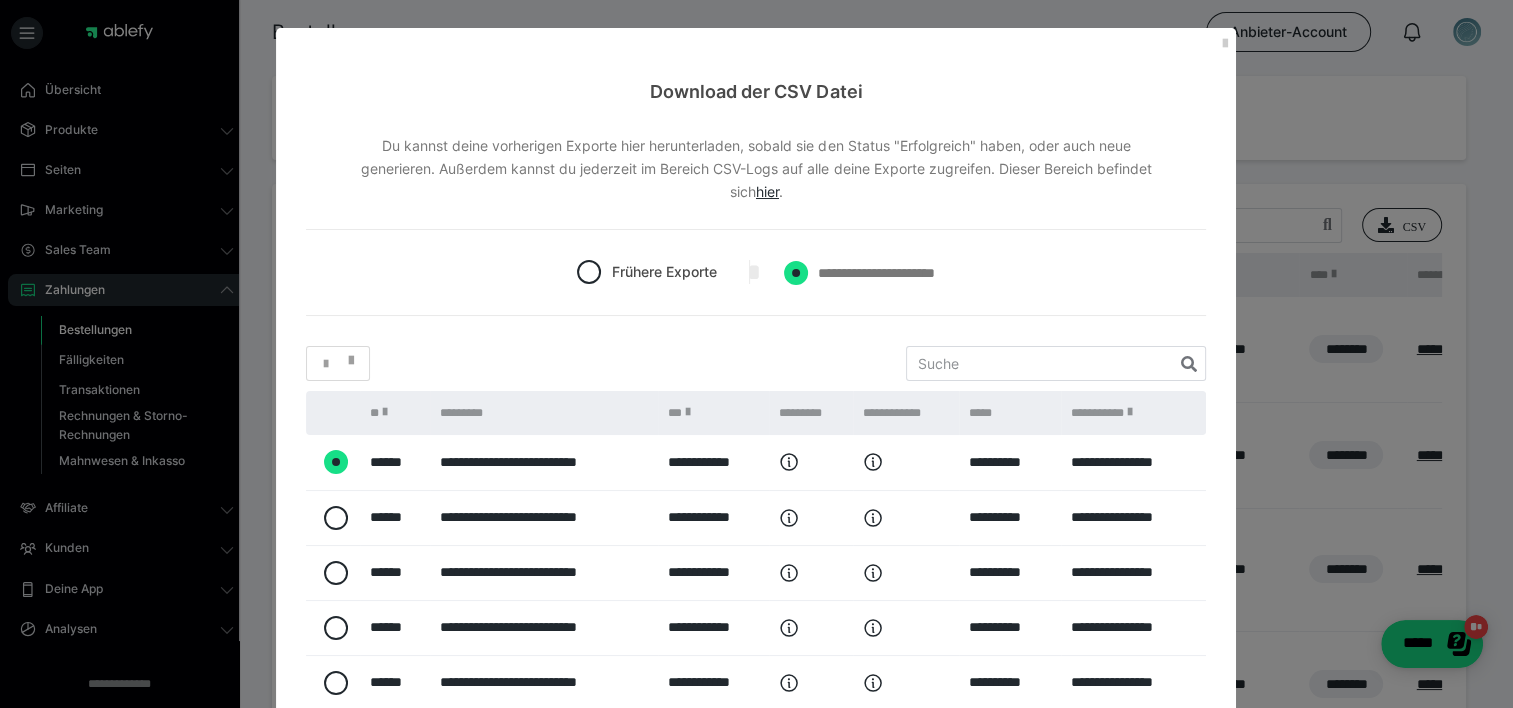 radio on "****" 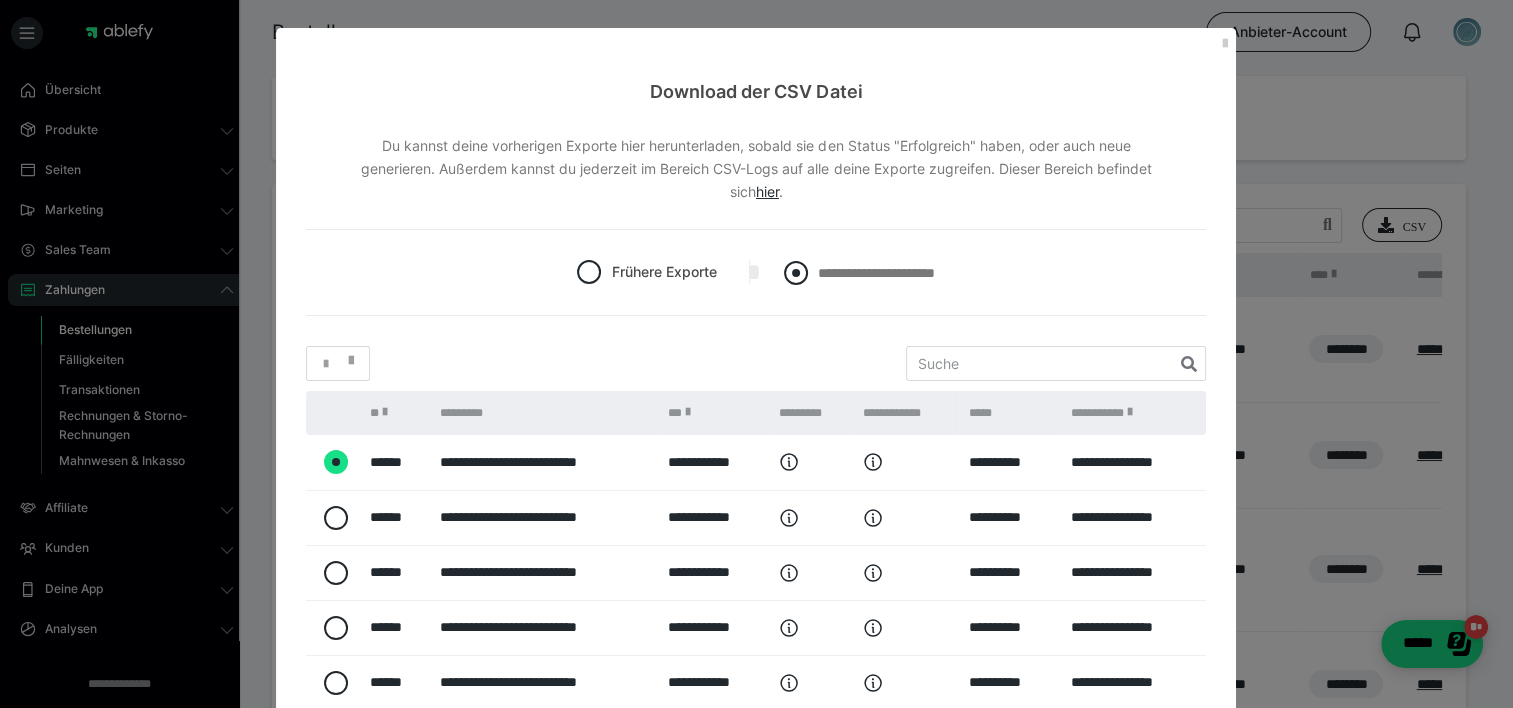 radio on "*****" 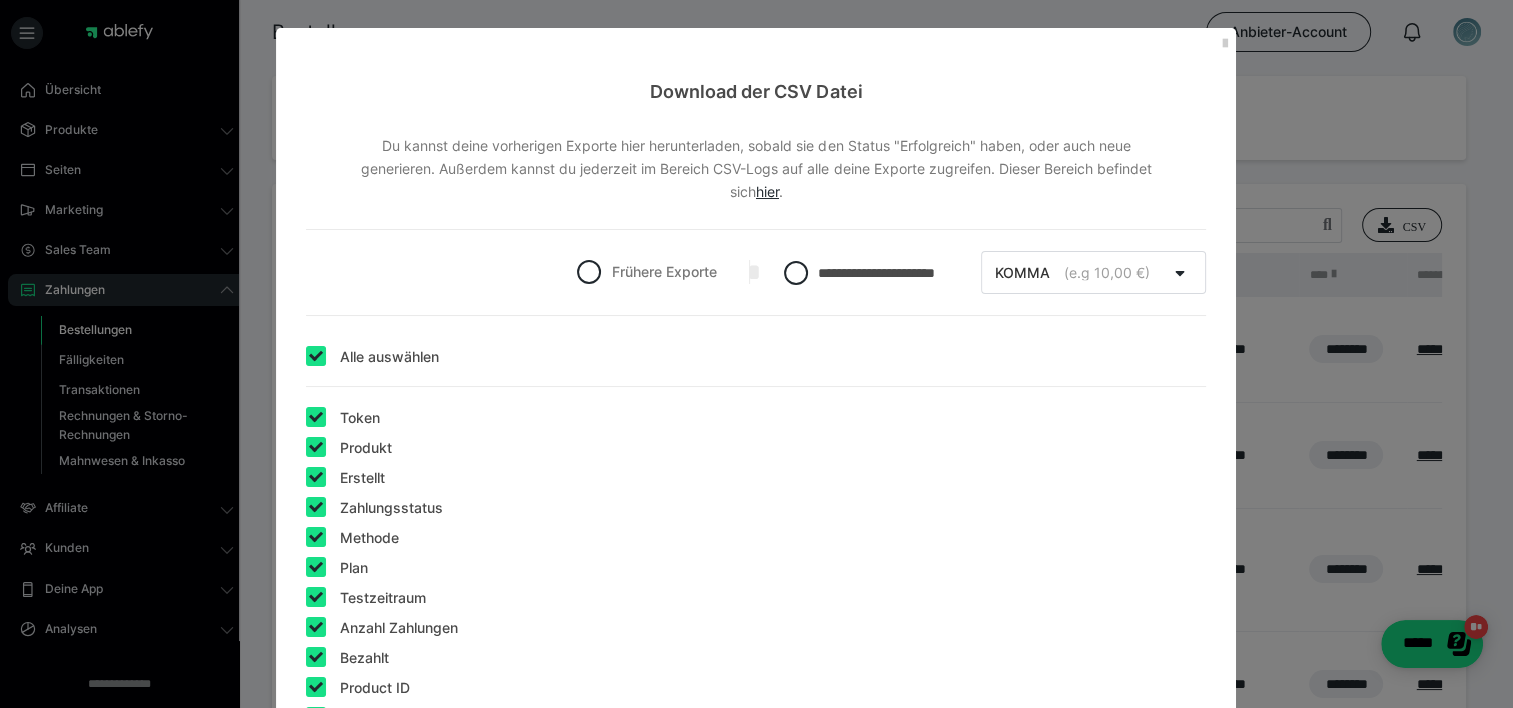 click at bounding box center [316, 356] 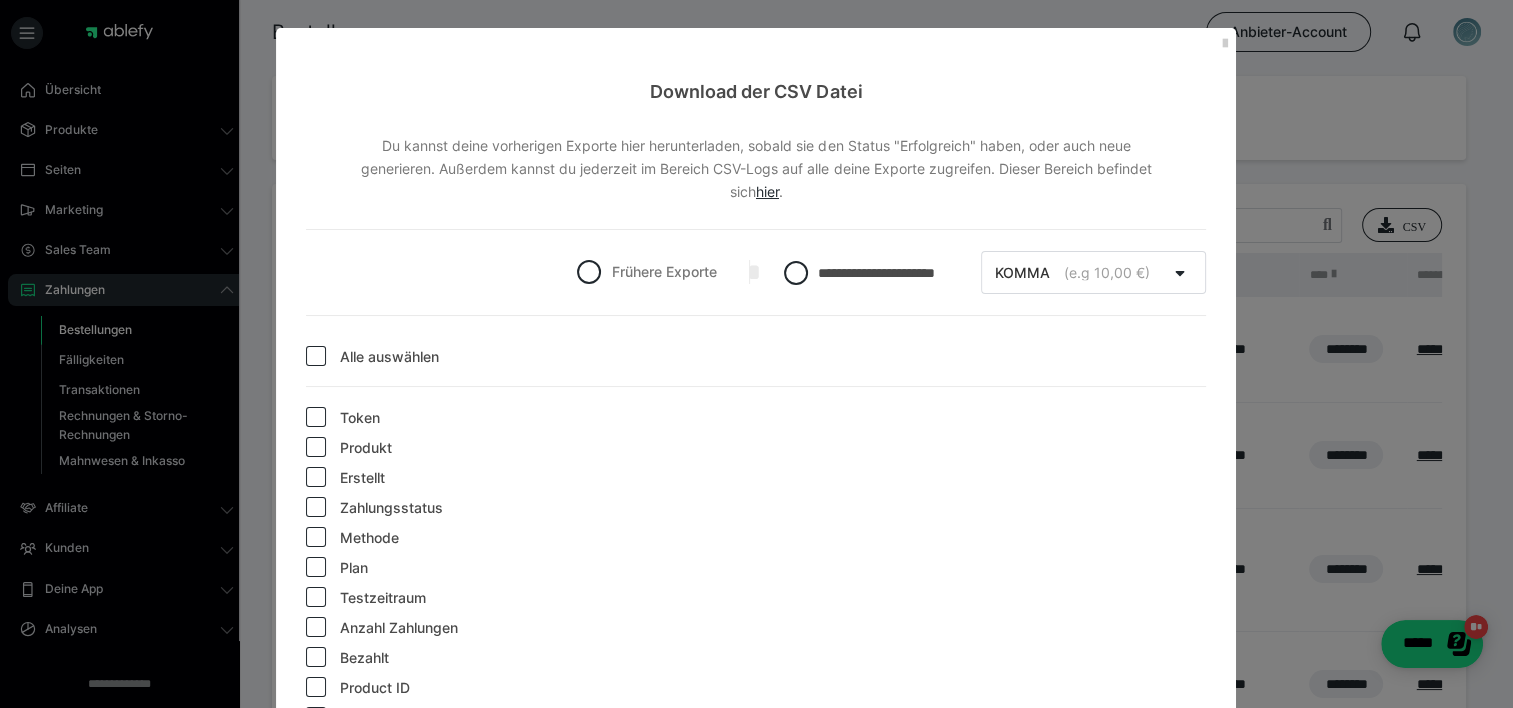checkbox on "false" 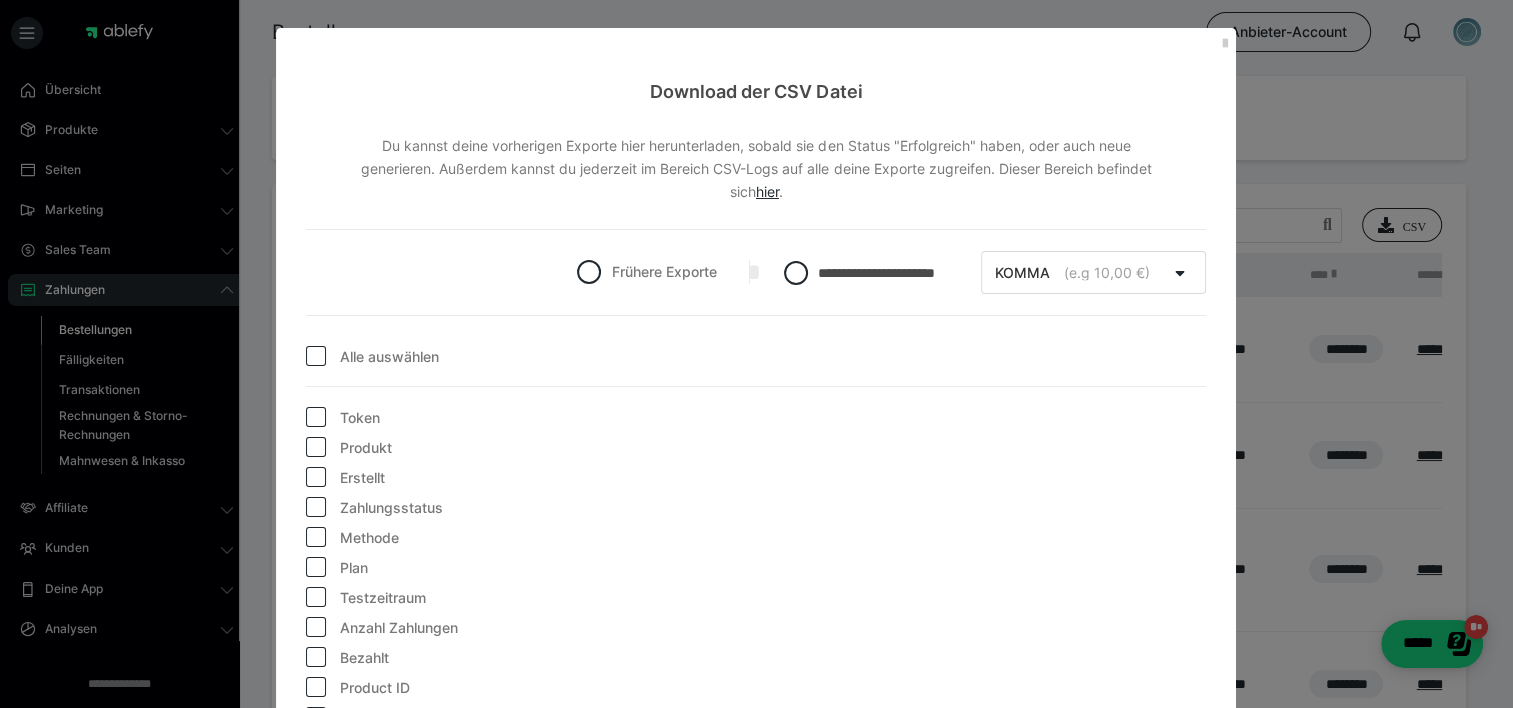 scroll, scrollTop: 116, scrollLeft: 0, axis: vertical 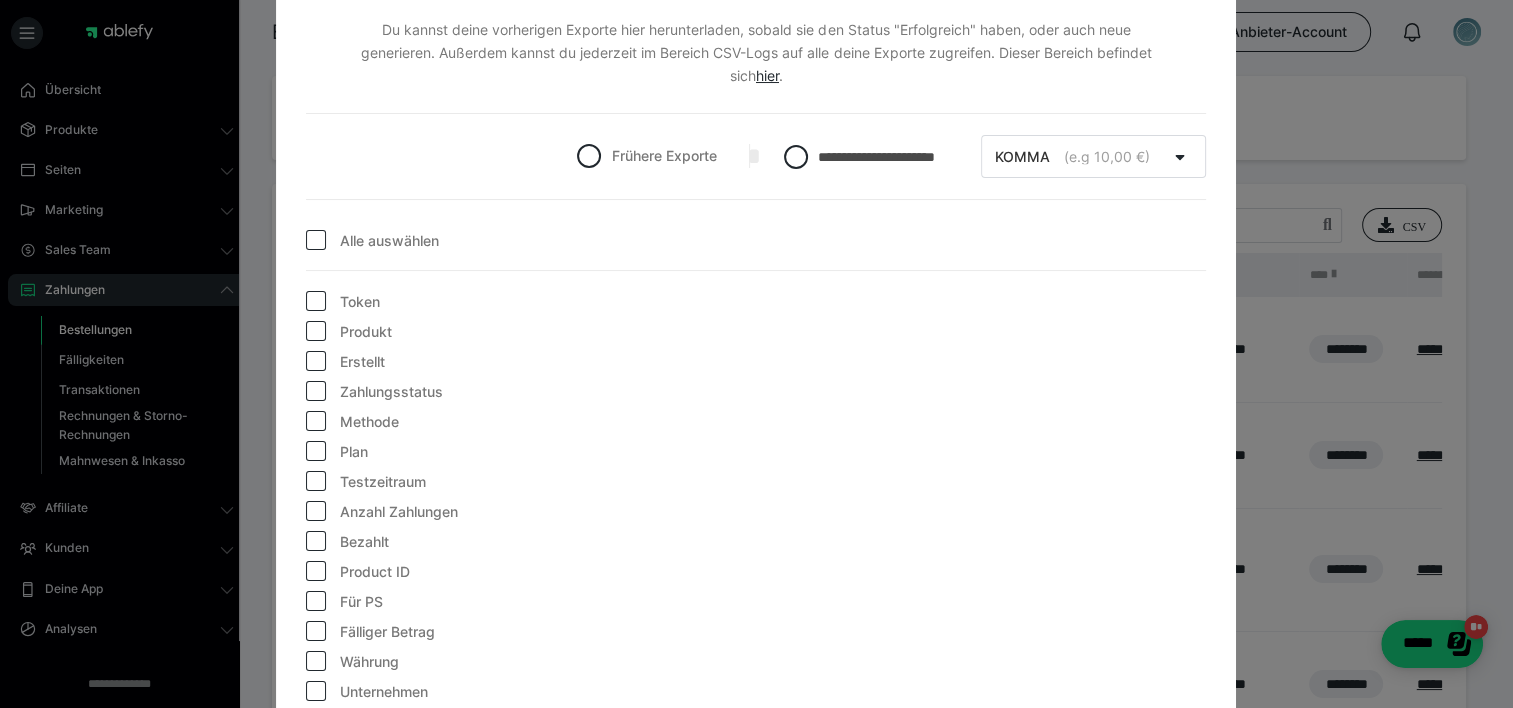 click at bounding box center [316, 331] 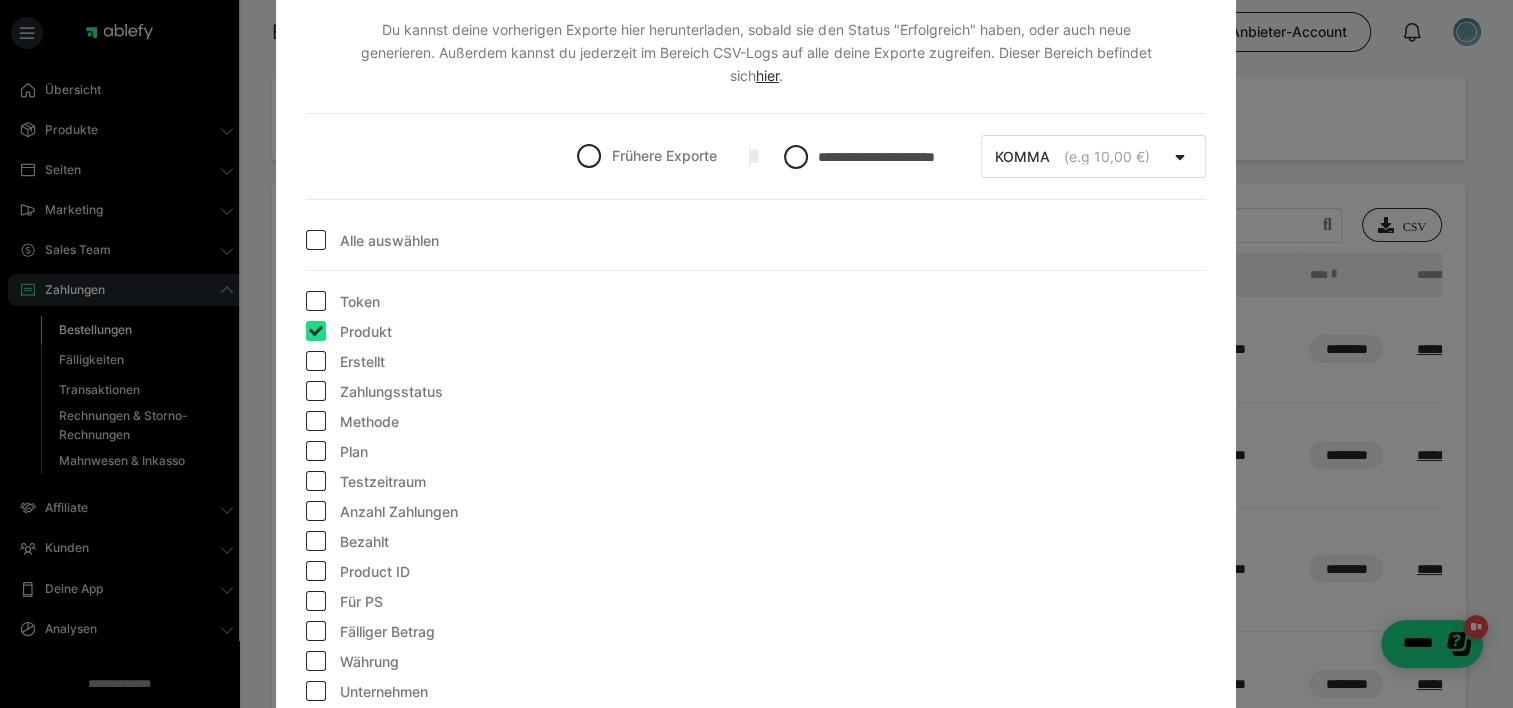 checkbox on "true" 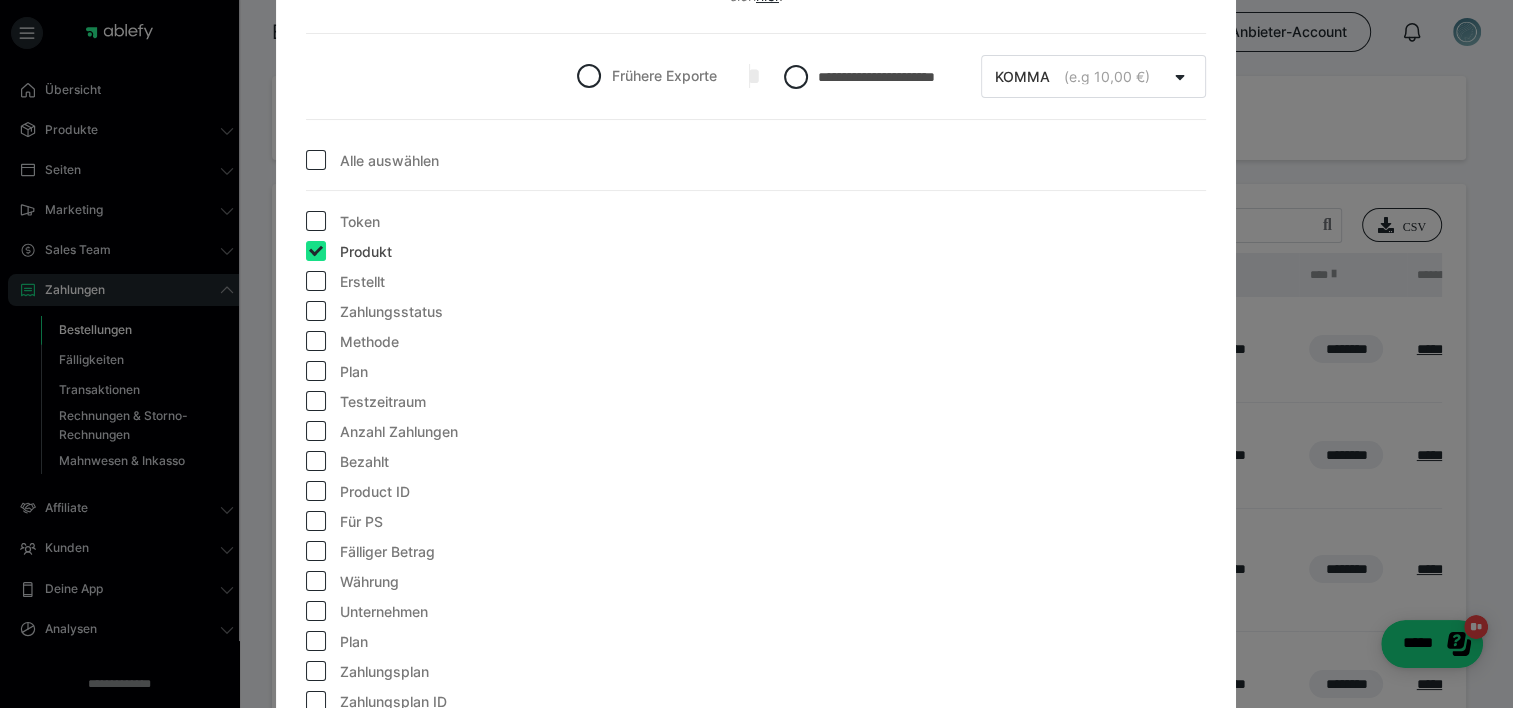 scroll, scrollTop: 196, scrollLeft: 0, axis: vertical 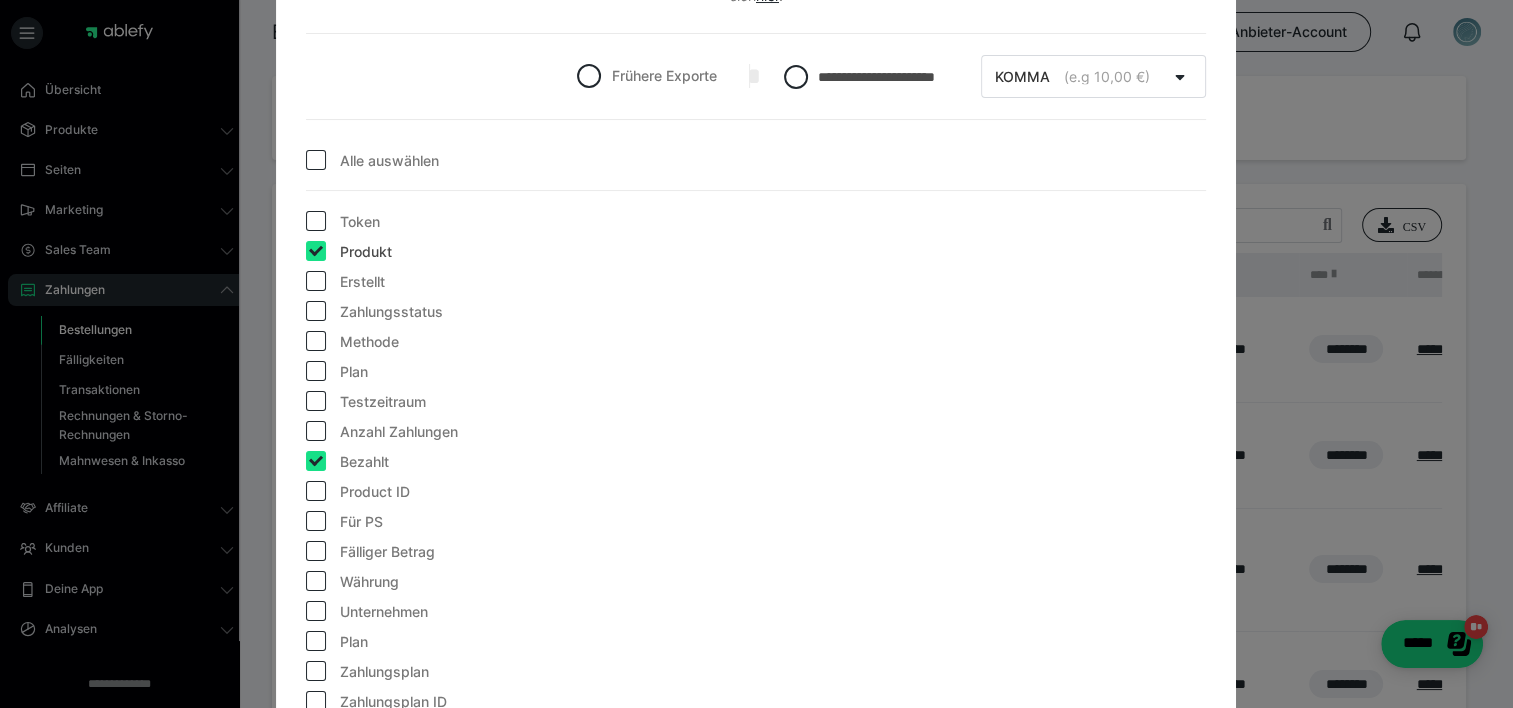 checkbox on "true" 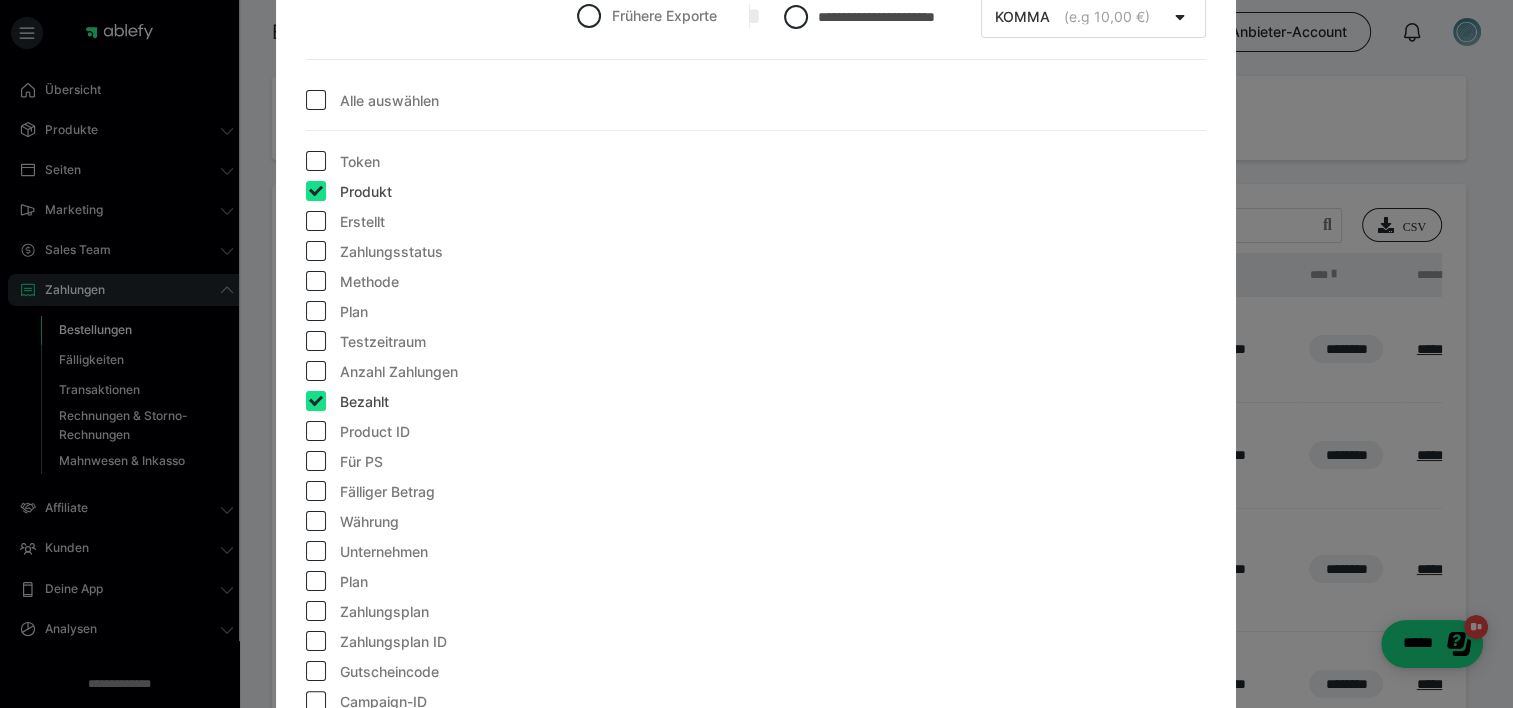 scroll, scrollTop: 266, scrollLeft: 0, axis: vertical 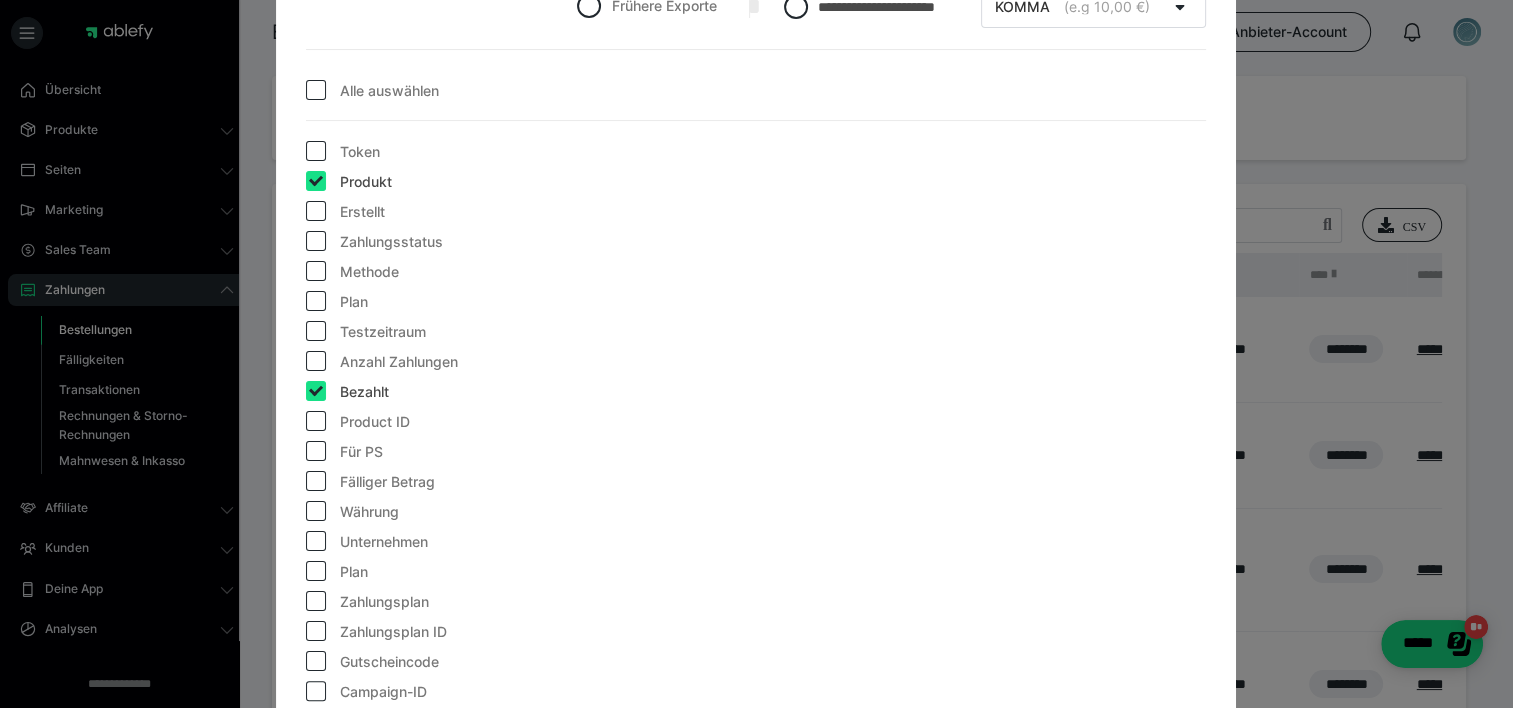 click at bounding box center [316, 481] 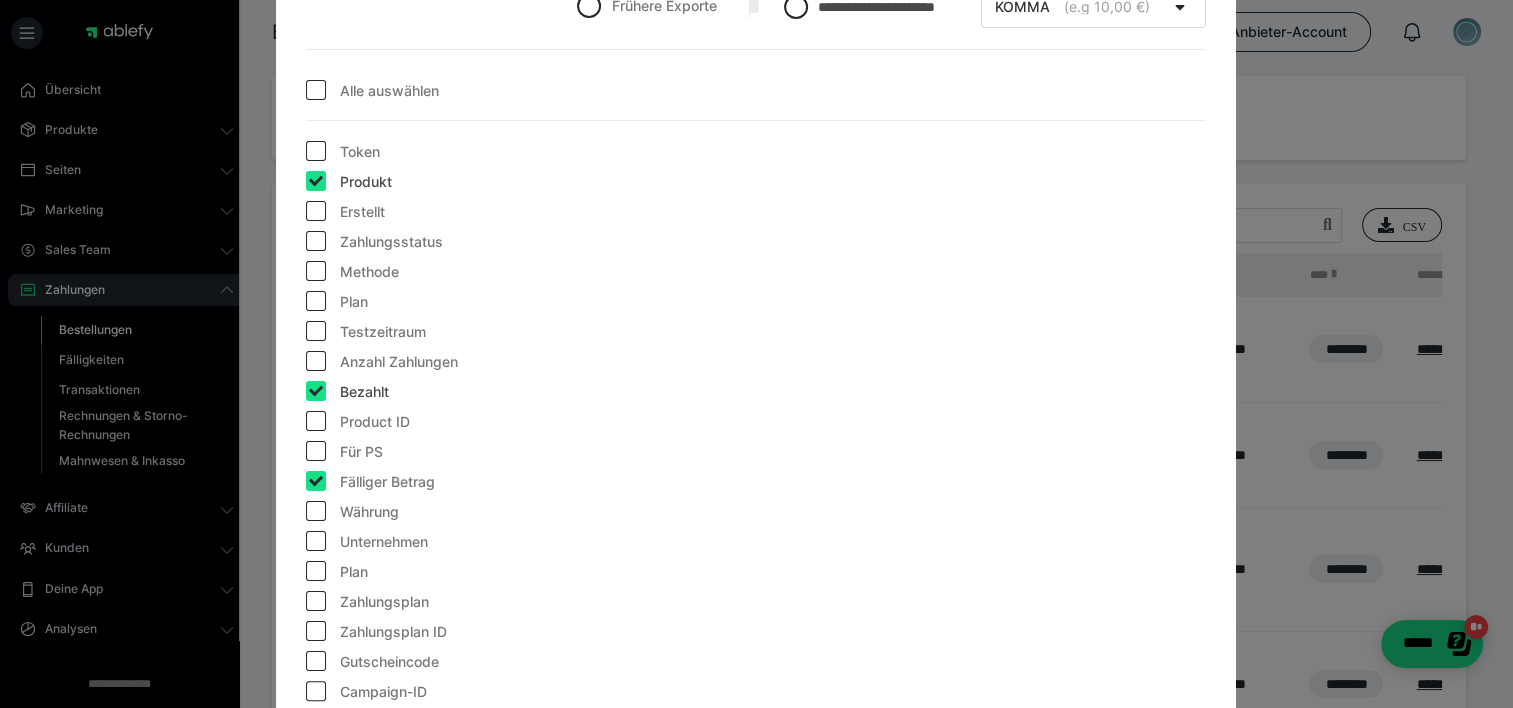 checkbox on "true" 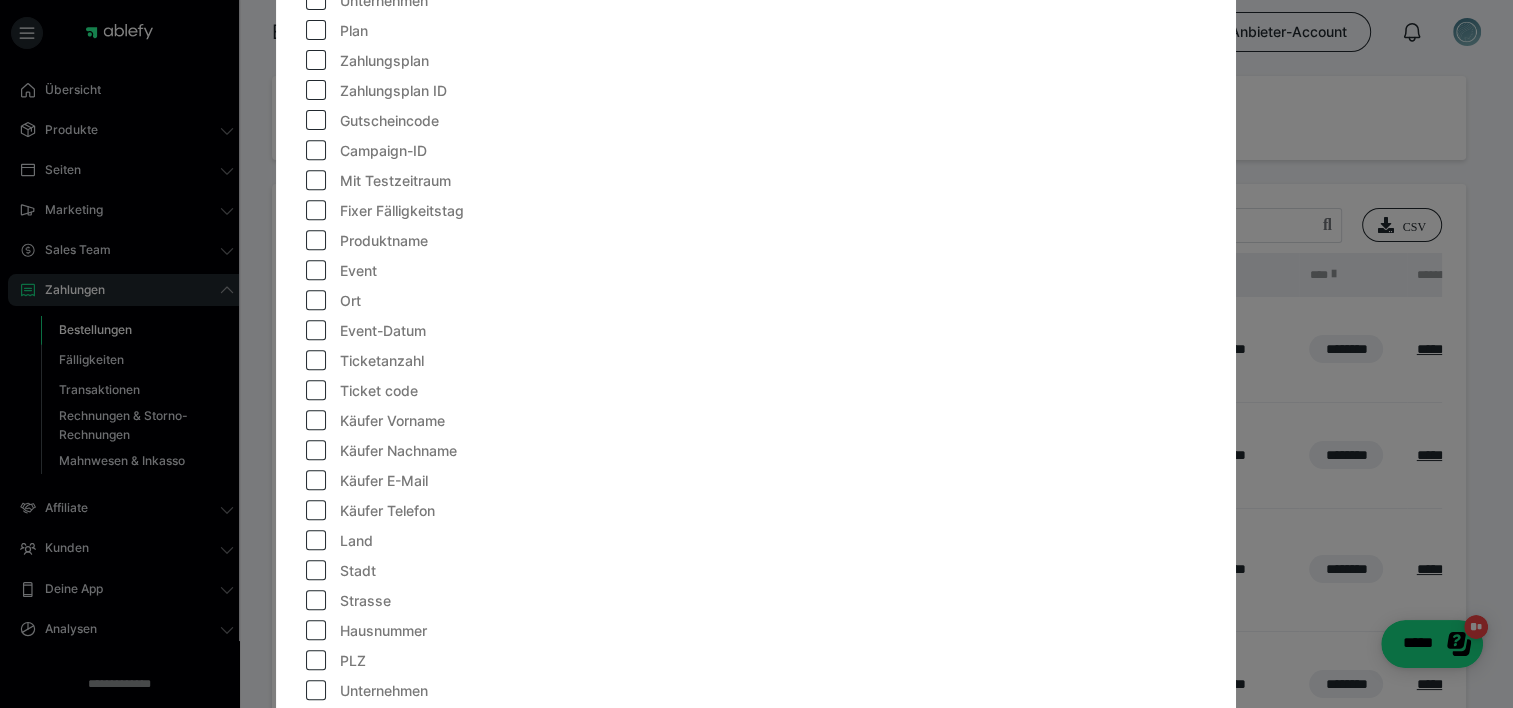 scroll, scrollTop: 818, scrollLeft: 0, axis: vertical 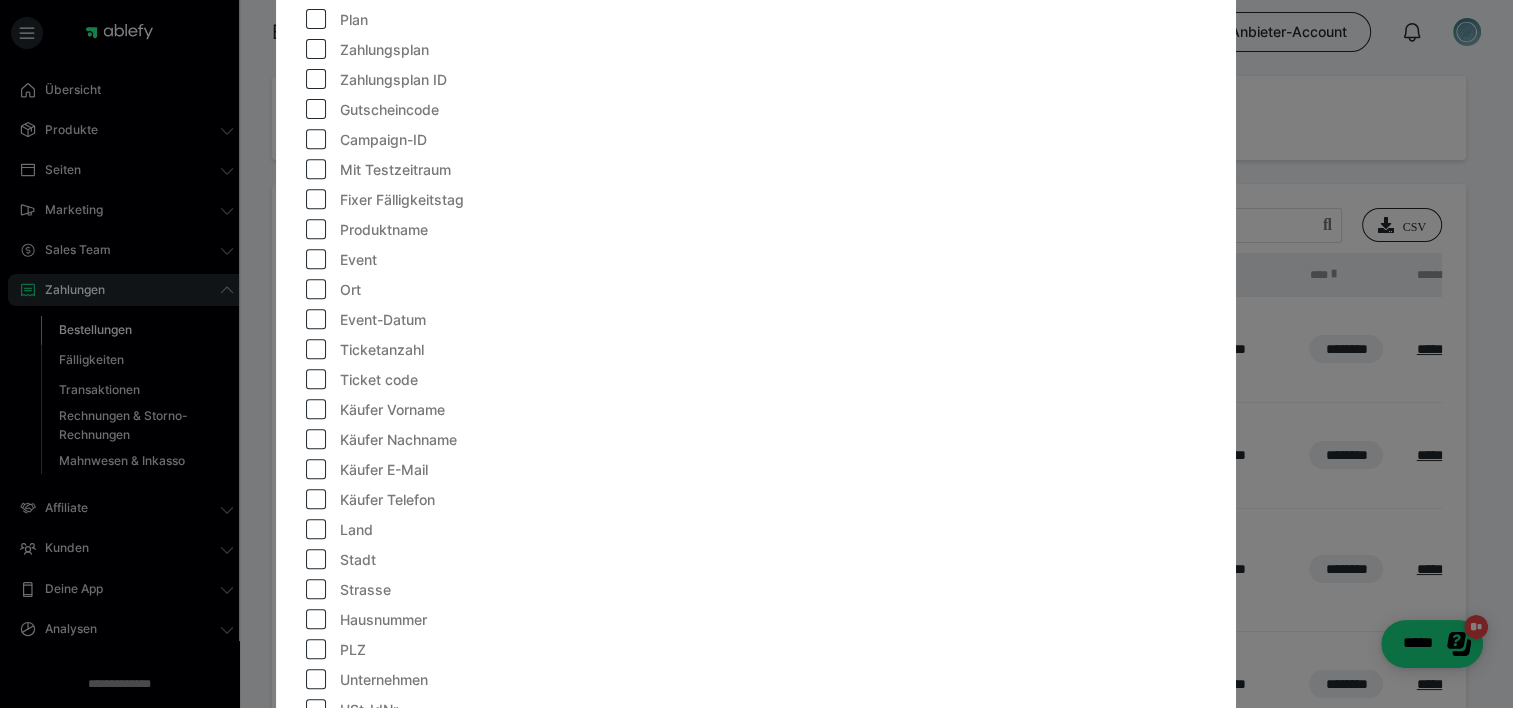 click at bounding box center (316, 409) 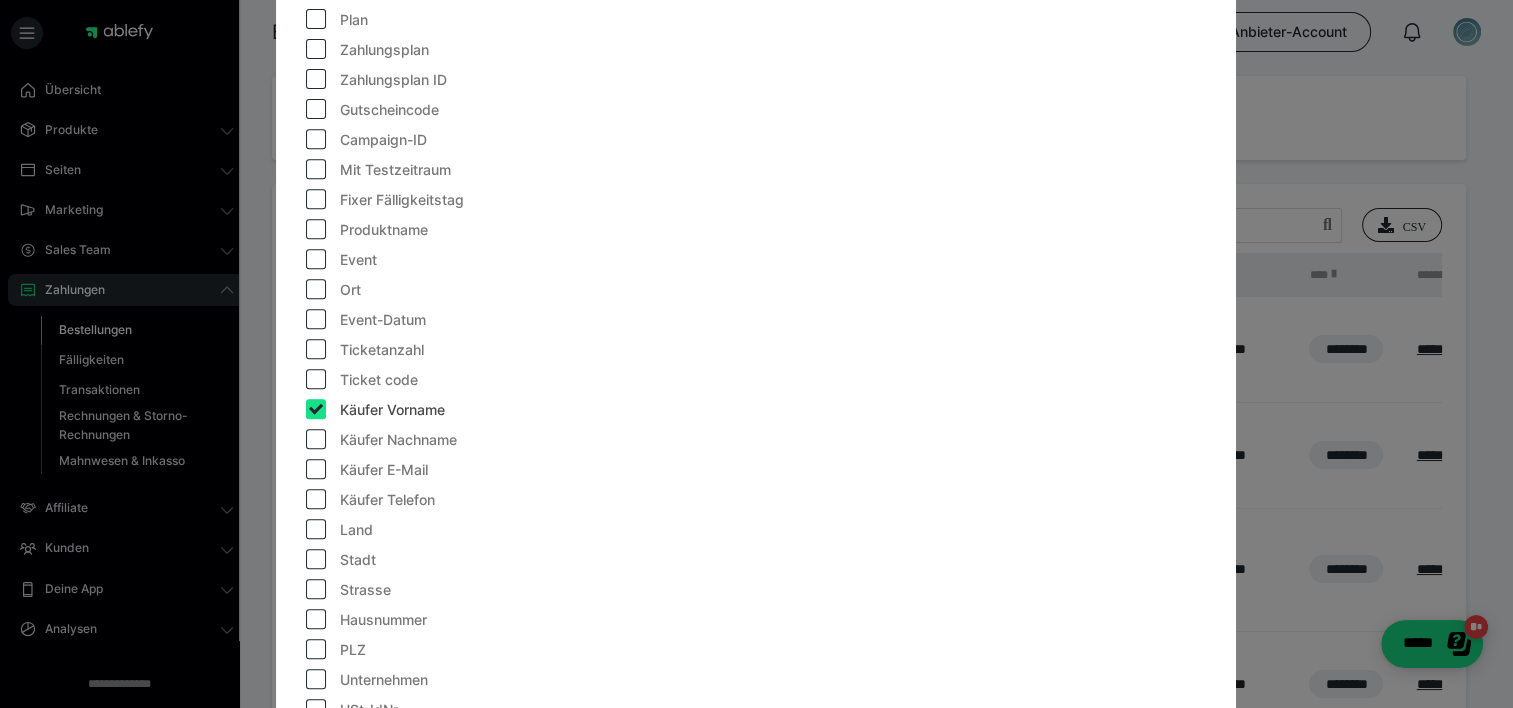 click at bounding box center [316, 439] 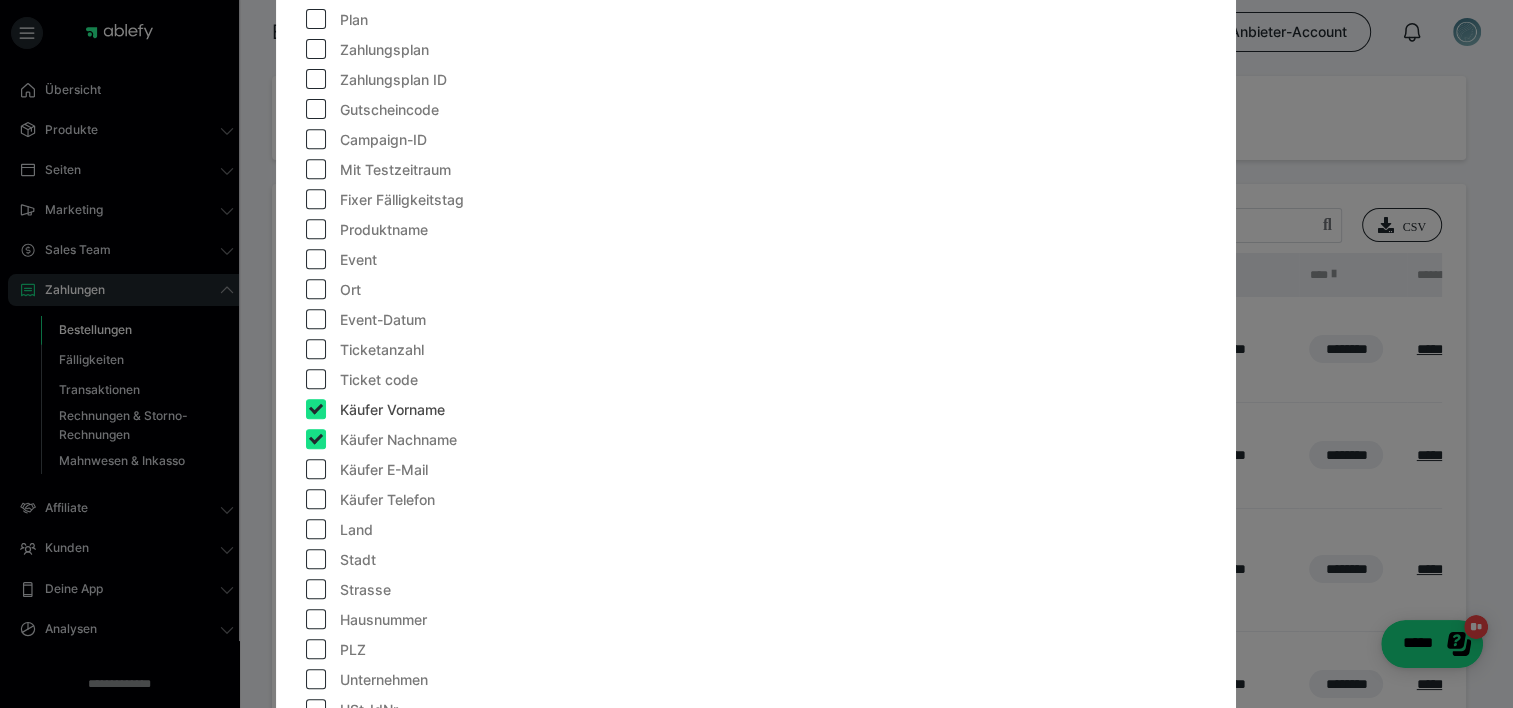 checkbox on "true" 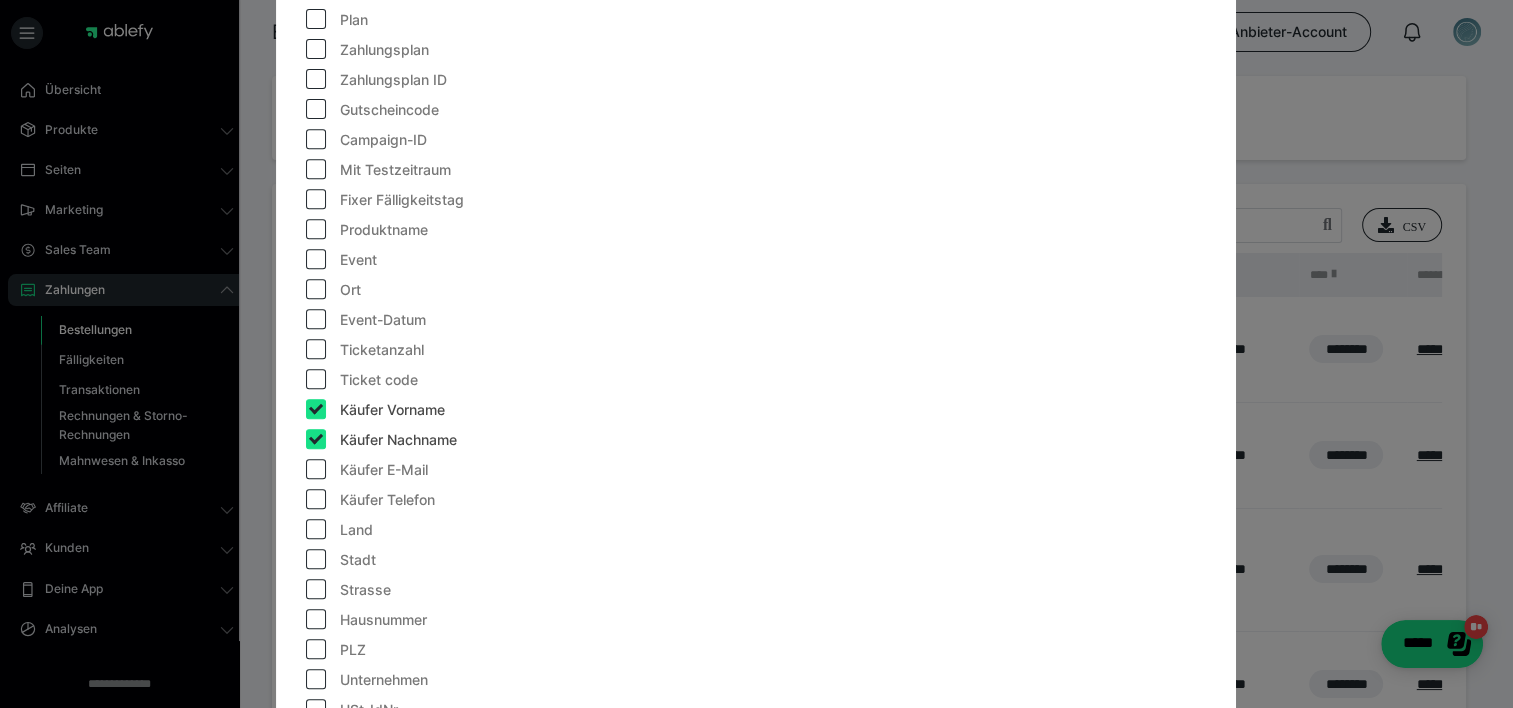 click at bounding box center [316, 469] 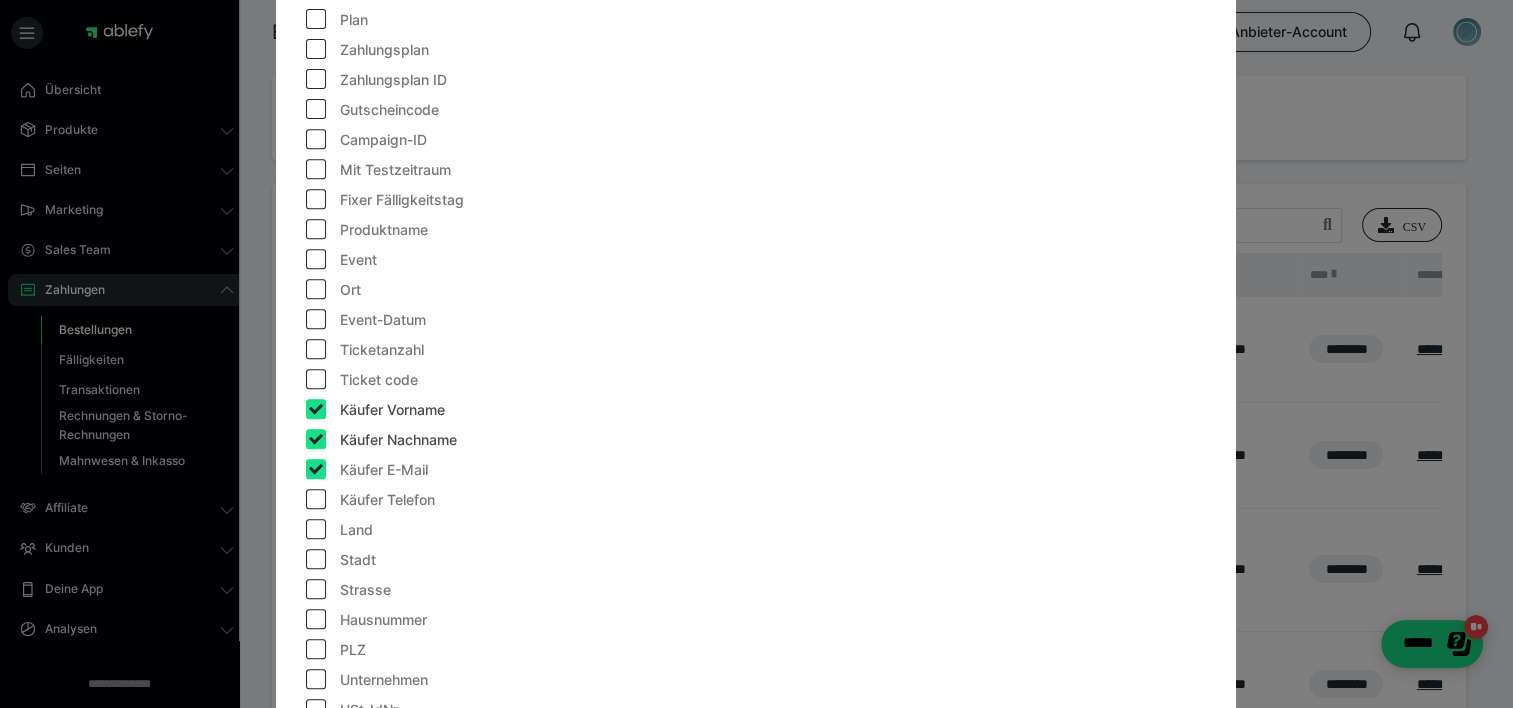 checkbox on "true" 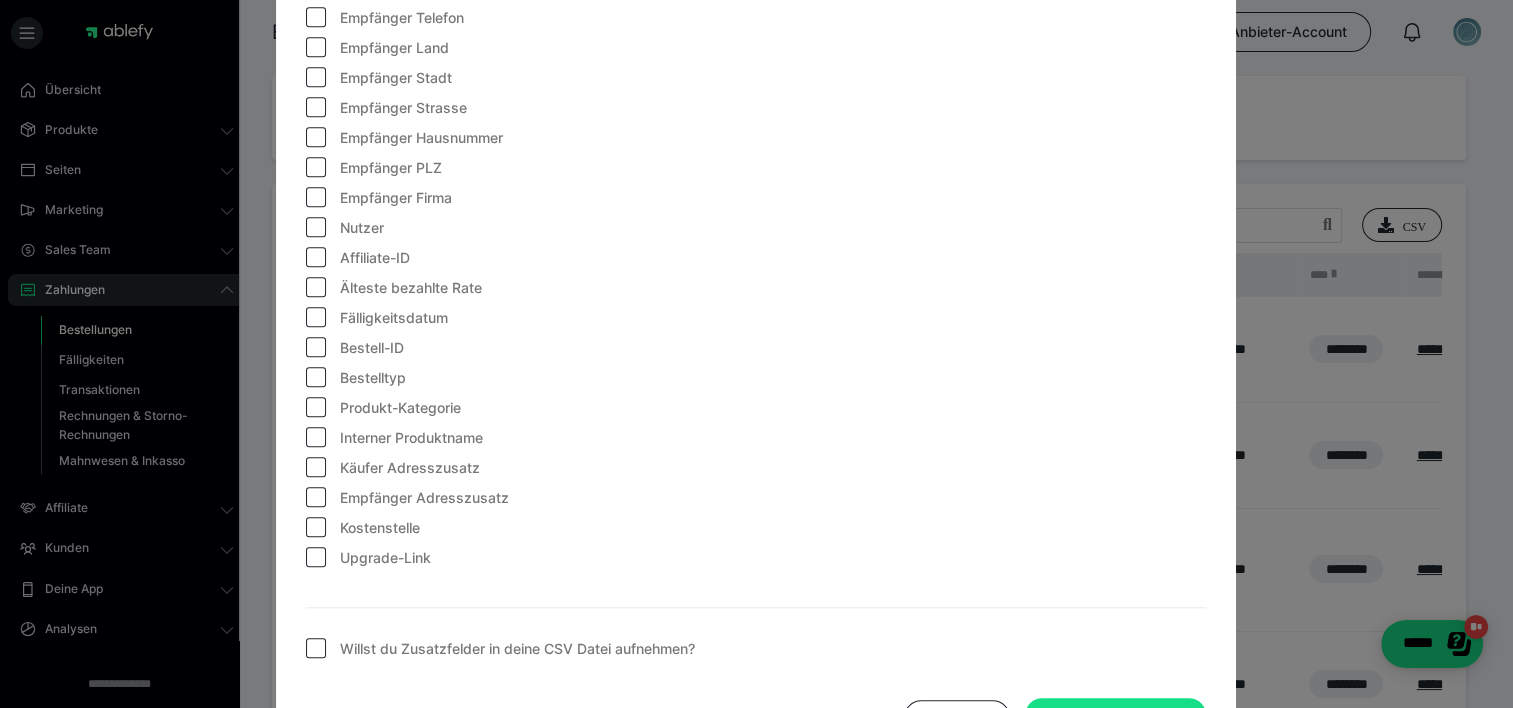 scroll, scrollTop: 1676, scrollLeft: 0, axis: vertical 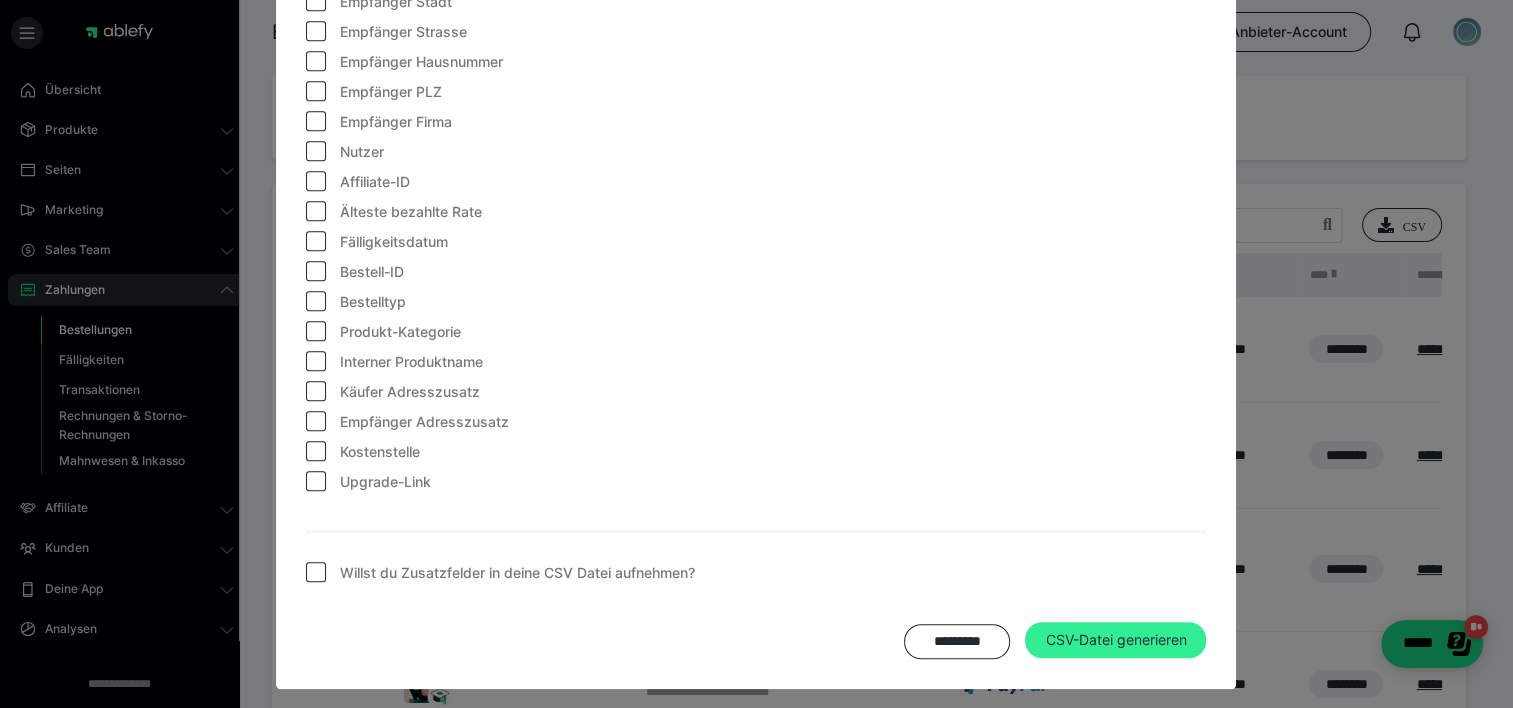 type 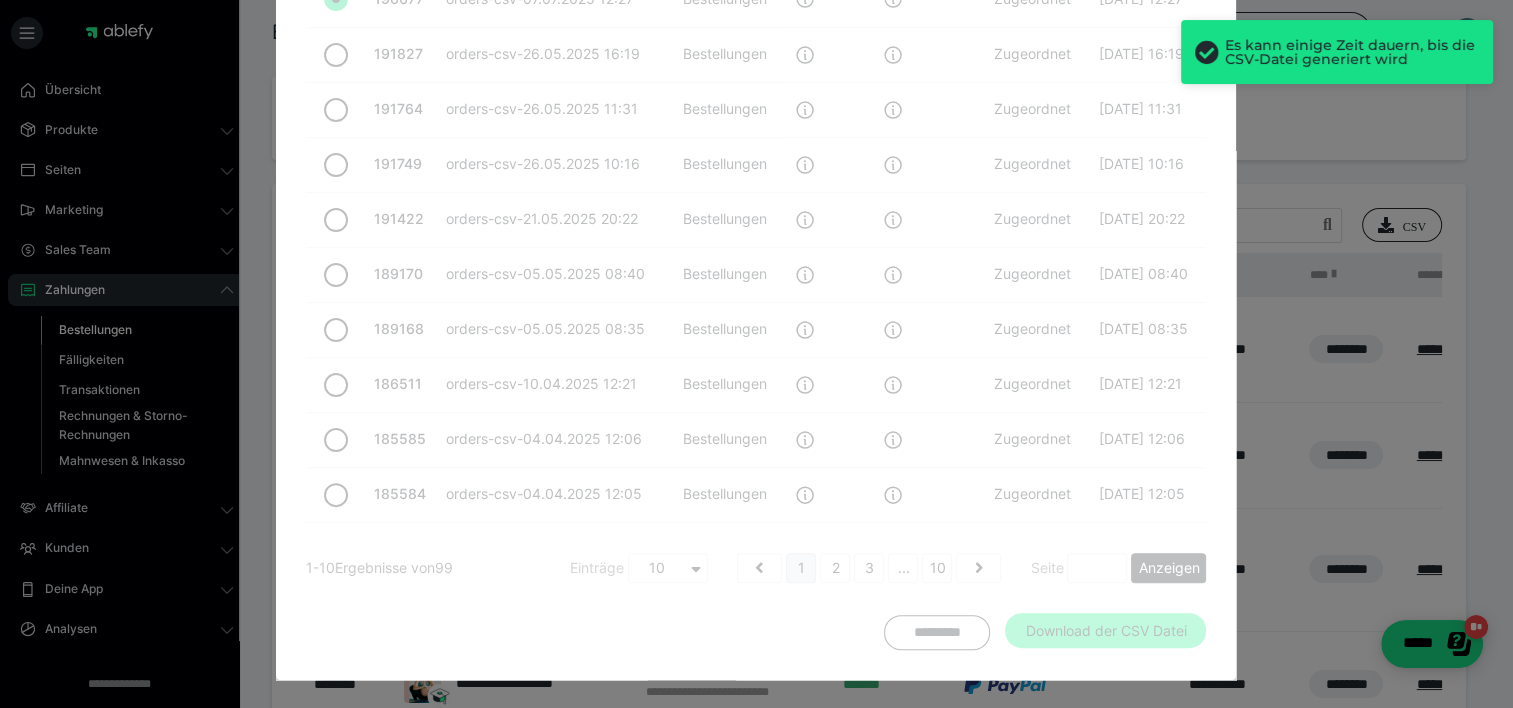 scroll, scrollTop: 454, scrollLeft: 0, axis: vertical 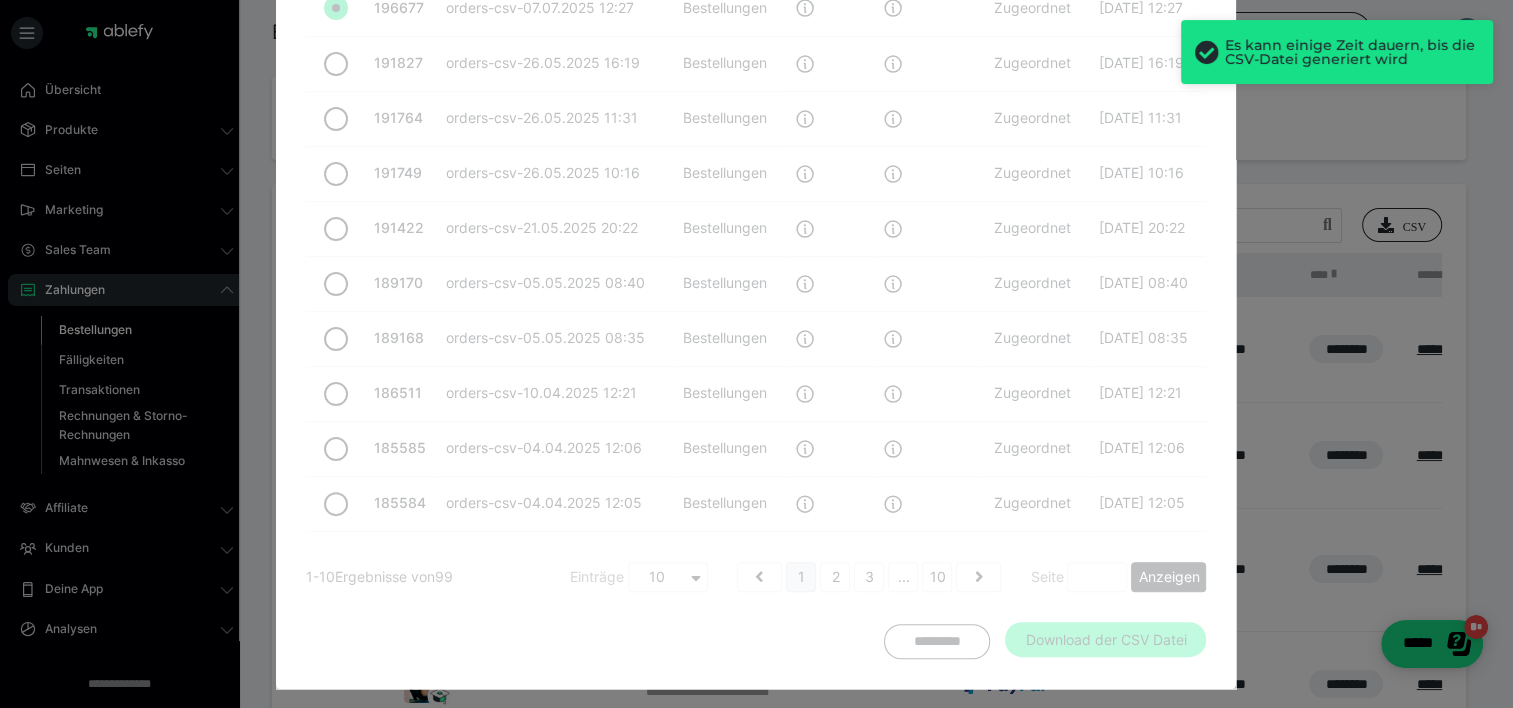 radio on "false" 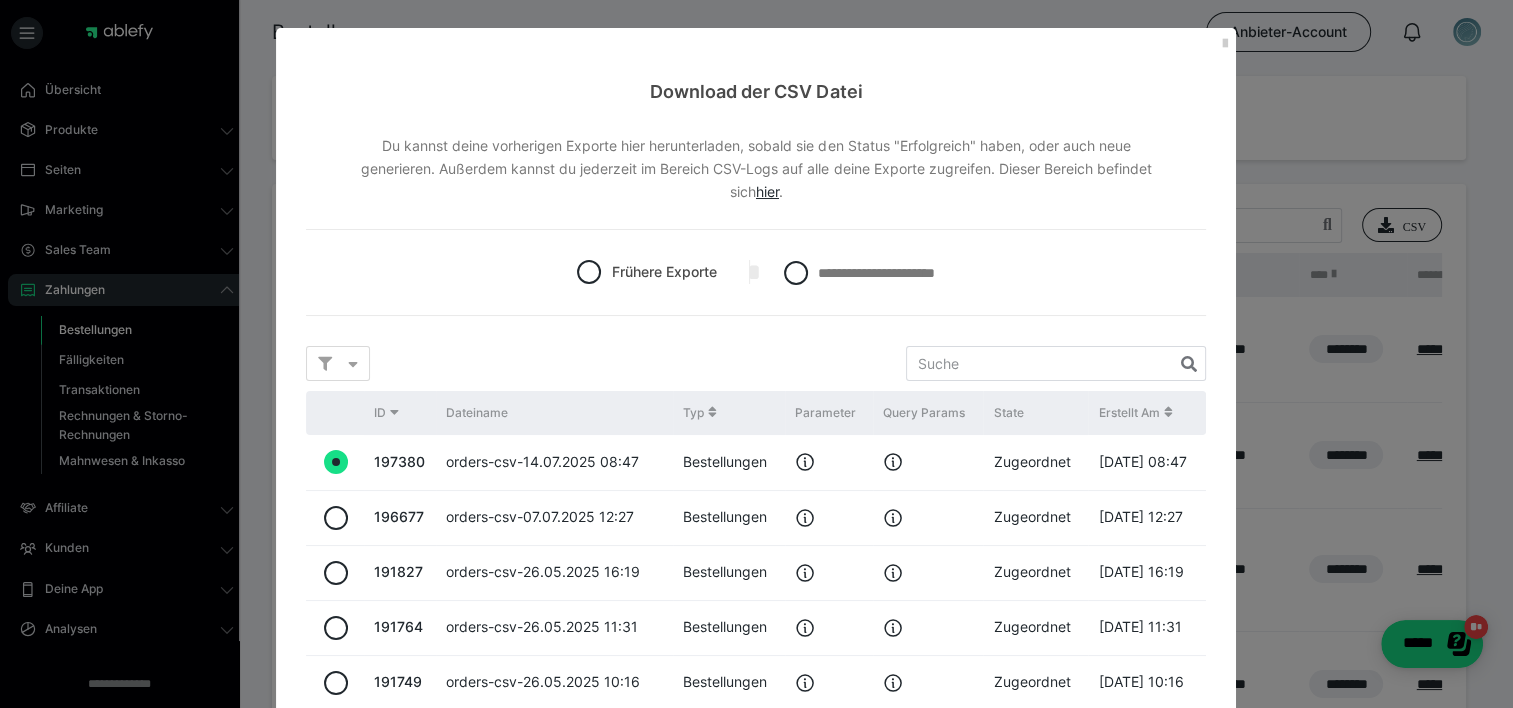 scroll, scrollTop: 454, scrollLeft: 0, axis: vertical 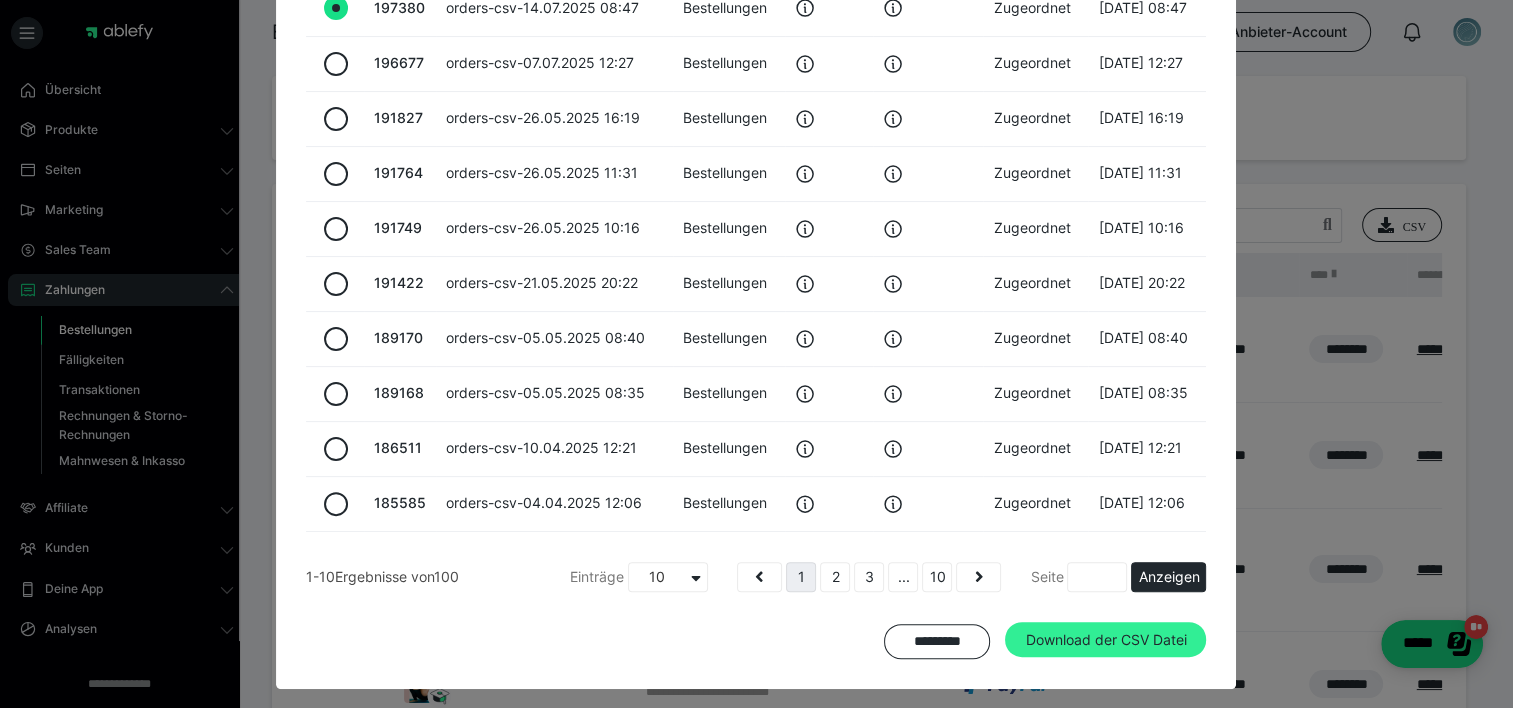 click on "Download der CSV Datei" at bounding box center [1105, 640] 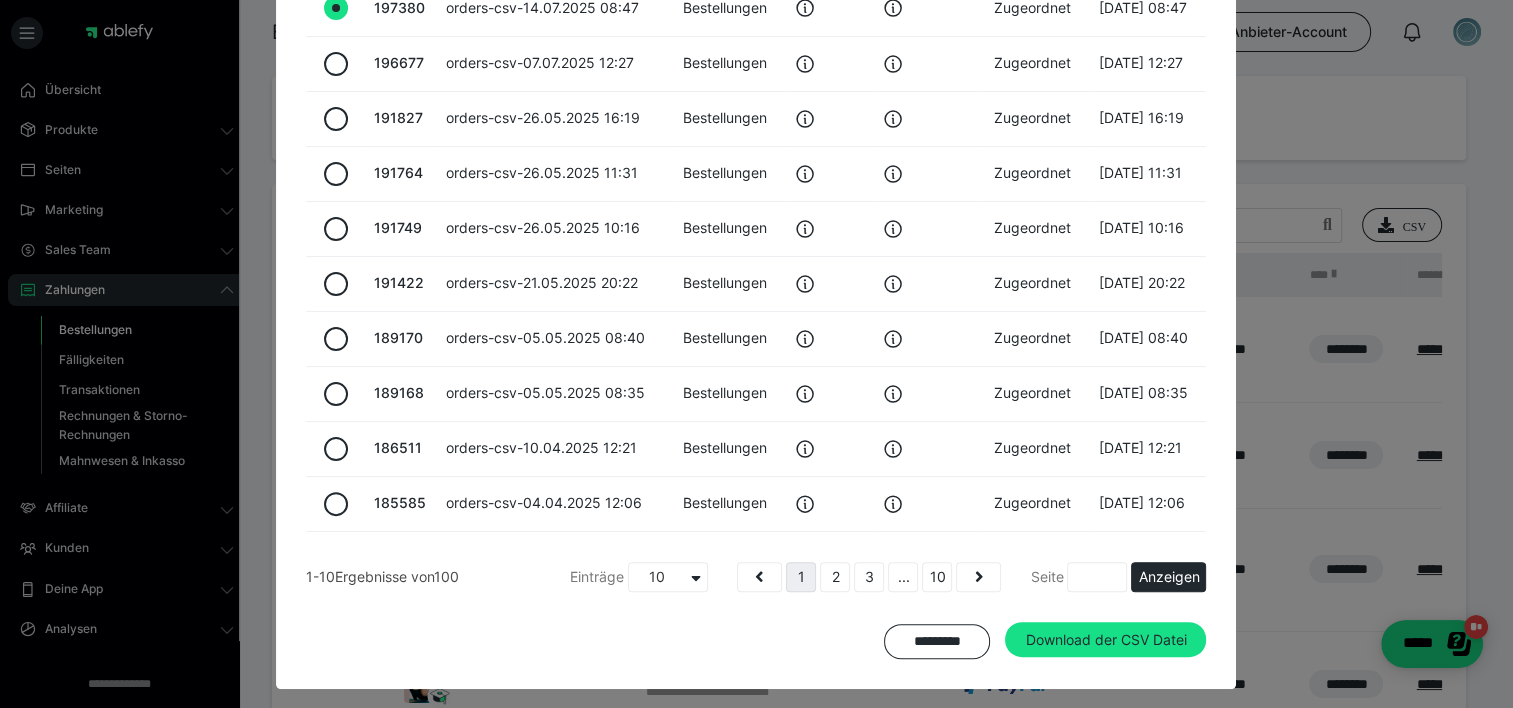 scroll, scrollTop: 28, scrollLeft: 0, axis: vertical 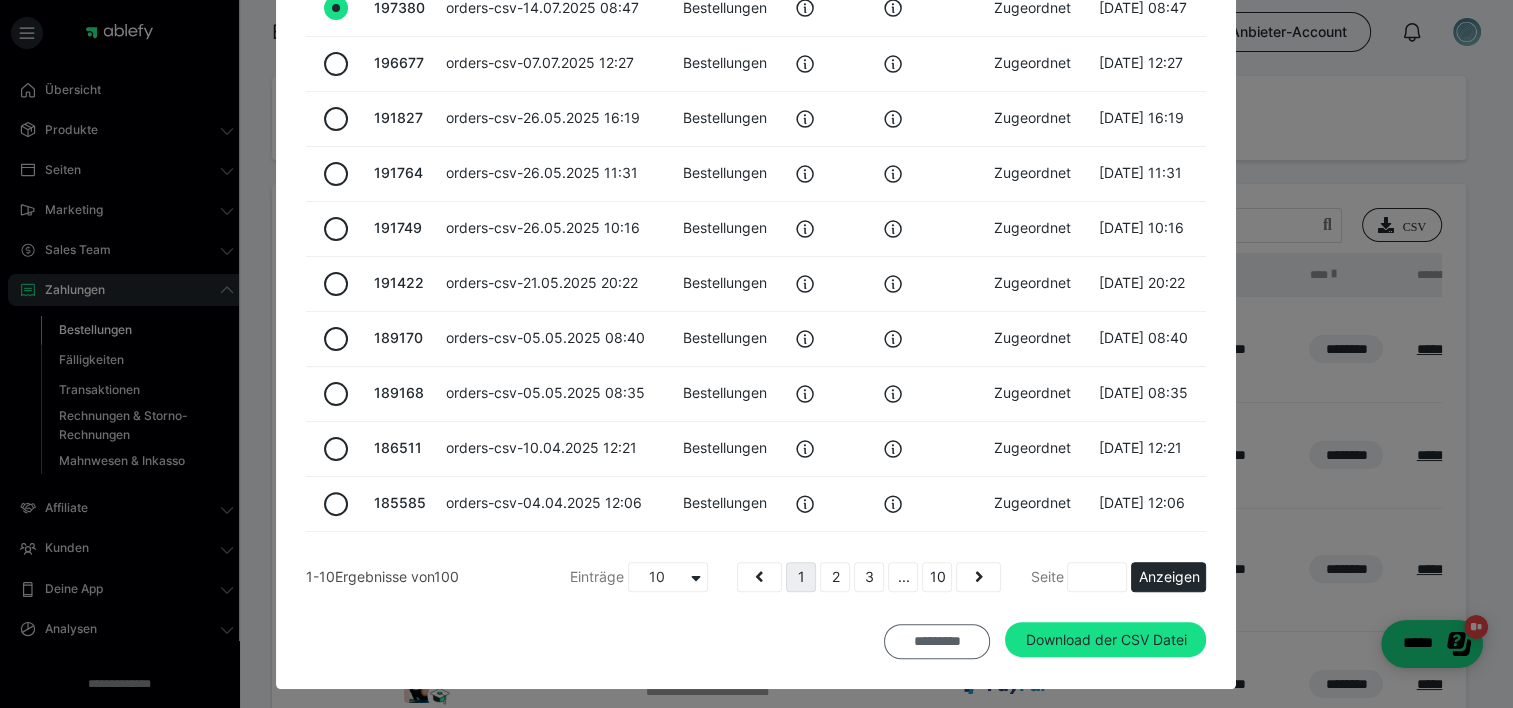 type 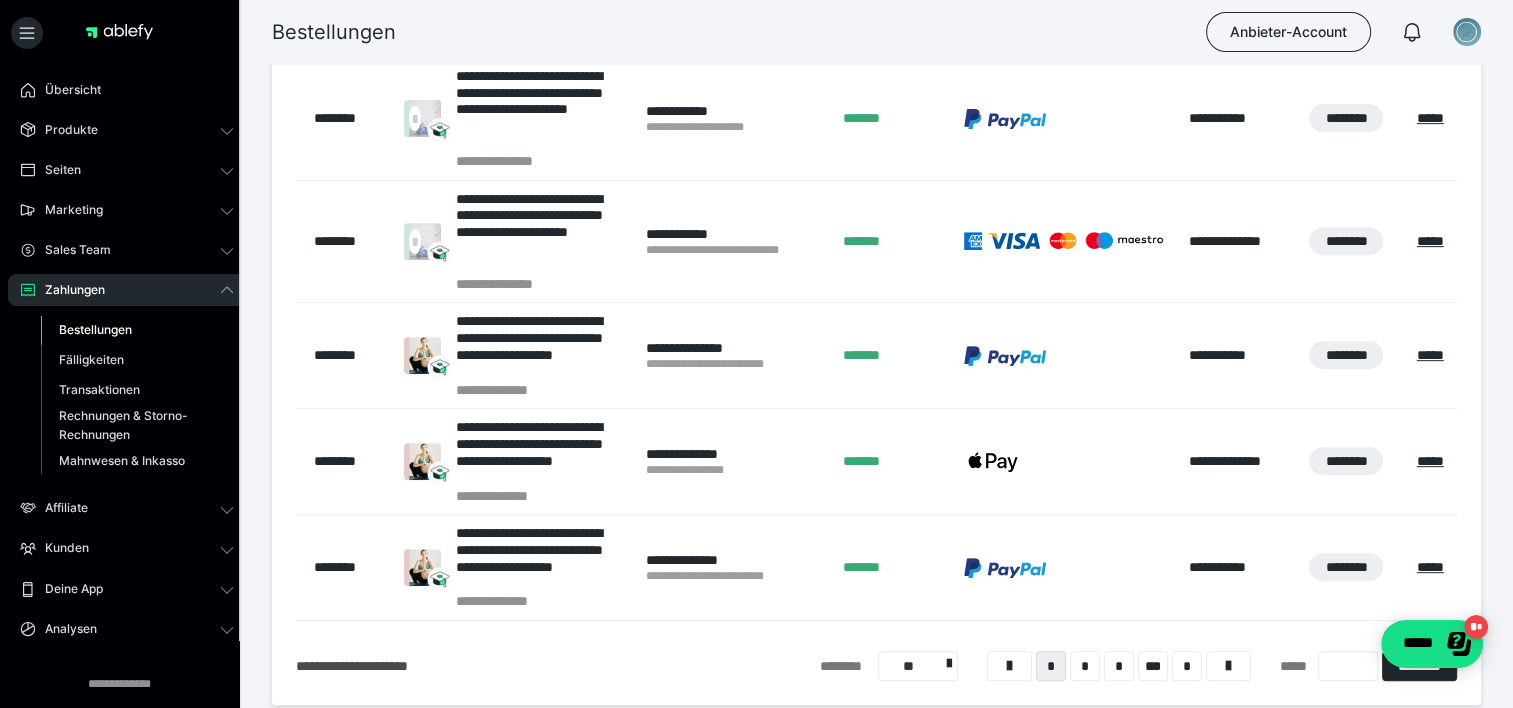 scroll, scrollTop: 787, scrollLeft: 0, axis: vertical 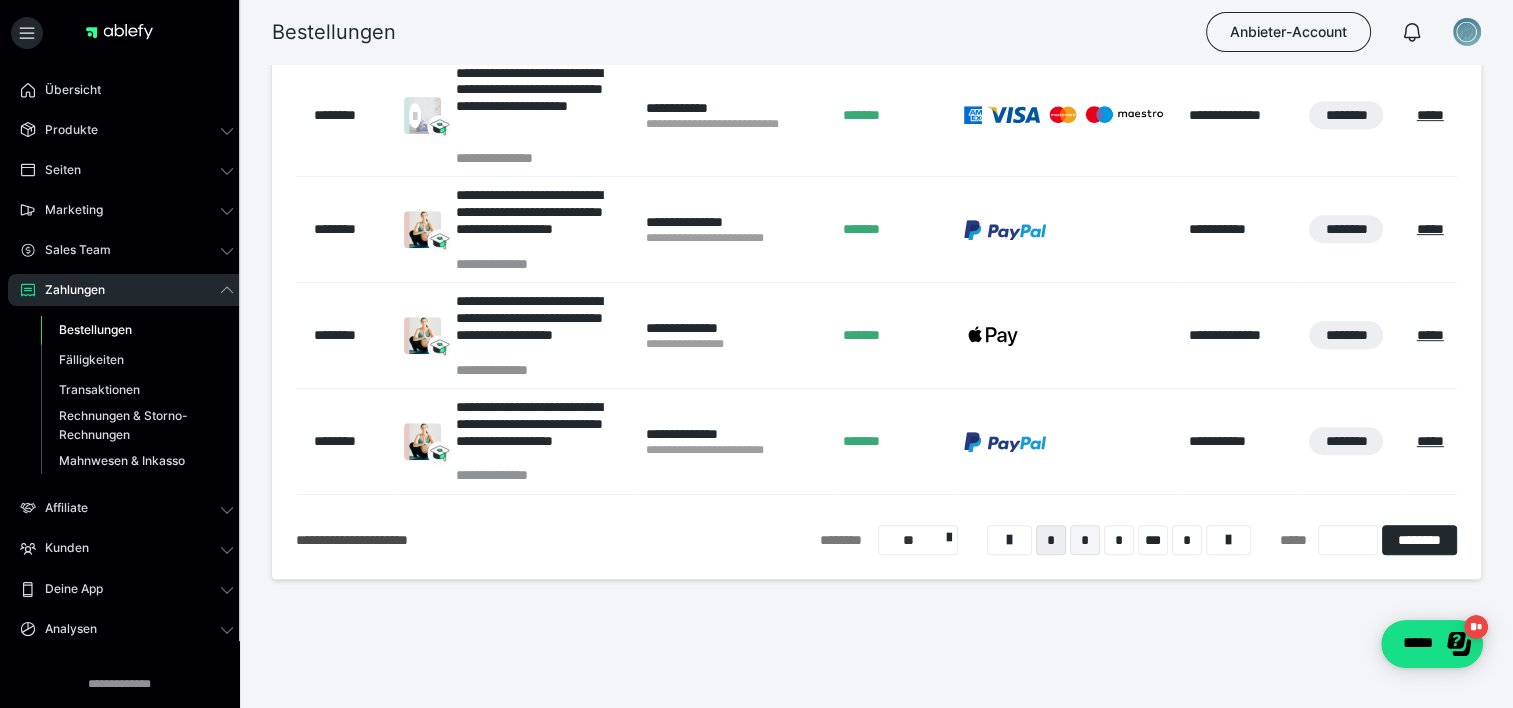 click on "*" at bounding box center [1085, 540] 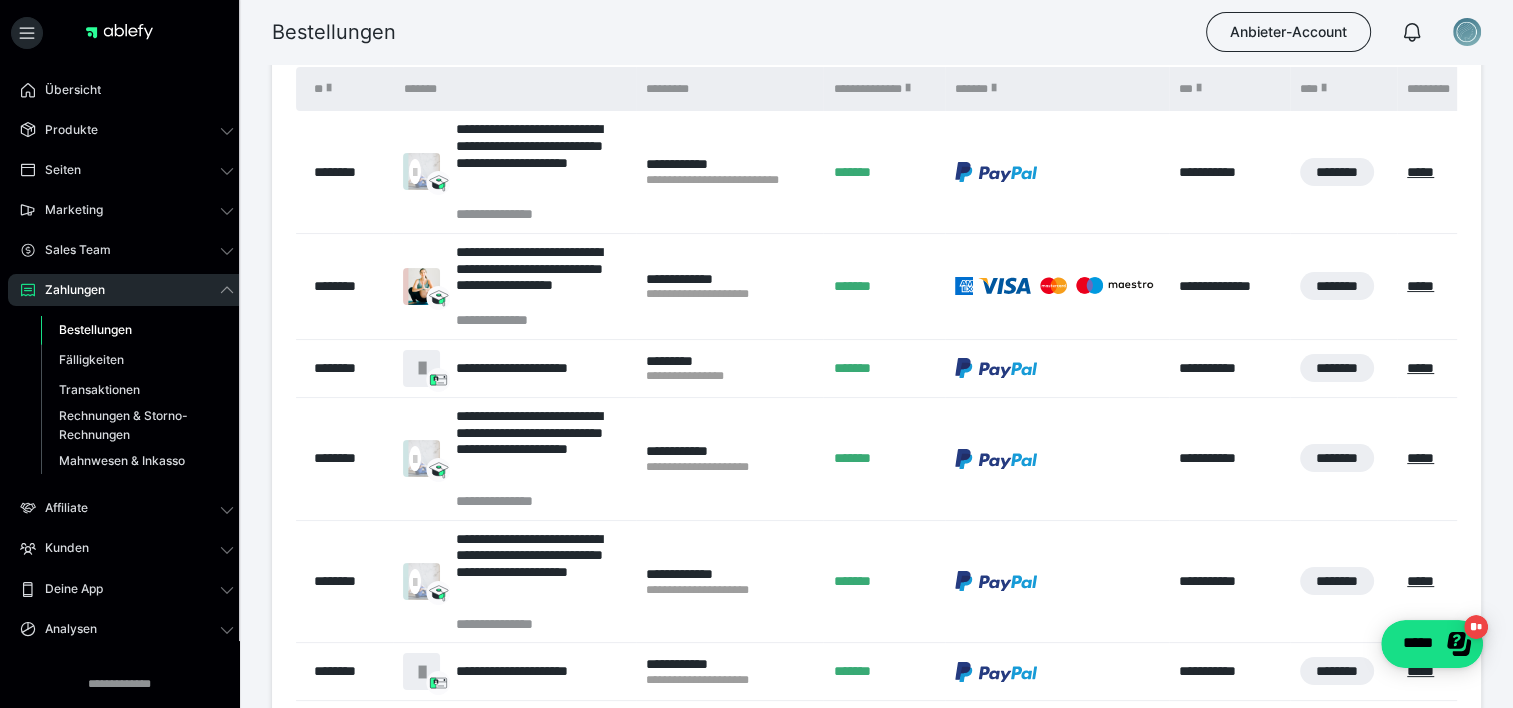 scroll, scrollTop: 188, scrollLeft: 0, axis: vertical 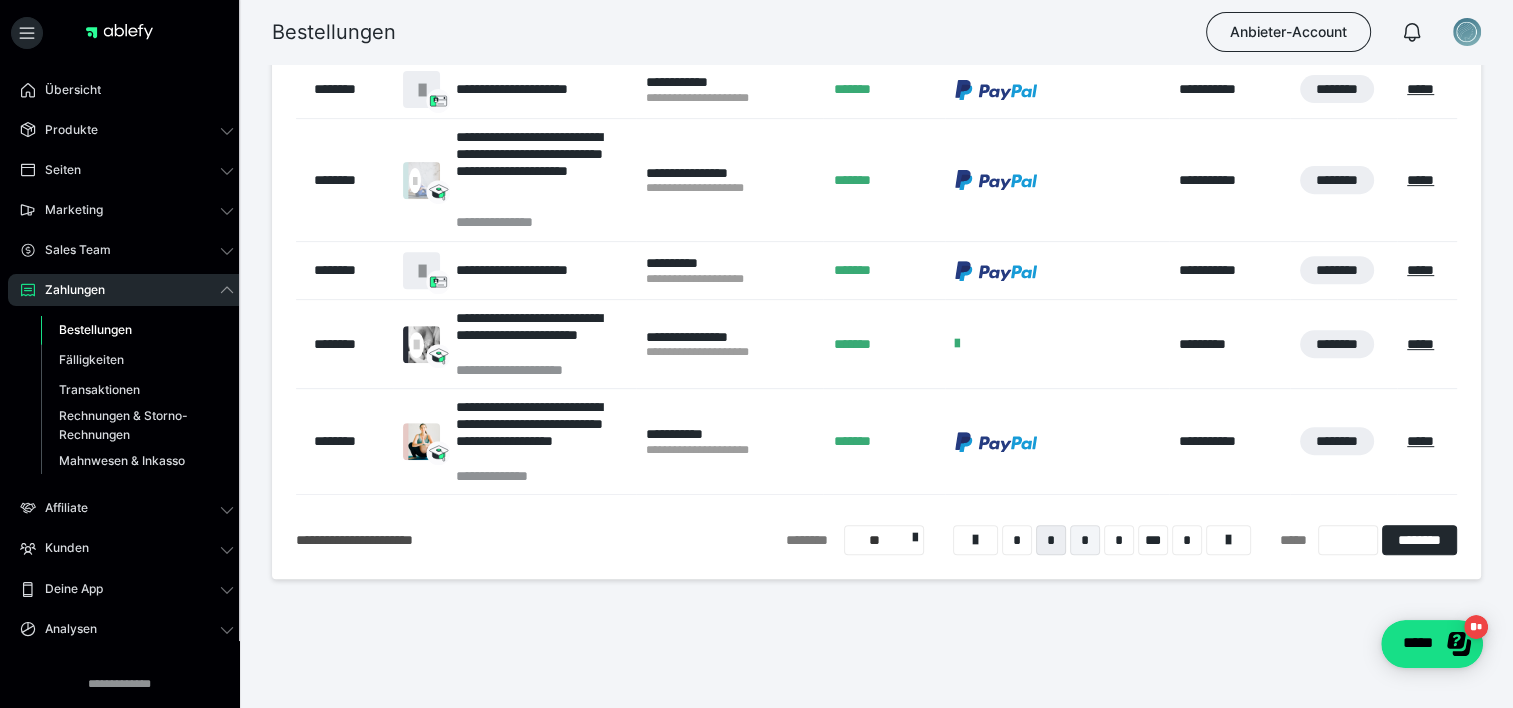 click on "*" at bounding box center (1085, 540) 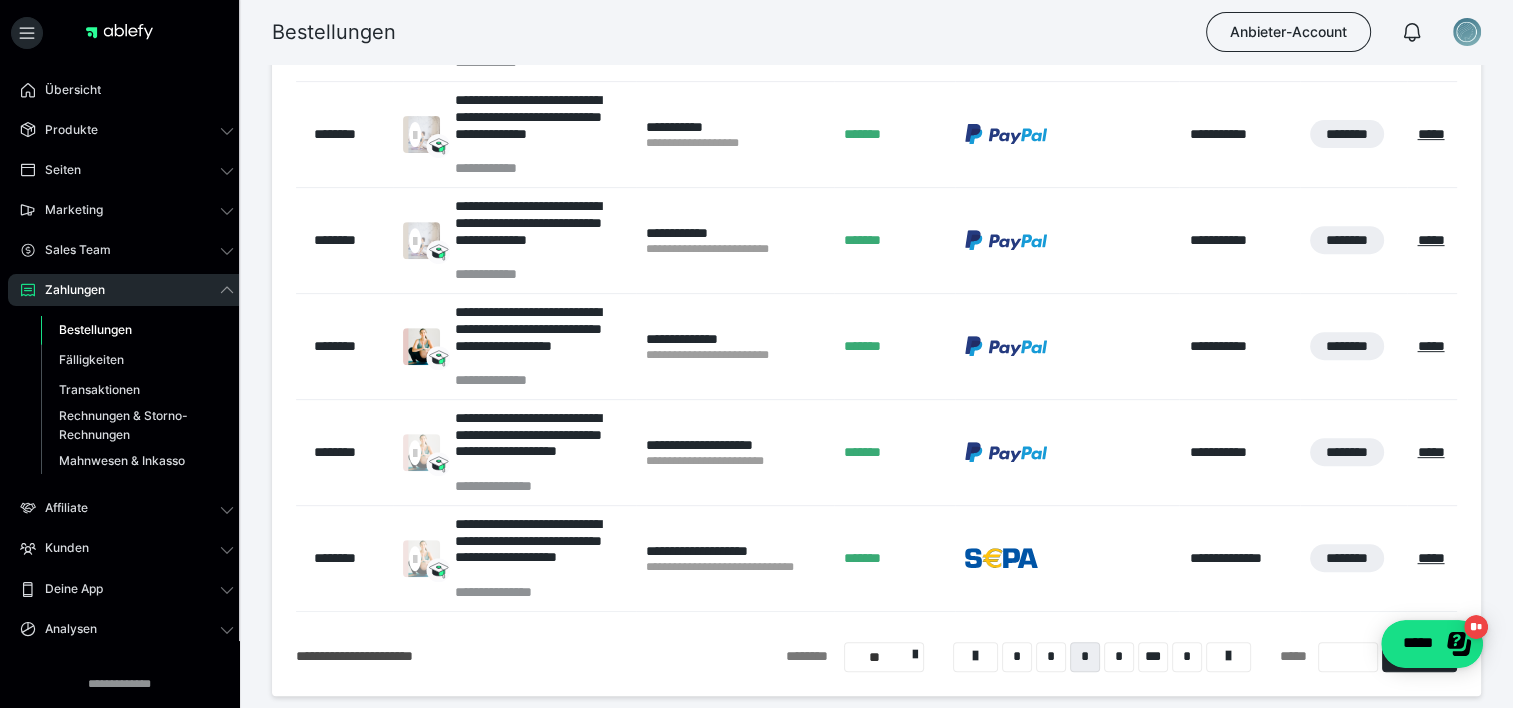 scroll, scrollTop: 861, scrollLeft: 0, axis: vertical 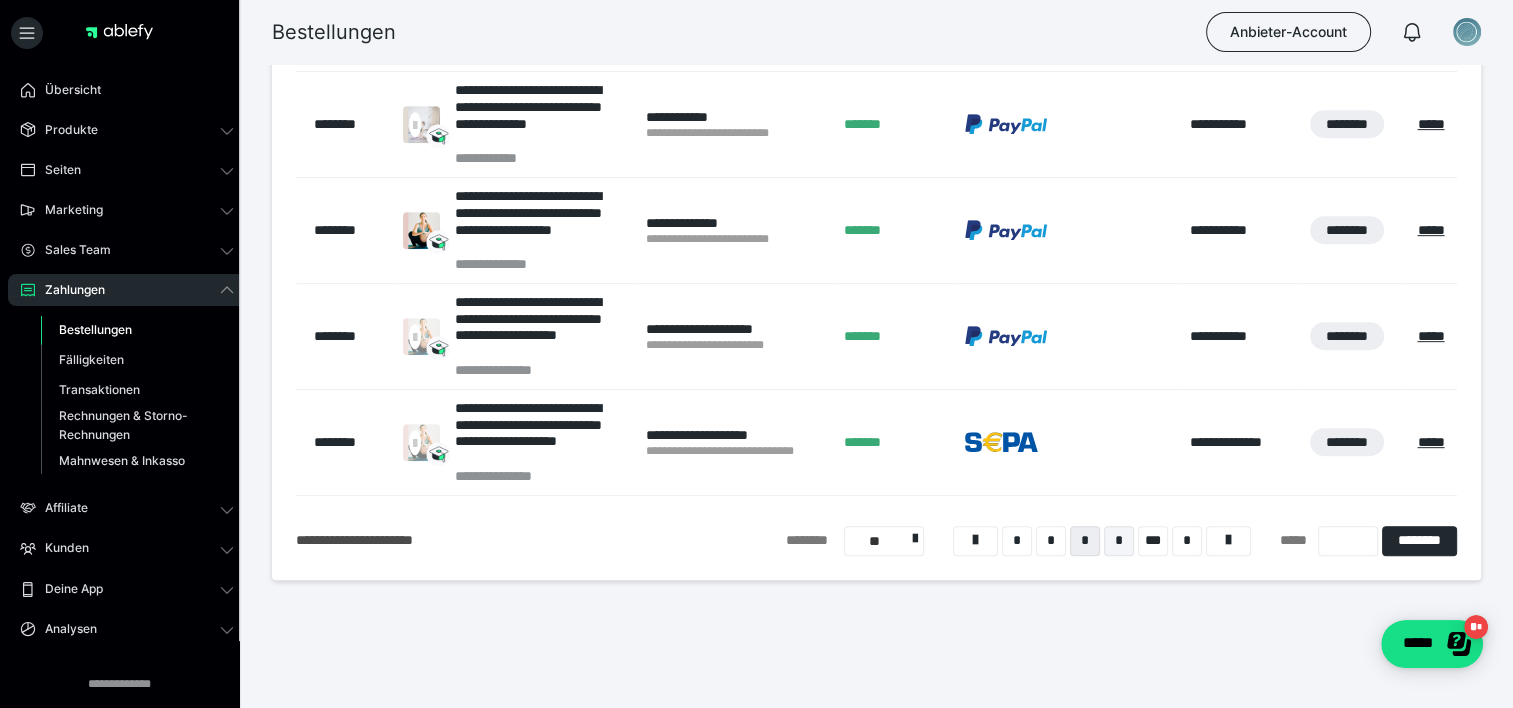 click on "*" at bounding box center (1119, 541) 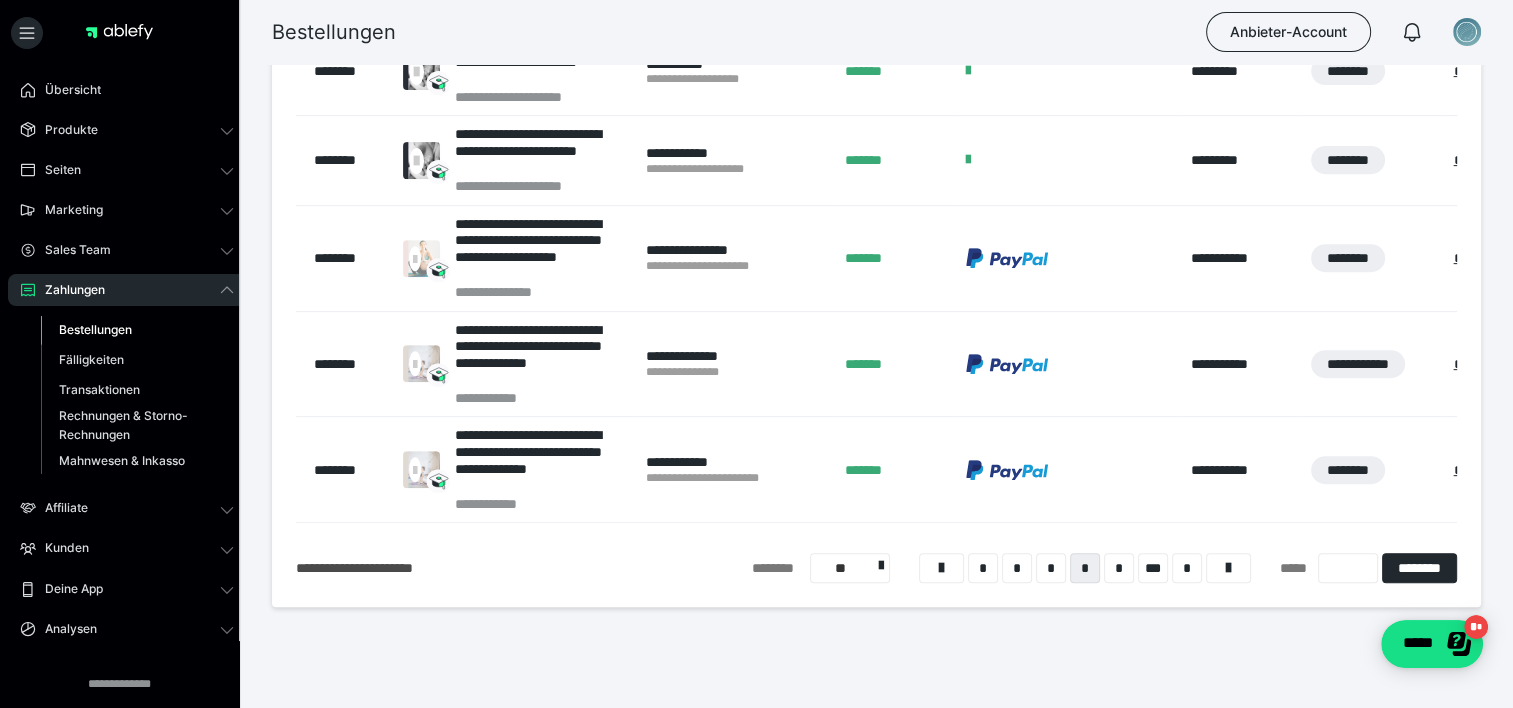 scroll, scrollTop: 799, scrollLeft: 0, axis: vertical 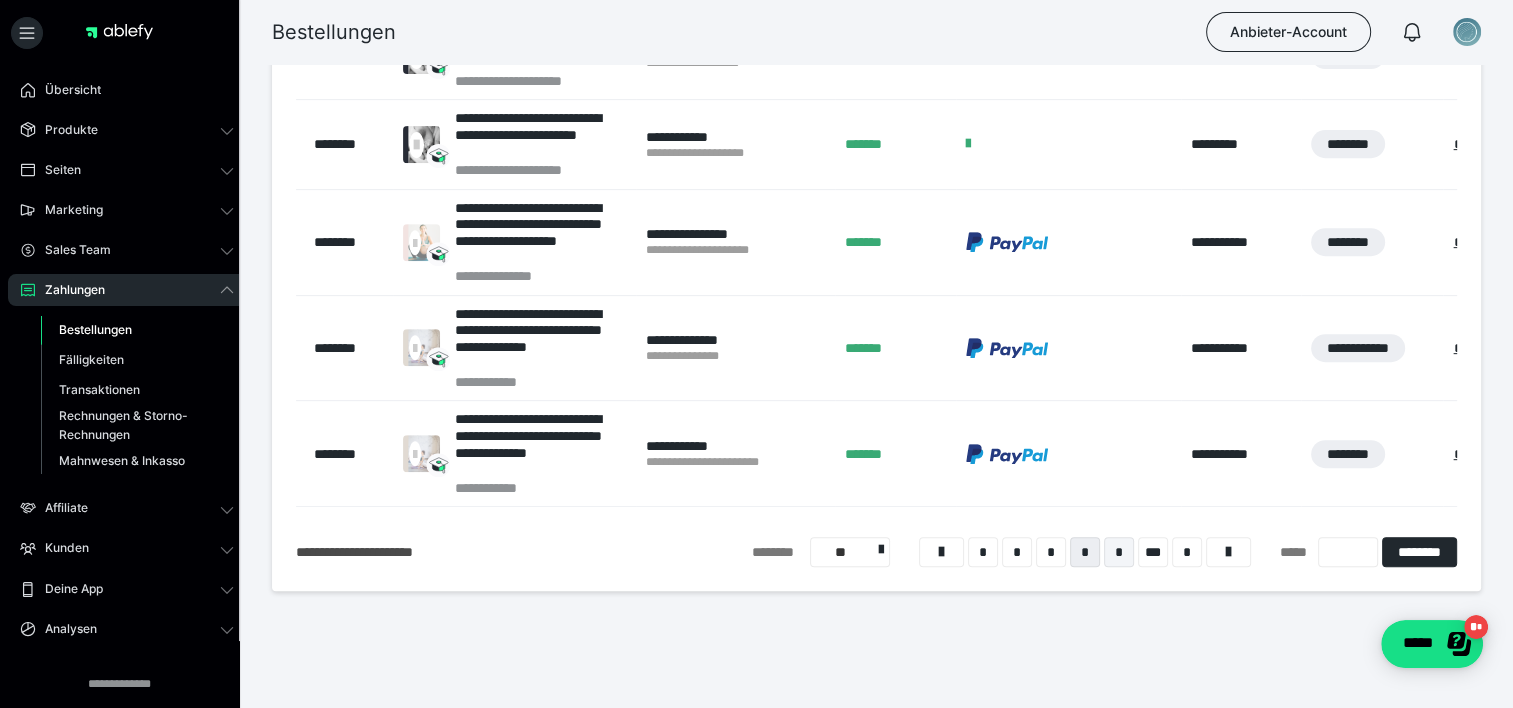 click on "*" at bounding box center [1119, 552] 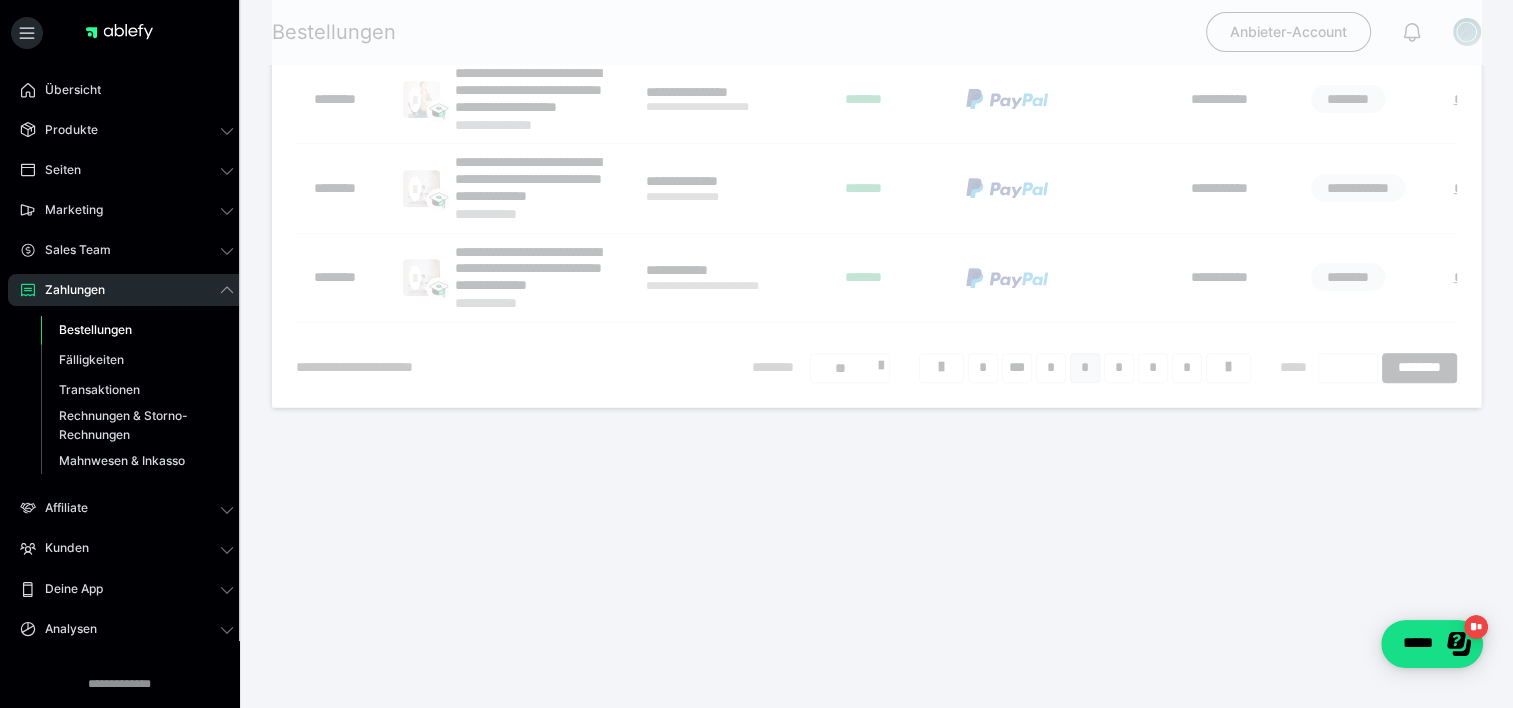 scroll, scrollTop: 124, scrollLeft: 0, axis: vertical 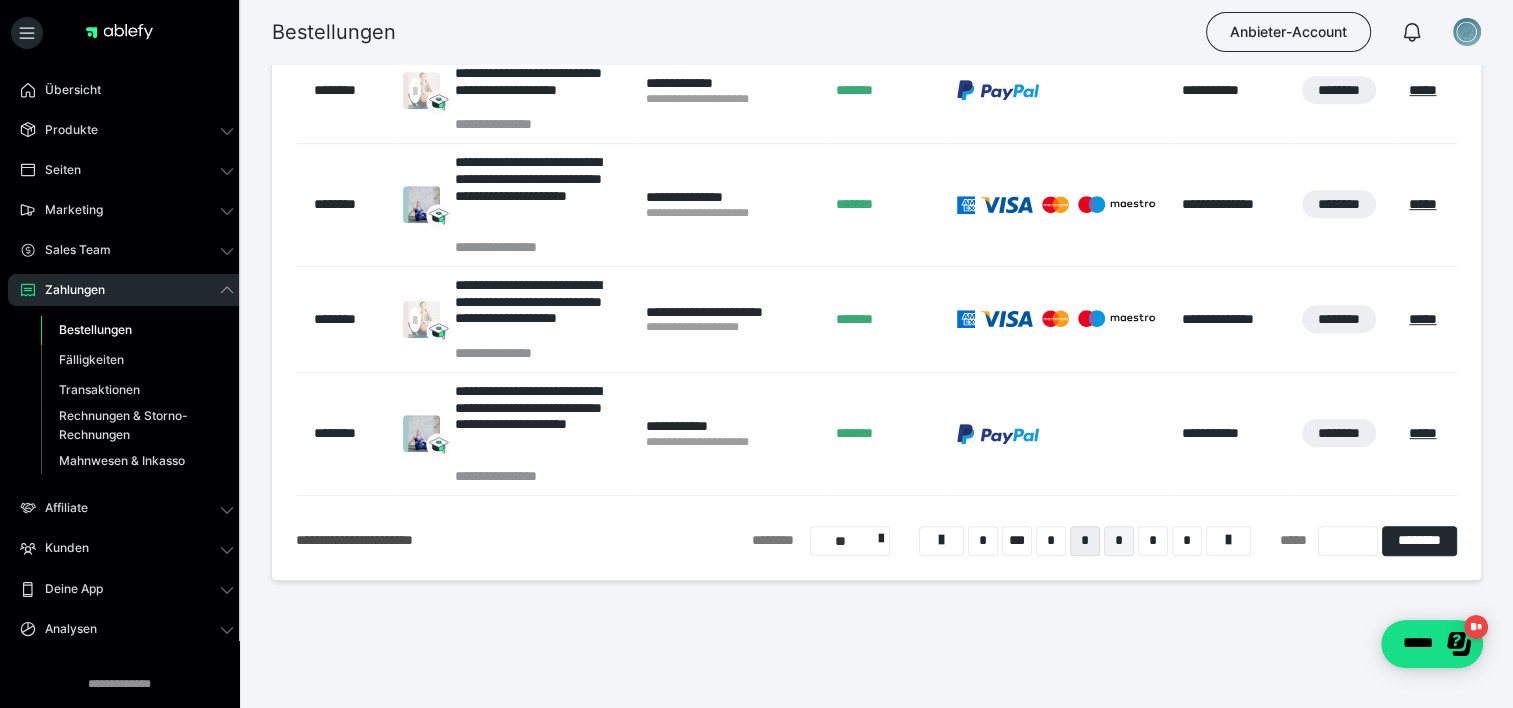 click on "*" at bounding box center (1119, 541) 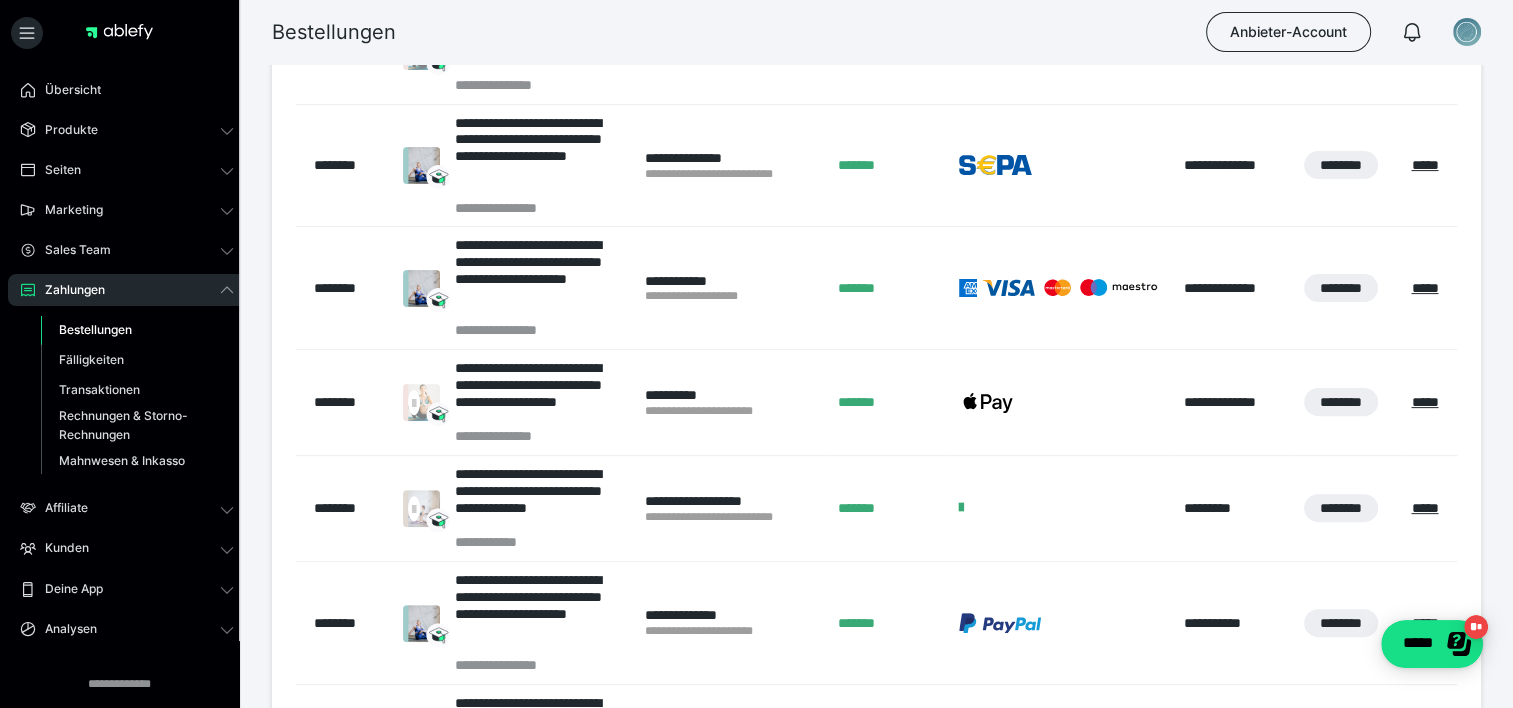 scroll, scrollTop: 644, scrollLeft: 0, axis: vertical 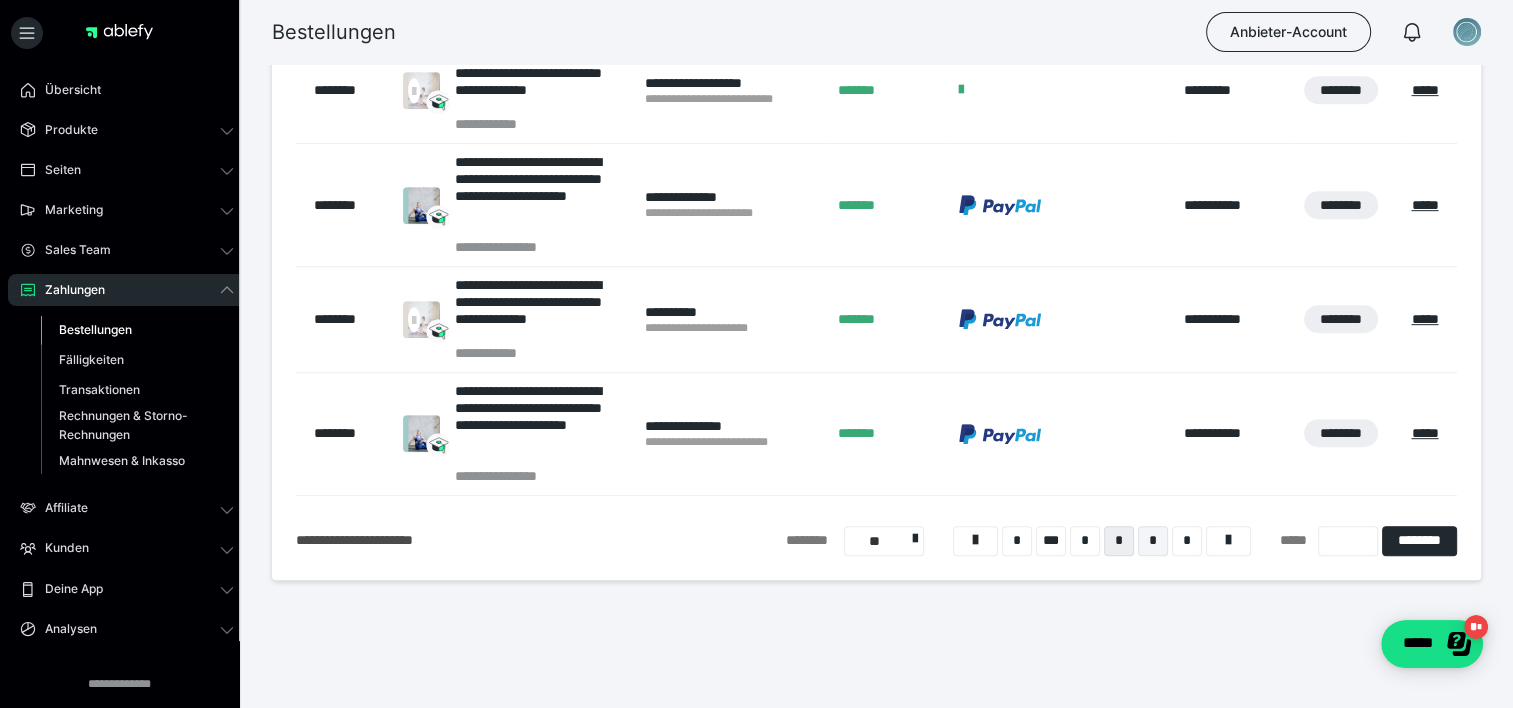 click on "*" at bounding box center (1153, 541) 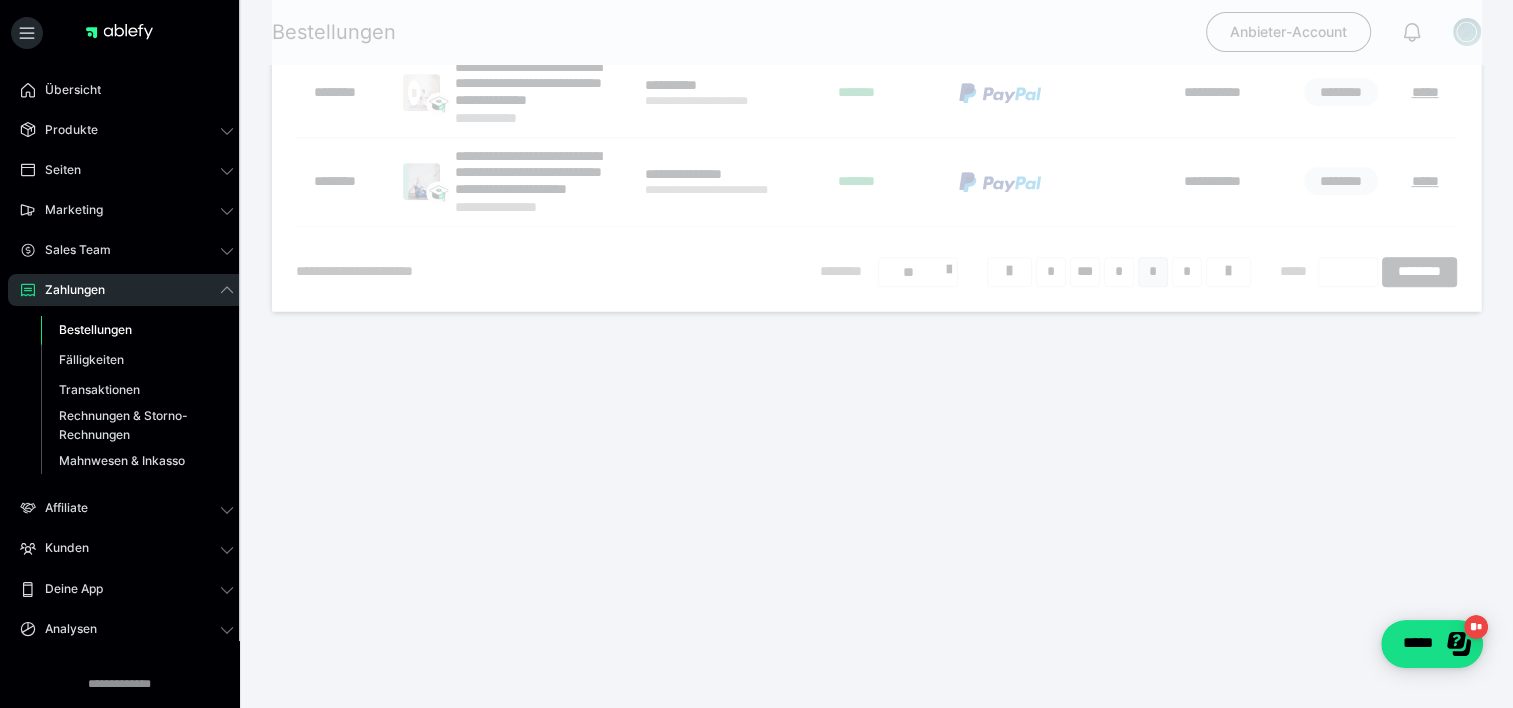 scroll, scrollTop: 124, scrollLeft: 0, axis: vertical 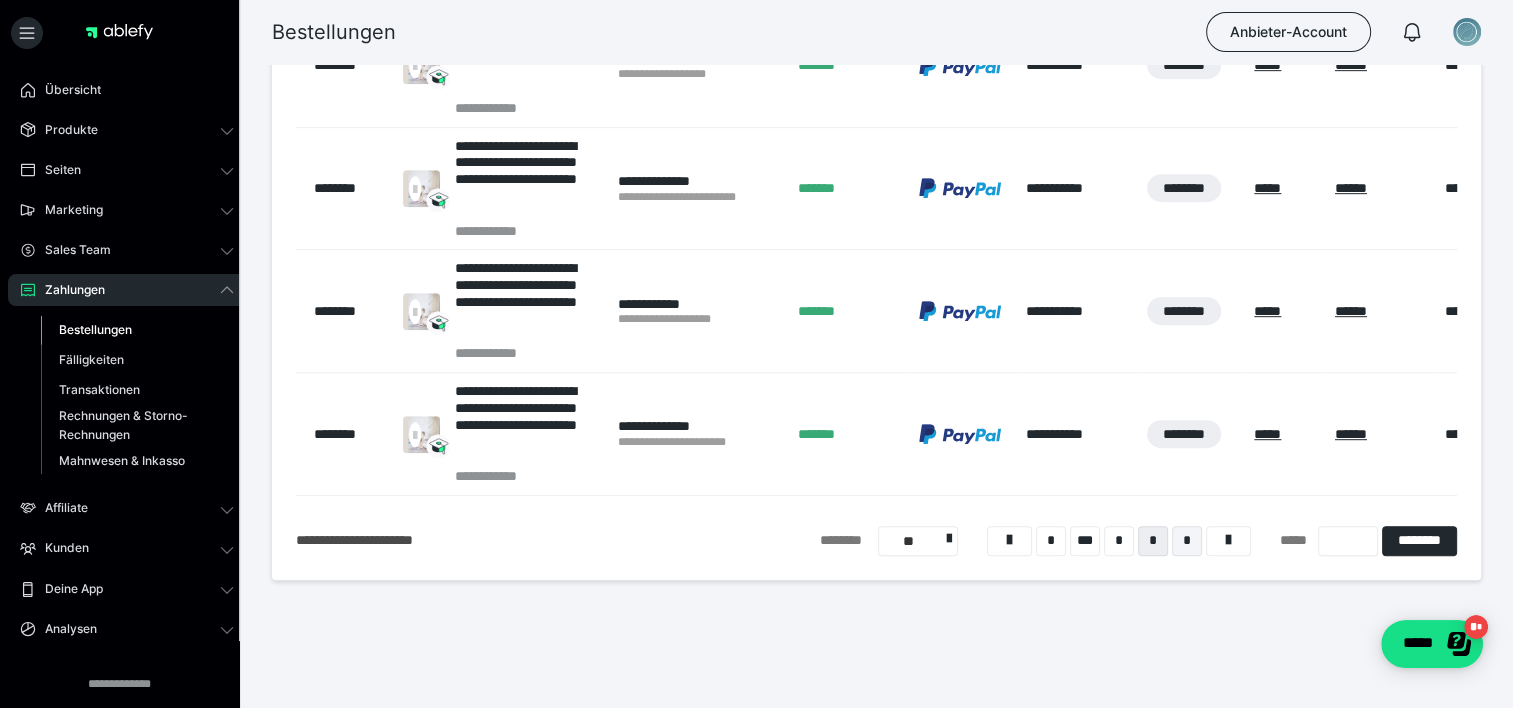 click on "*" at bounding box center (1187, 541) 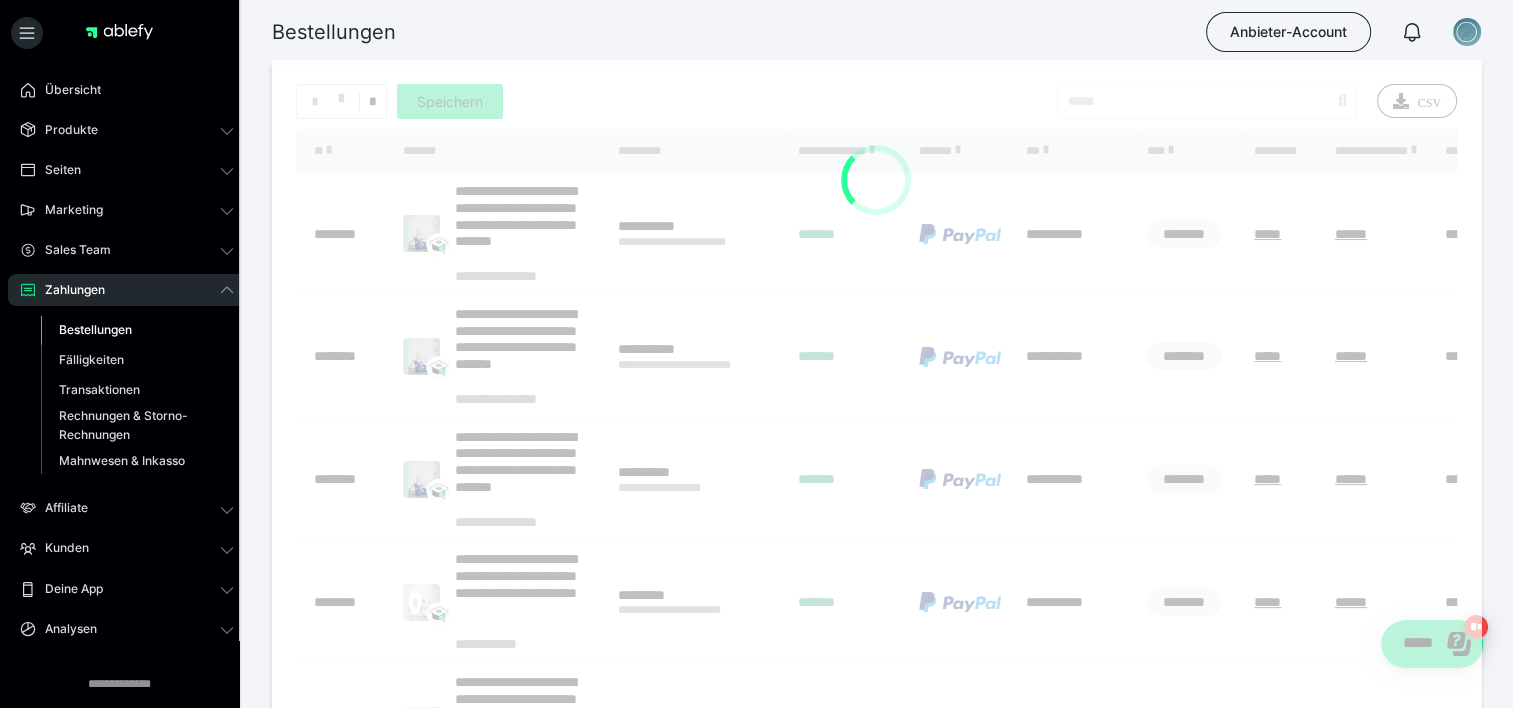scroll, scrollTop: 0, scrollLeft: 0, axis: both 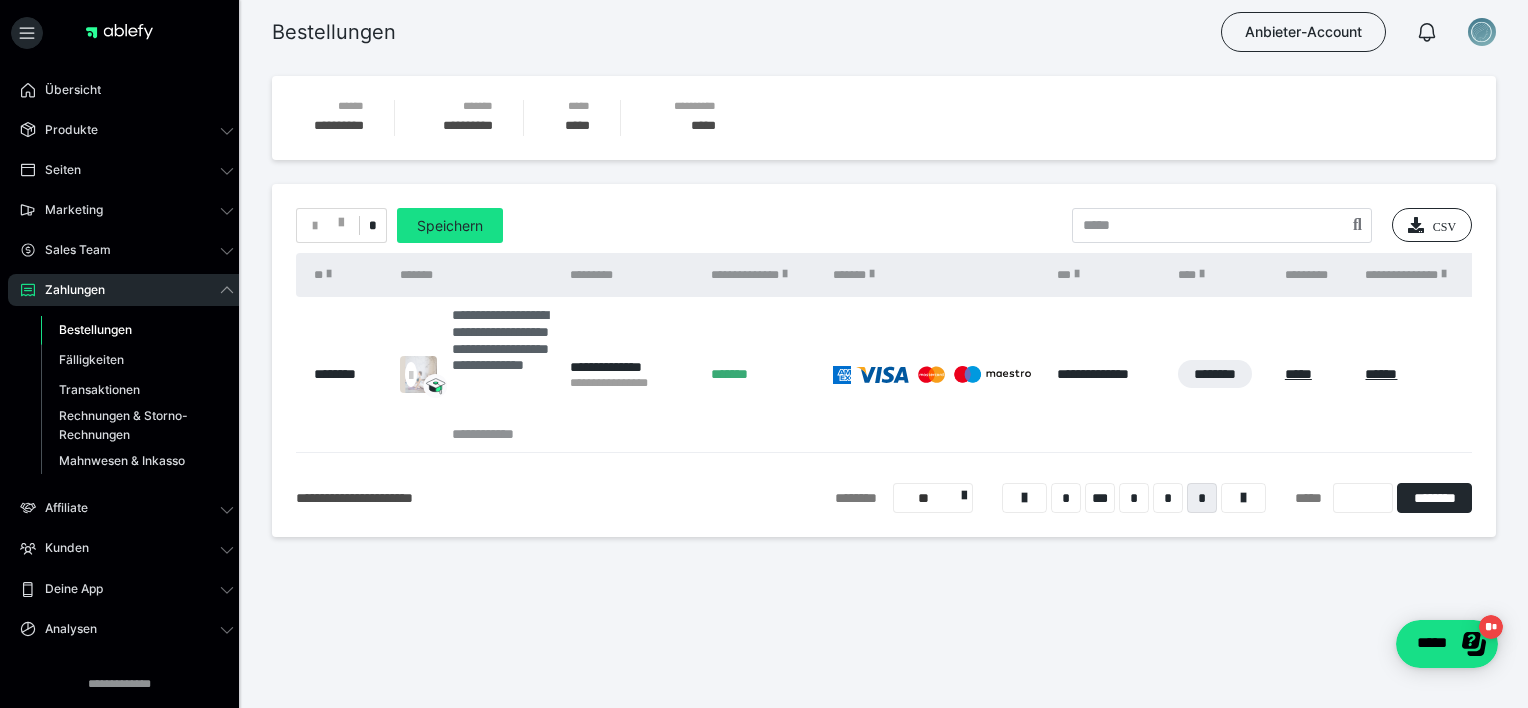 click on "**********" at bounding box center (501, 366) 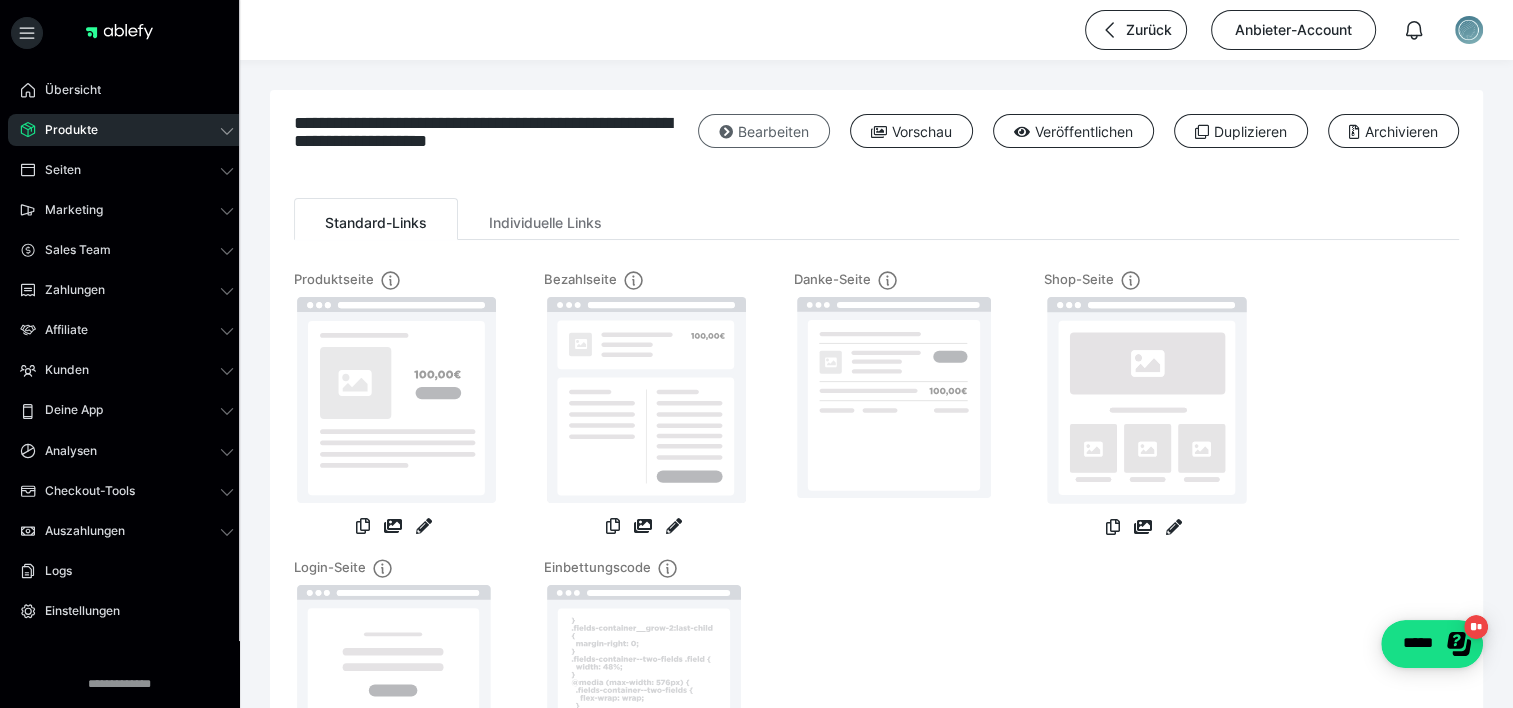 click on "Bearbeiten" at bounding box center [764, 131] 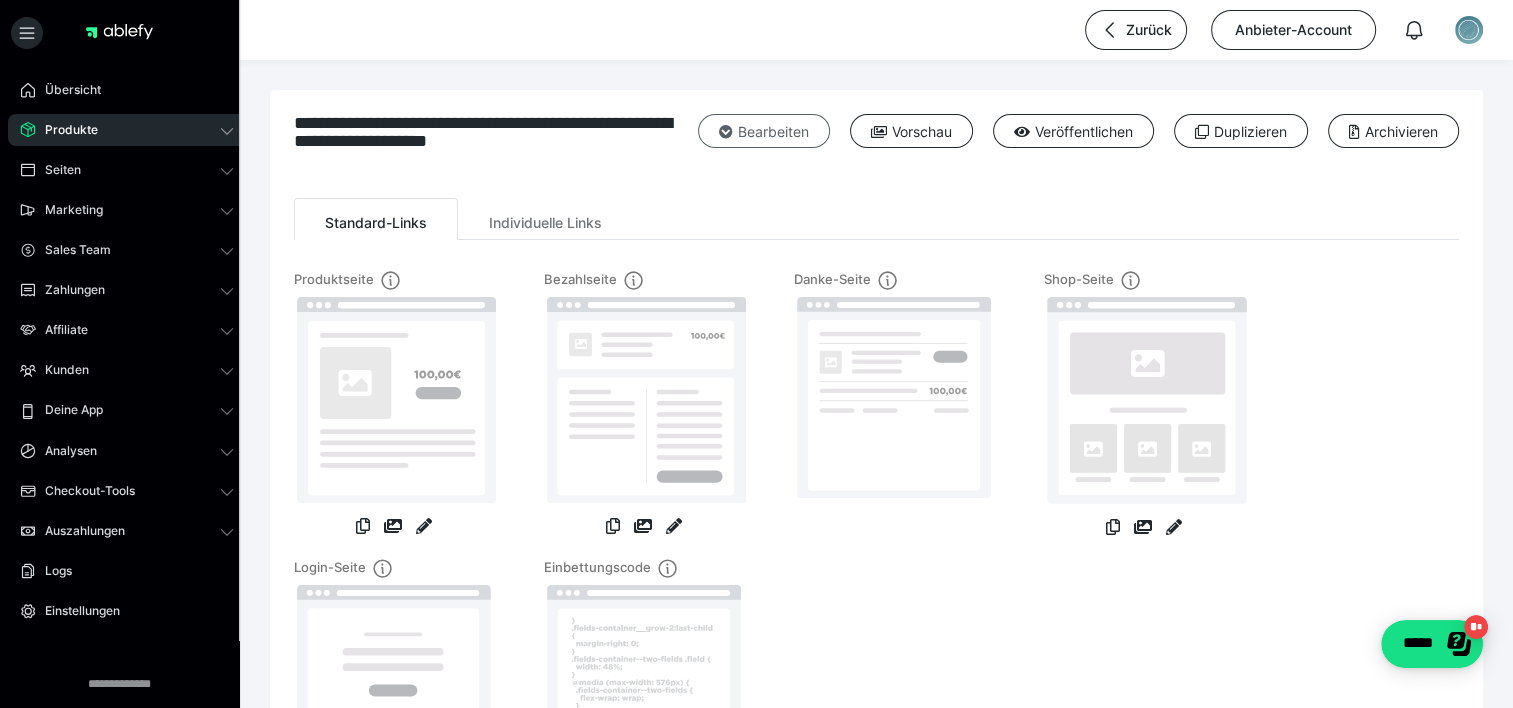 type 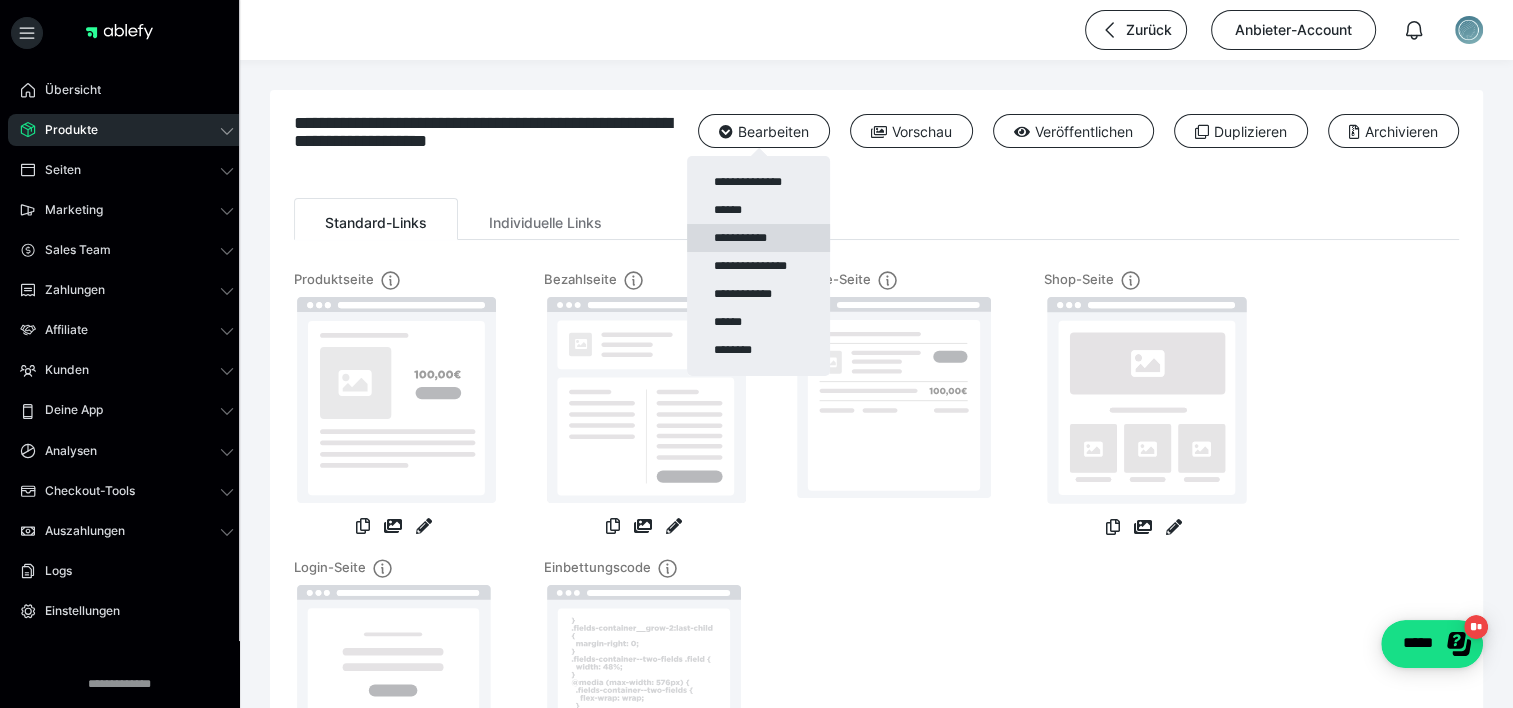 click on "**********" at bounding box center (758, 238) 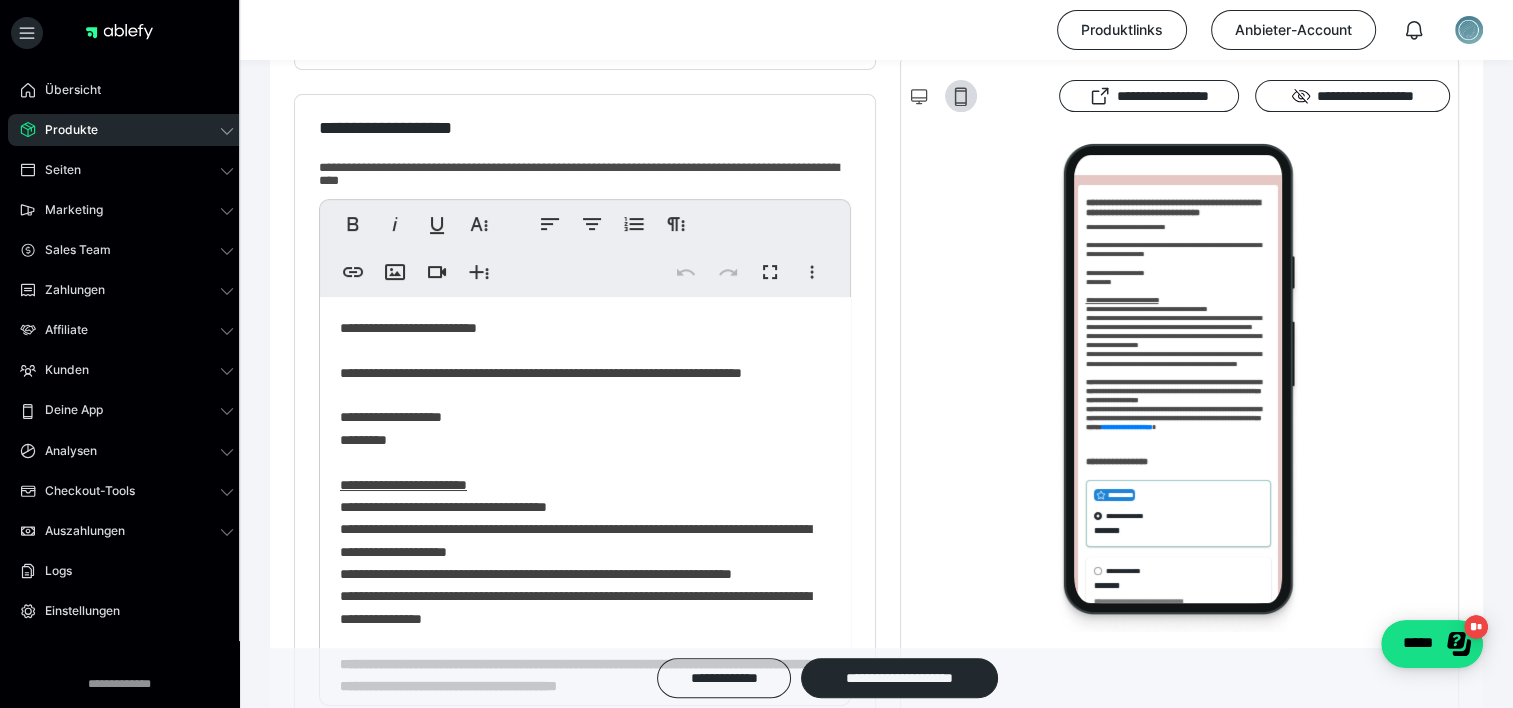 scroll, scrollTop: 0, scrollLeft: 0, axis: both 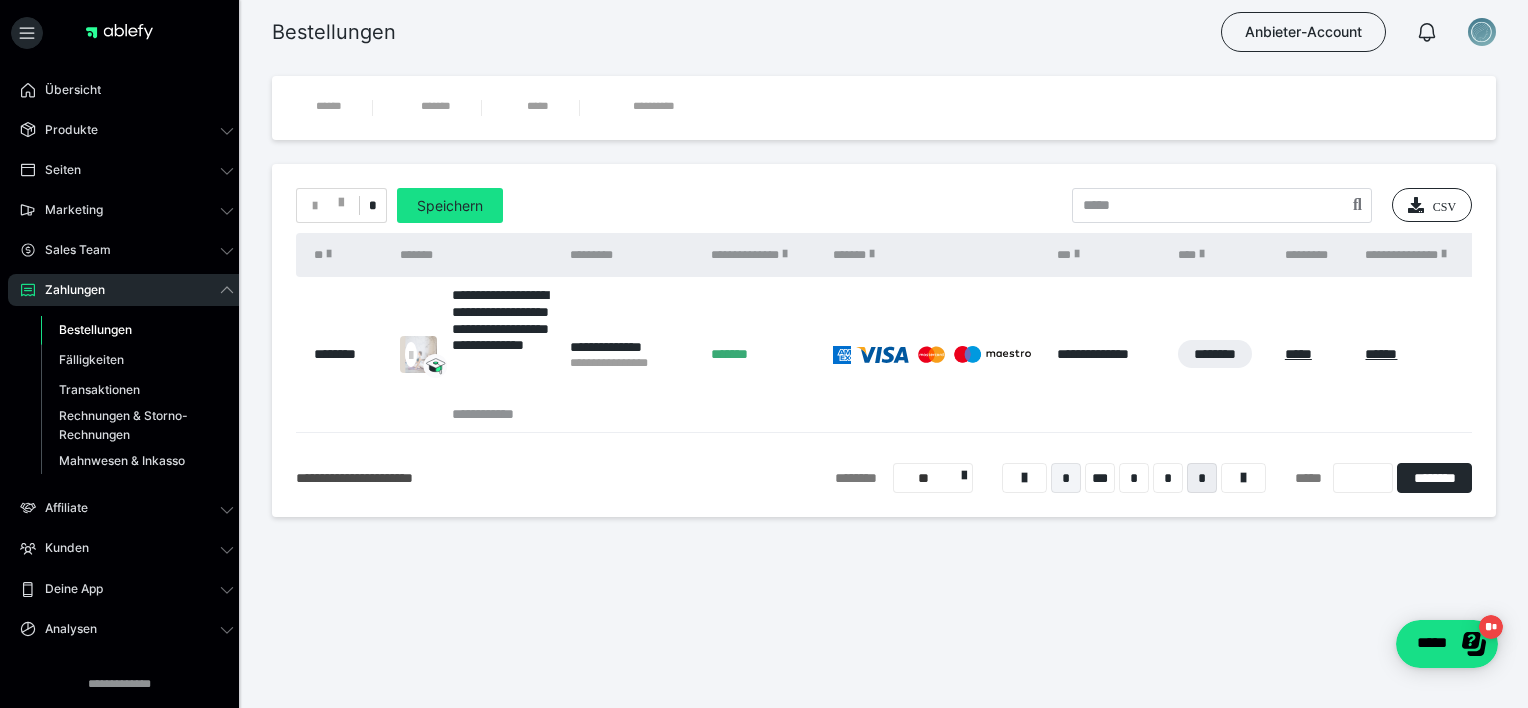 click on "*" at bounding box center [1066, 478] 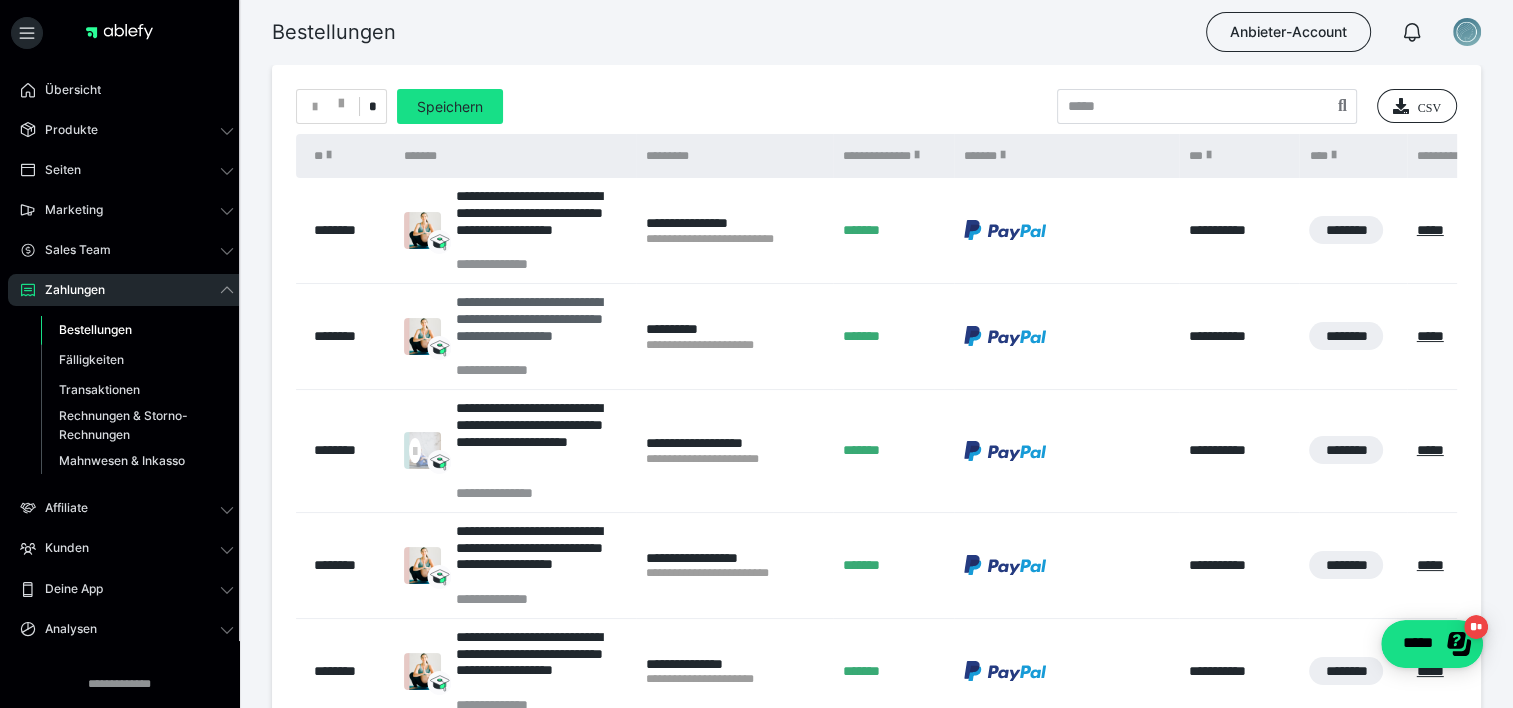 scroll, scrollTop: 100, scrollLeft: 0, axis: vertical 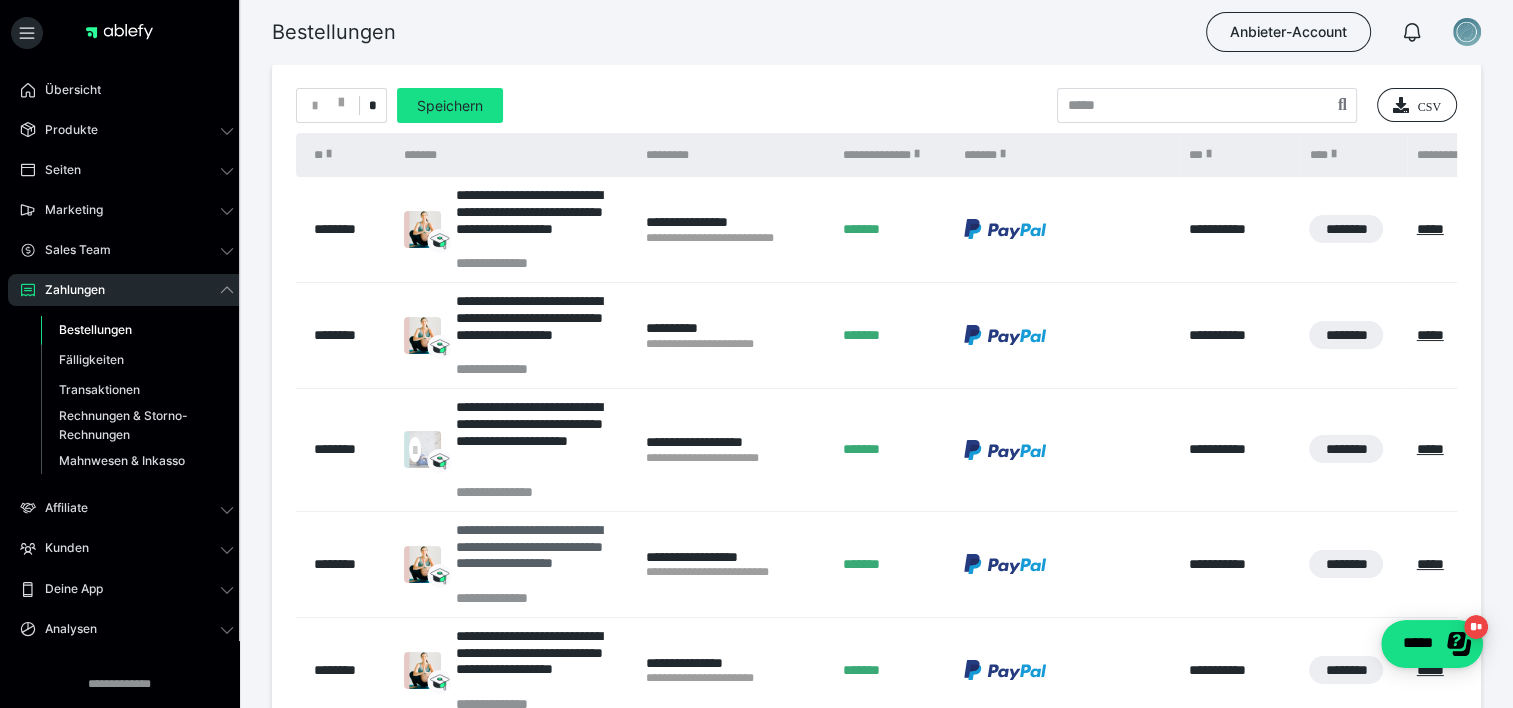 click on "**********" at bounding box center [541, 555] 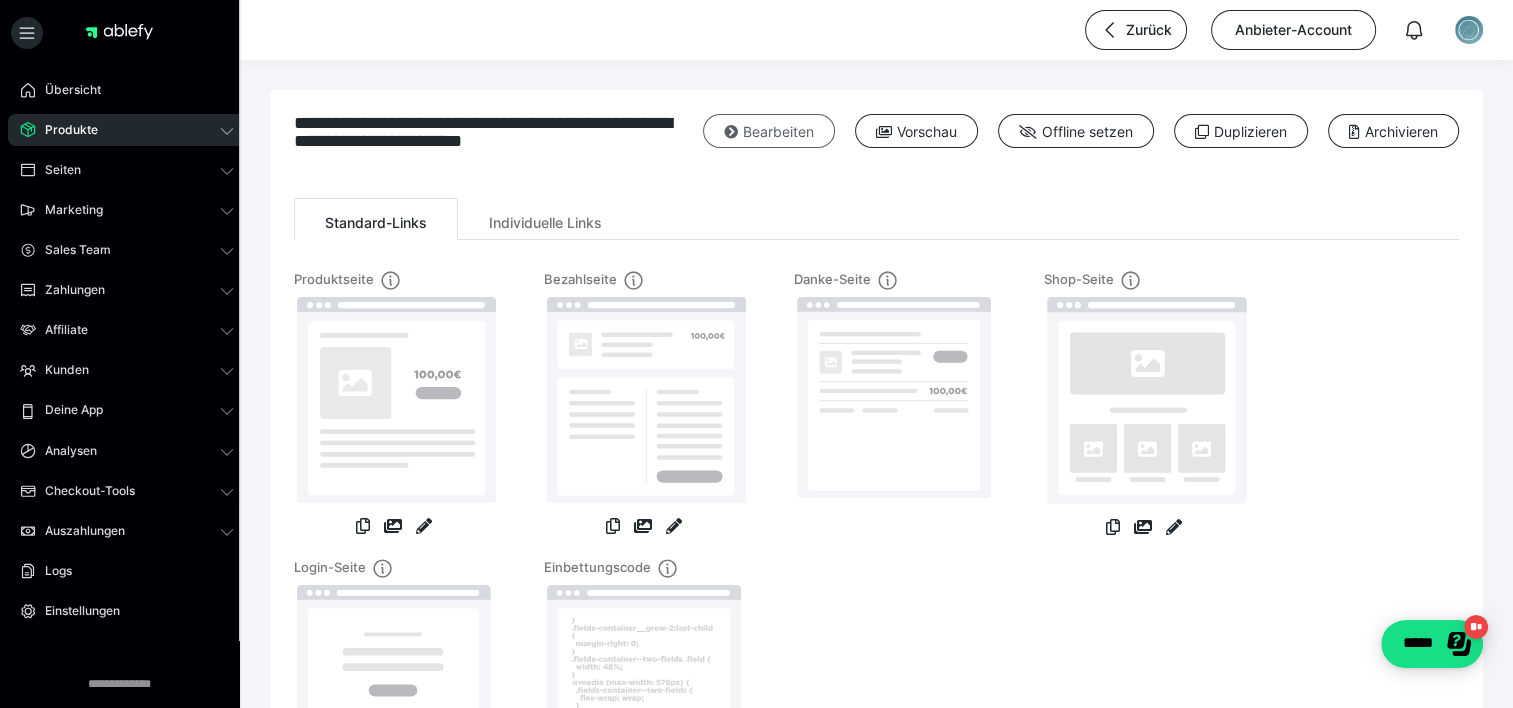 type 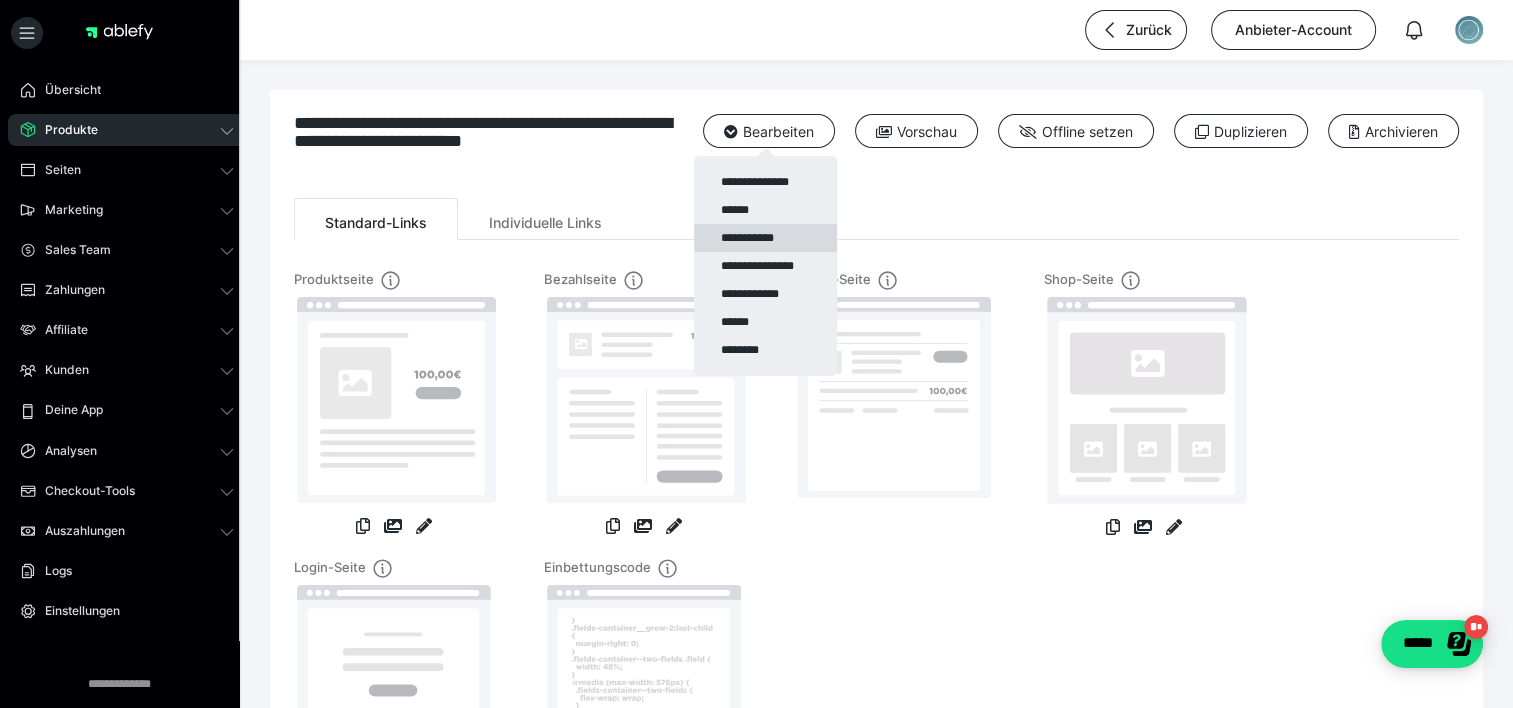 click on "**********" at bounding box center [765, 238] 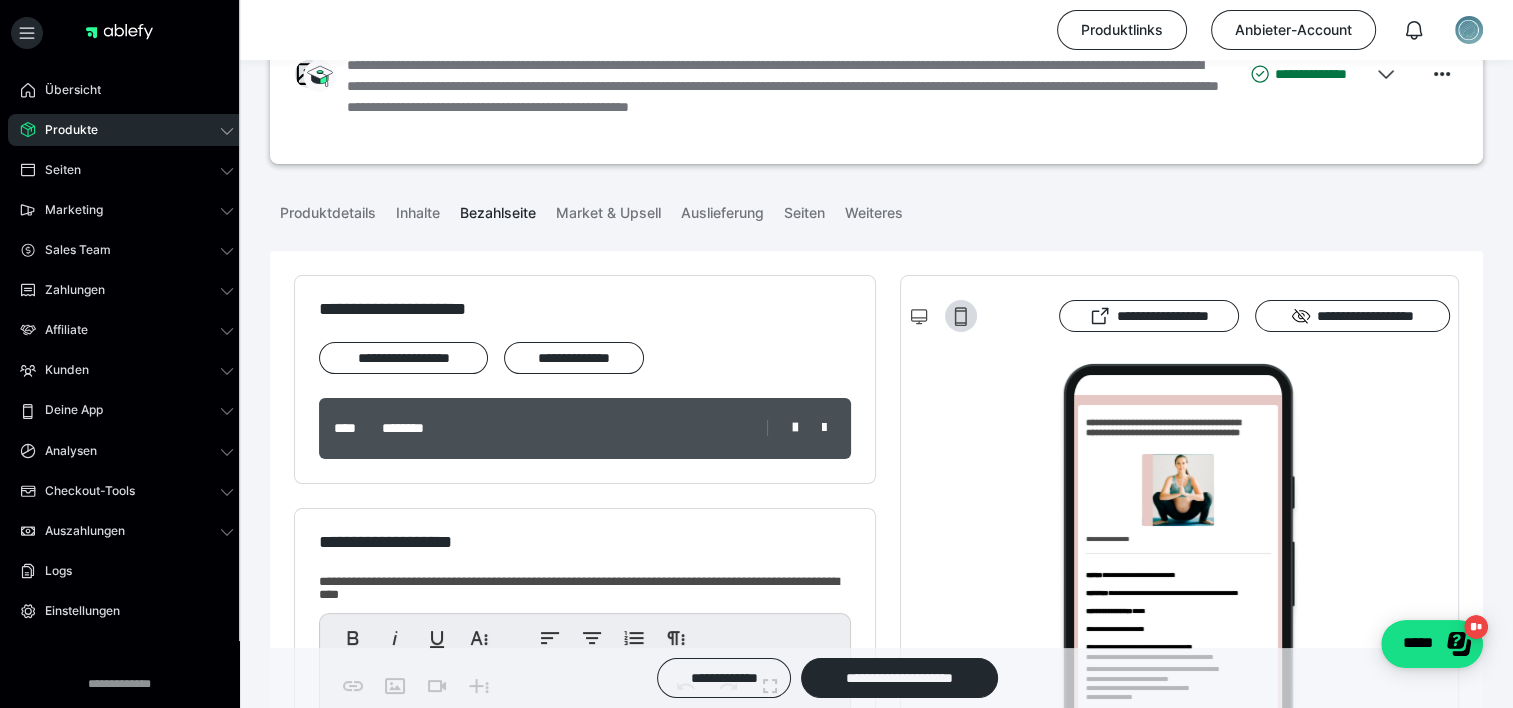 scroll, scrollTop: 108, scrollLeft: 0, axis: vertical 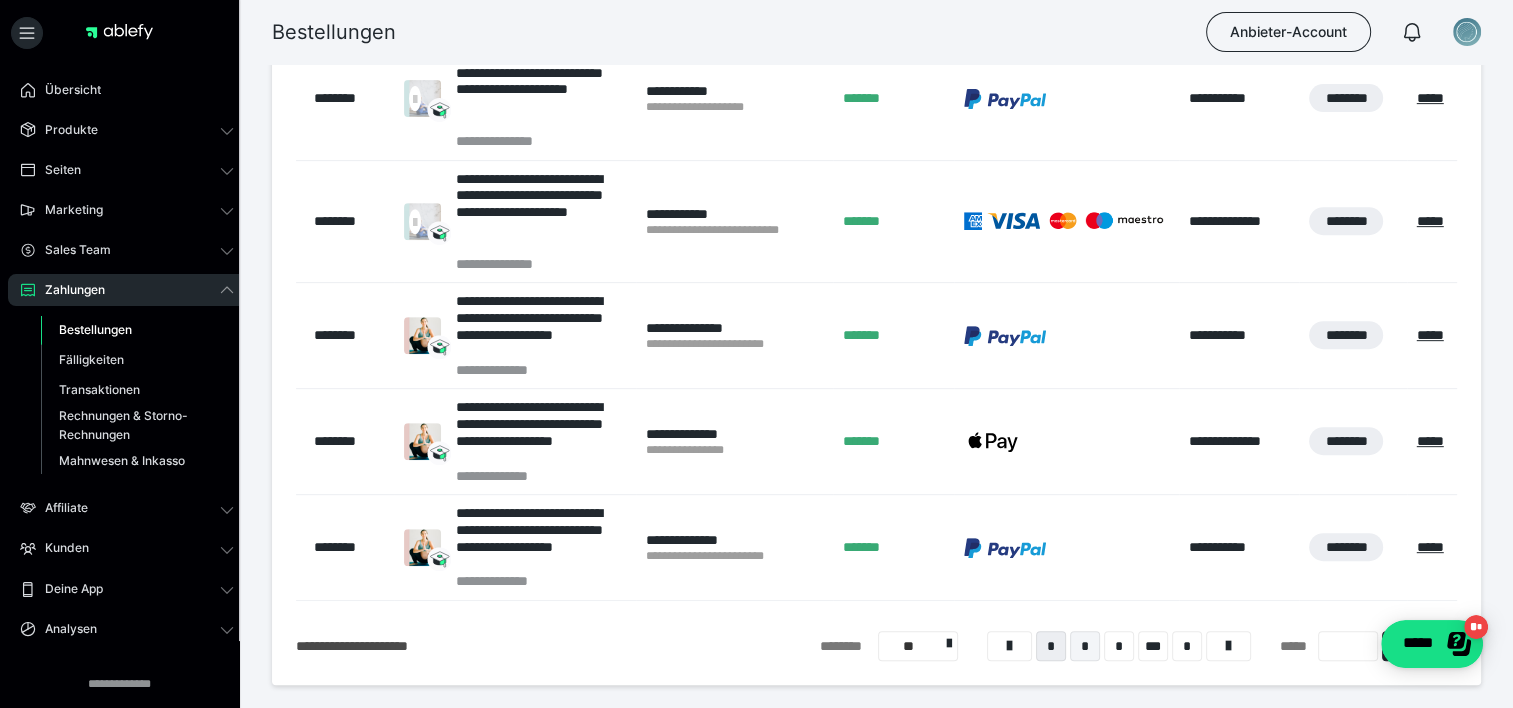 click on "*" at bounding box center [1085, 646] 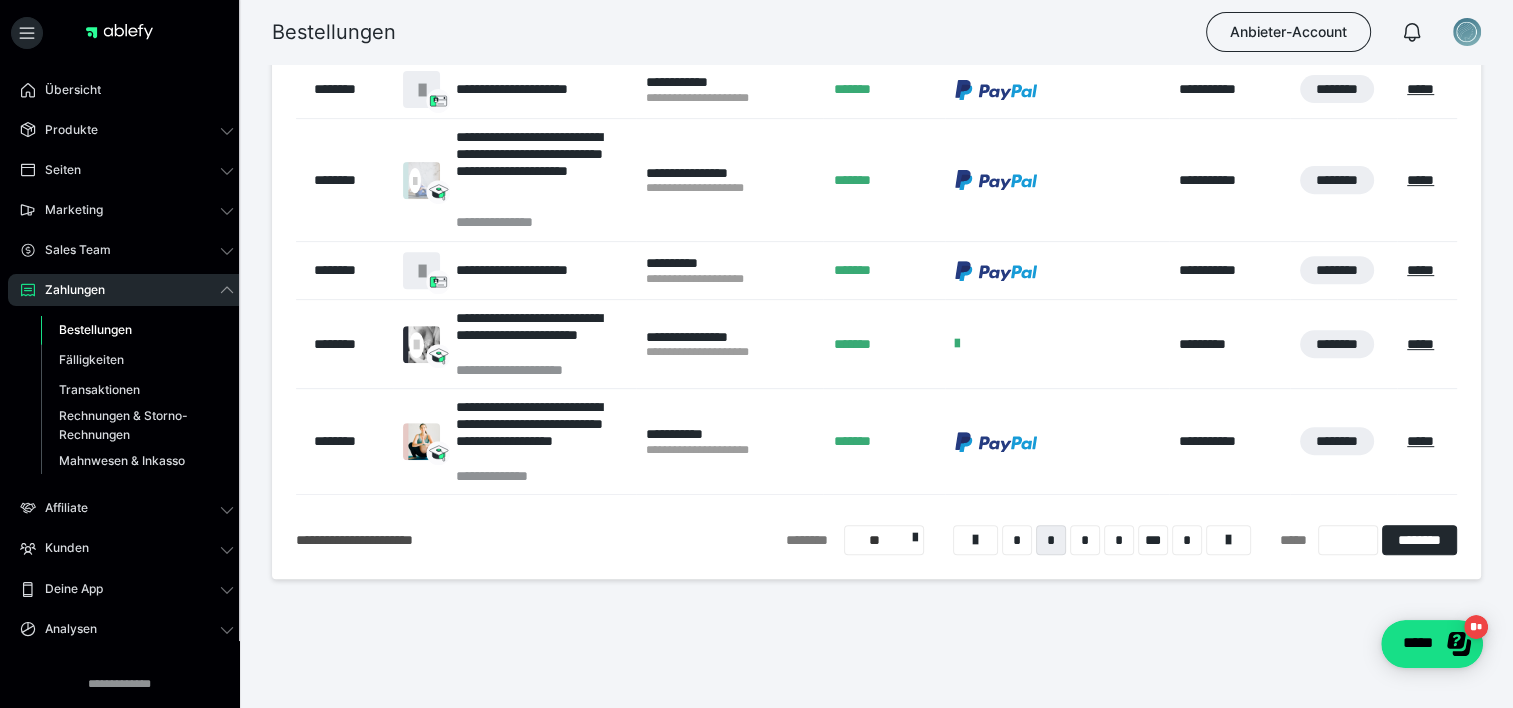 scroll, scrollTop: 768, scrollLeft: 0, axis: vertical 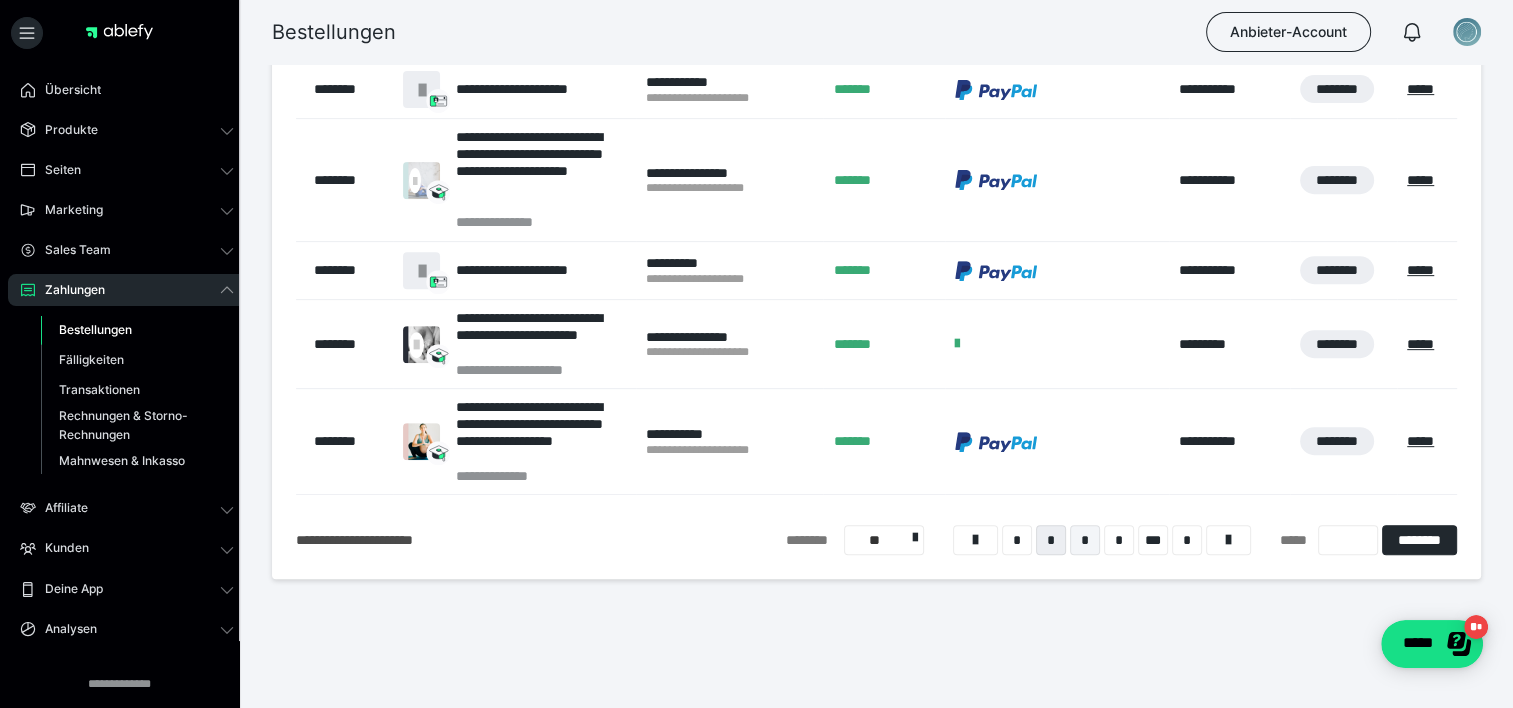 click on "*" at bounding box center (1085, 540) 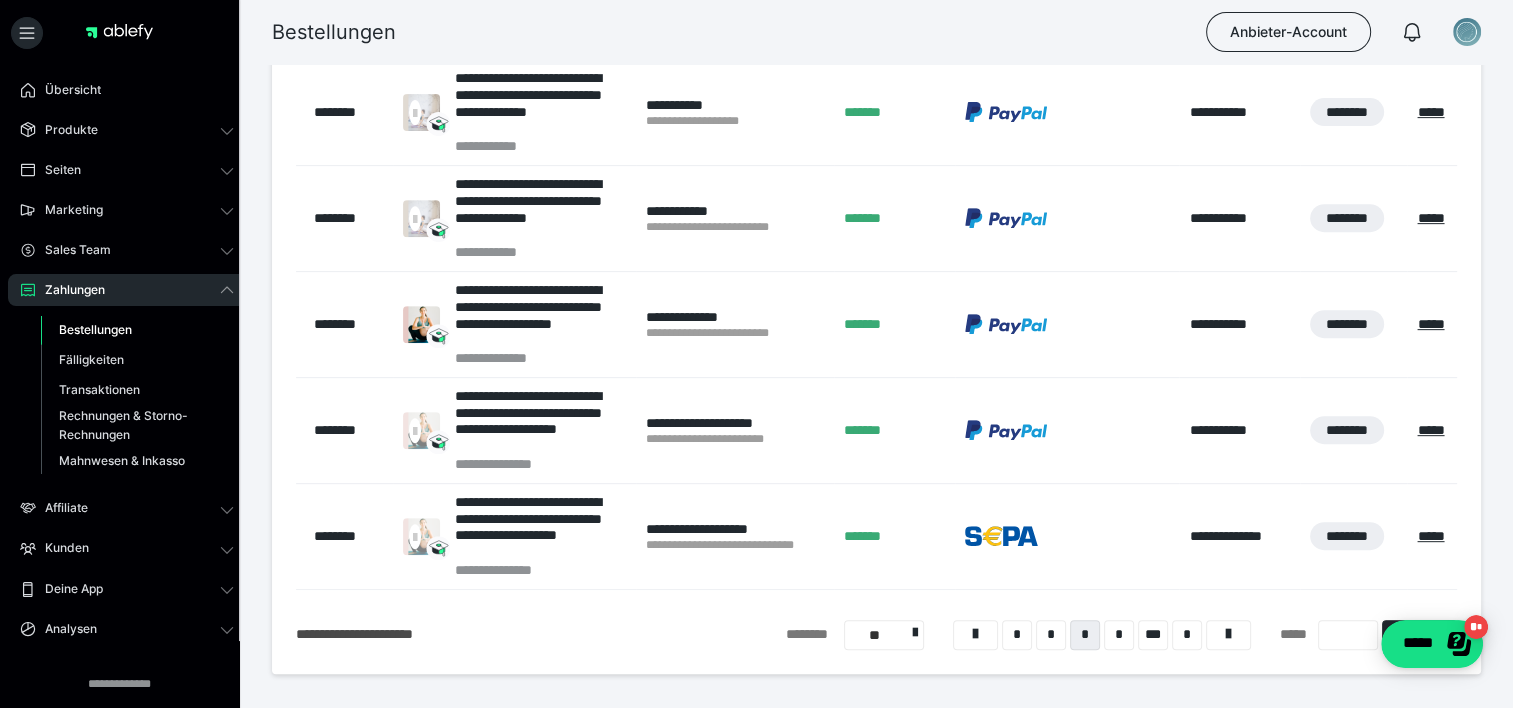 scroll, scrollTop: 768, scrollLeft: 0, axis: vertical 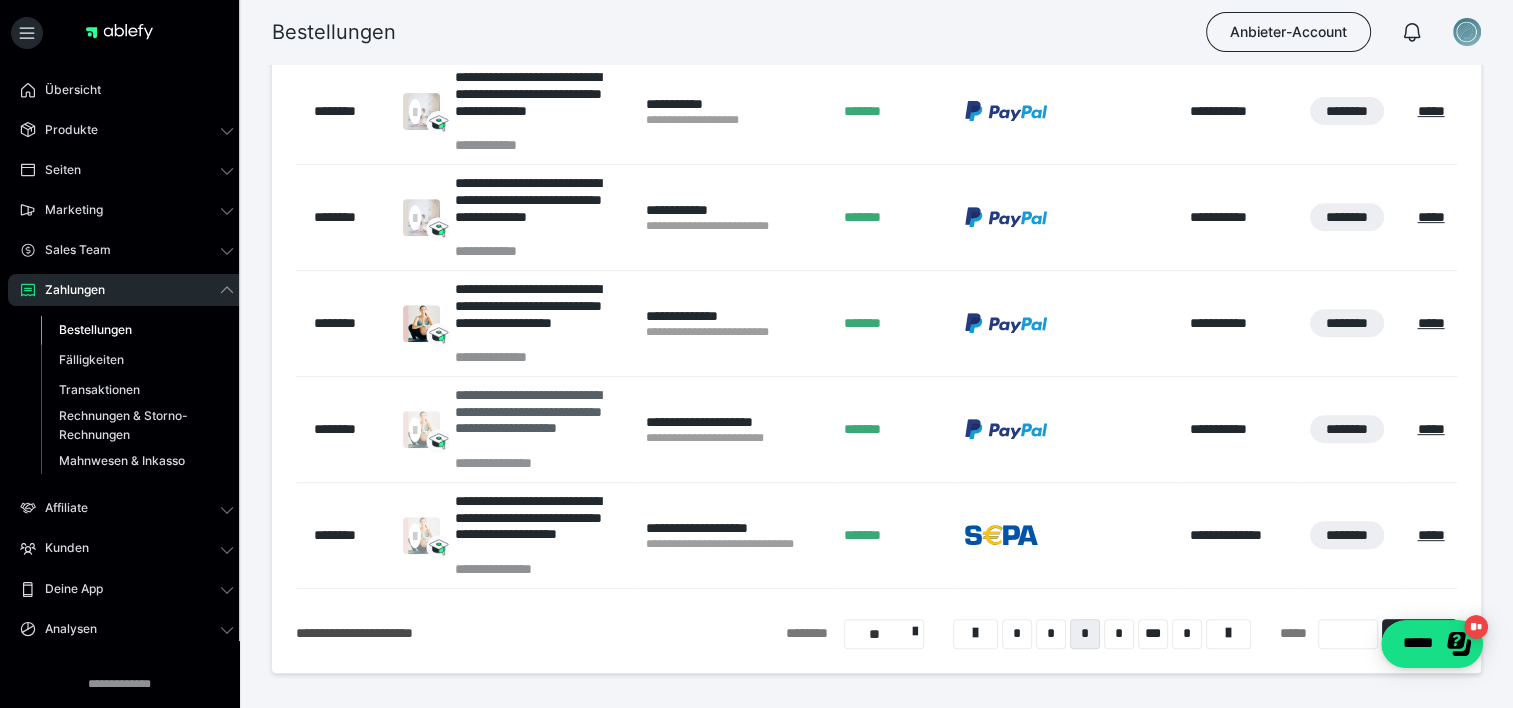 click on "**********" at bounding box center (540, 420) 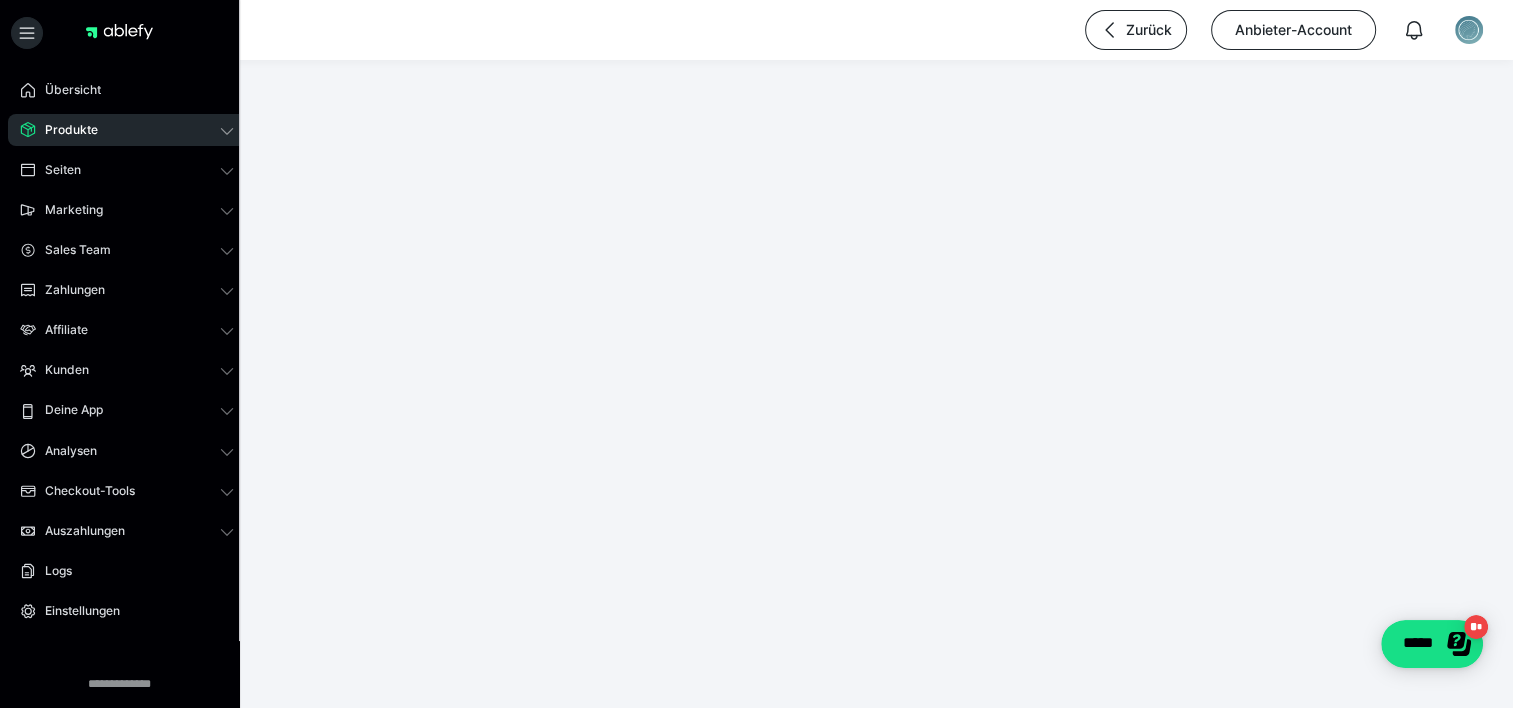 scroll, scrollTop: 0, scrollLeft: 0, axis: both 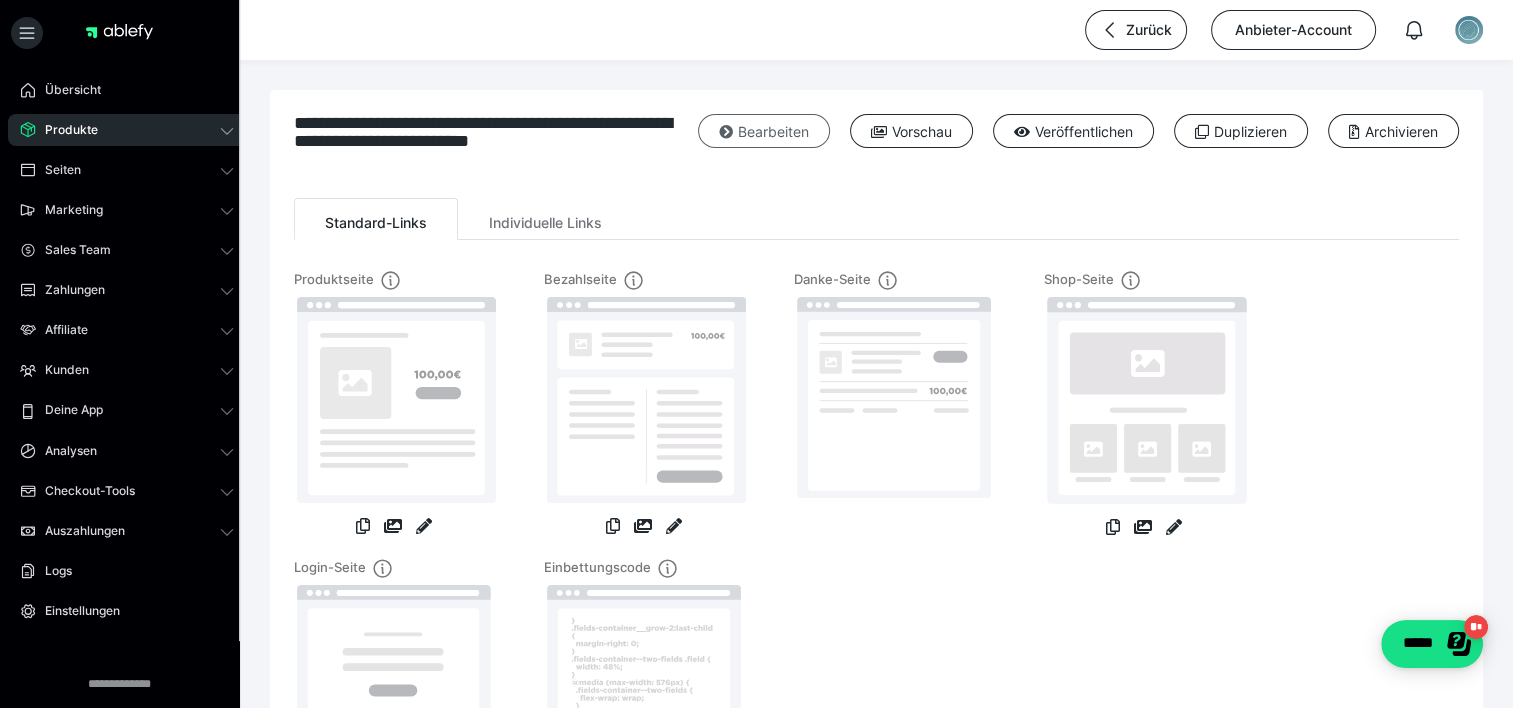type 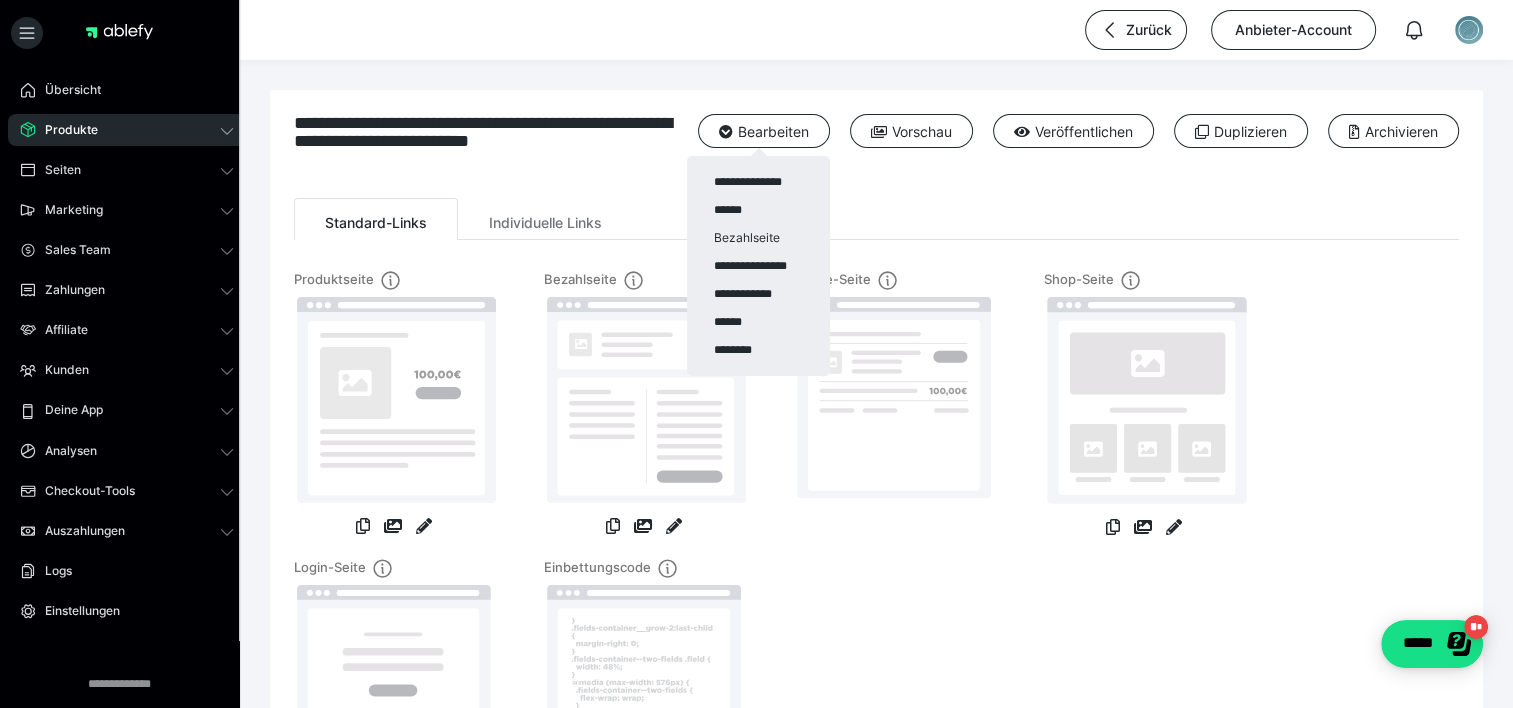click on "Bezahlseite" at bounding box center (758, 238) 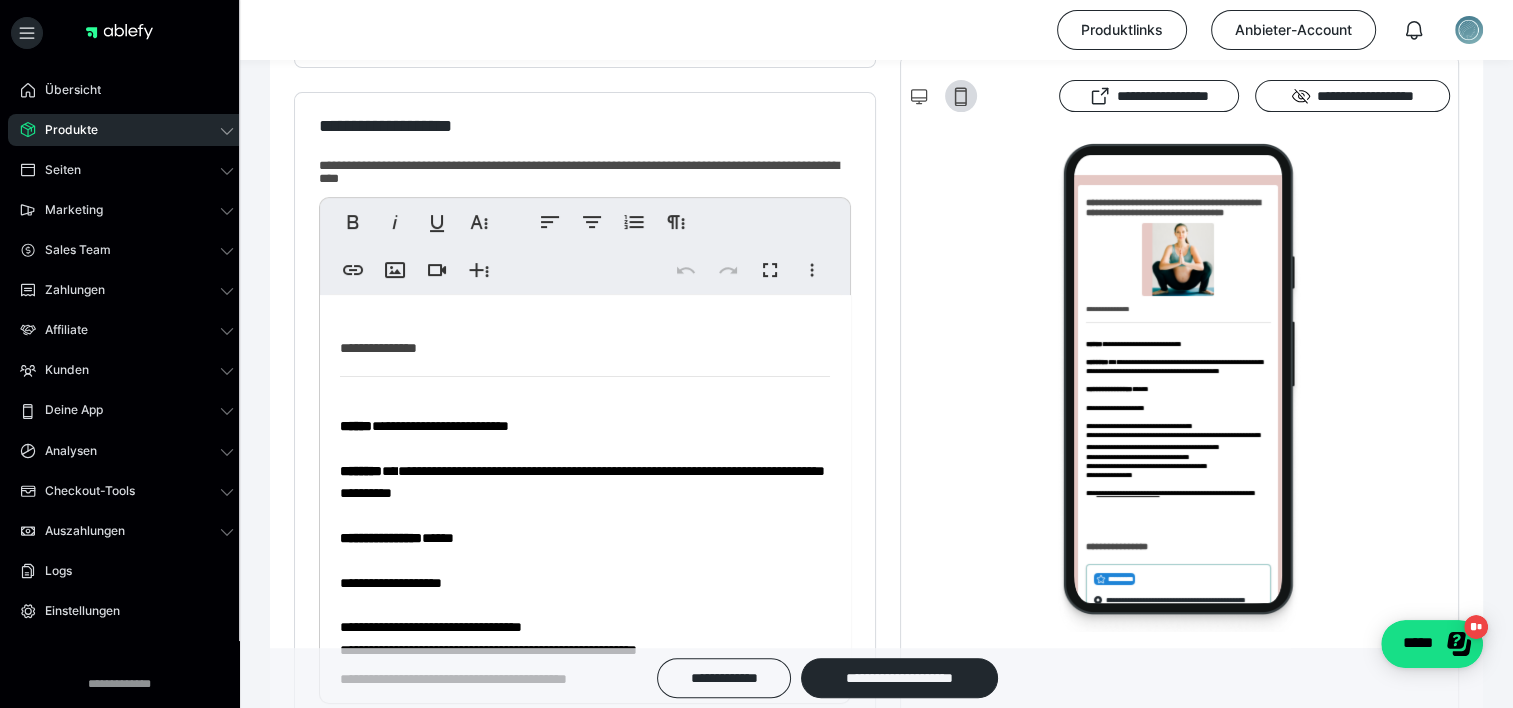 scroll, scrollTop: 0, scrollLeft: 0, axis: both 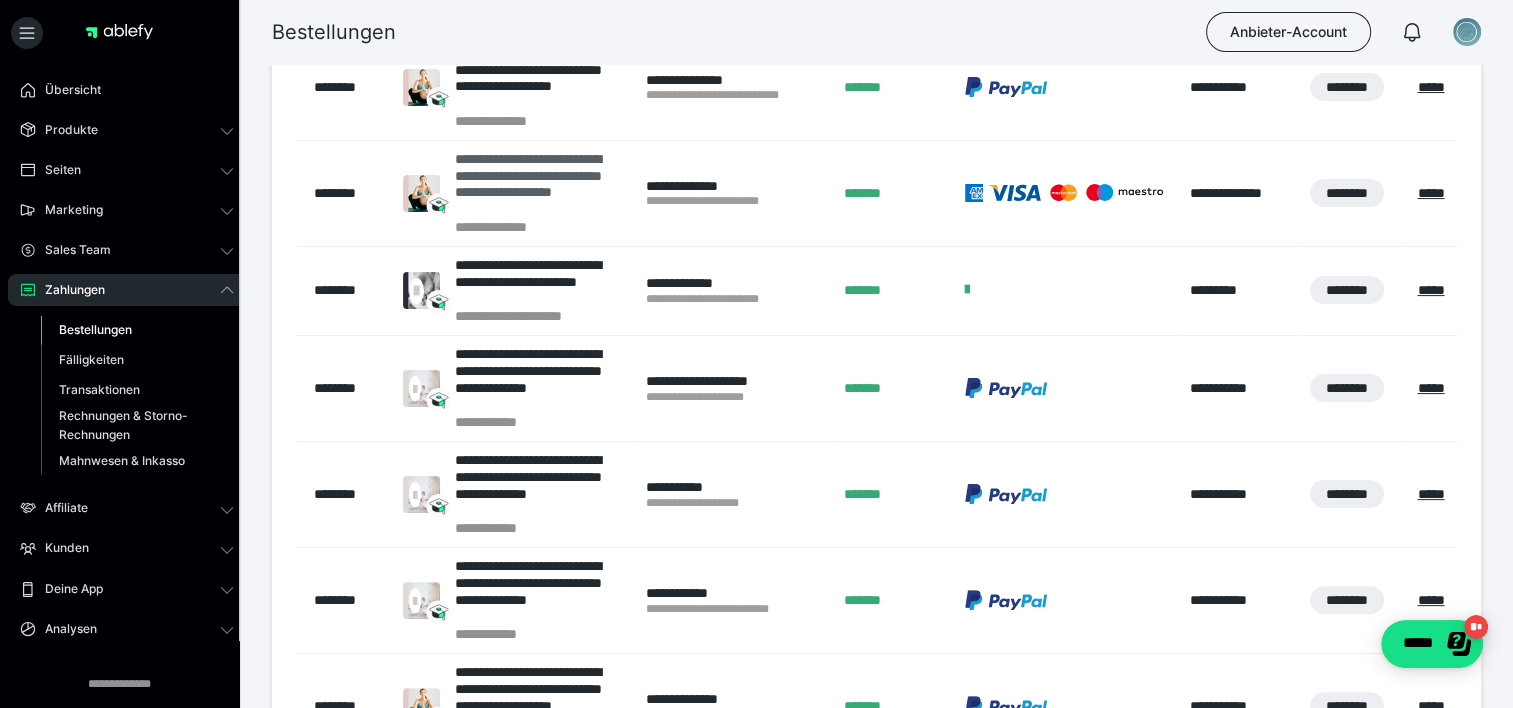 click on "**********" at bounding box center (540, 184) 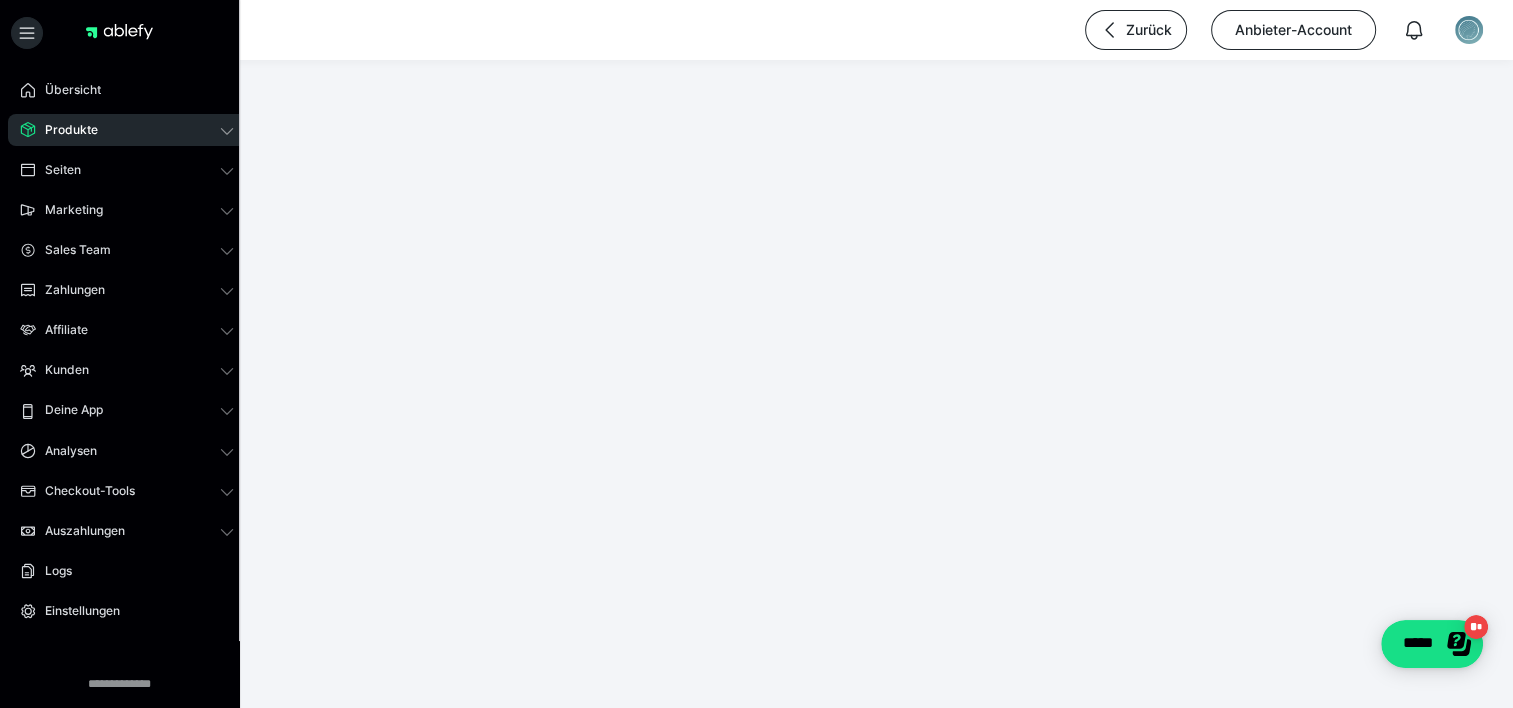 scroll, scrollTop: 0, scrollLeft: 0, axis: both 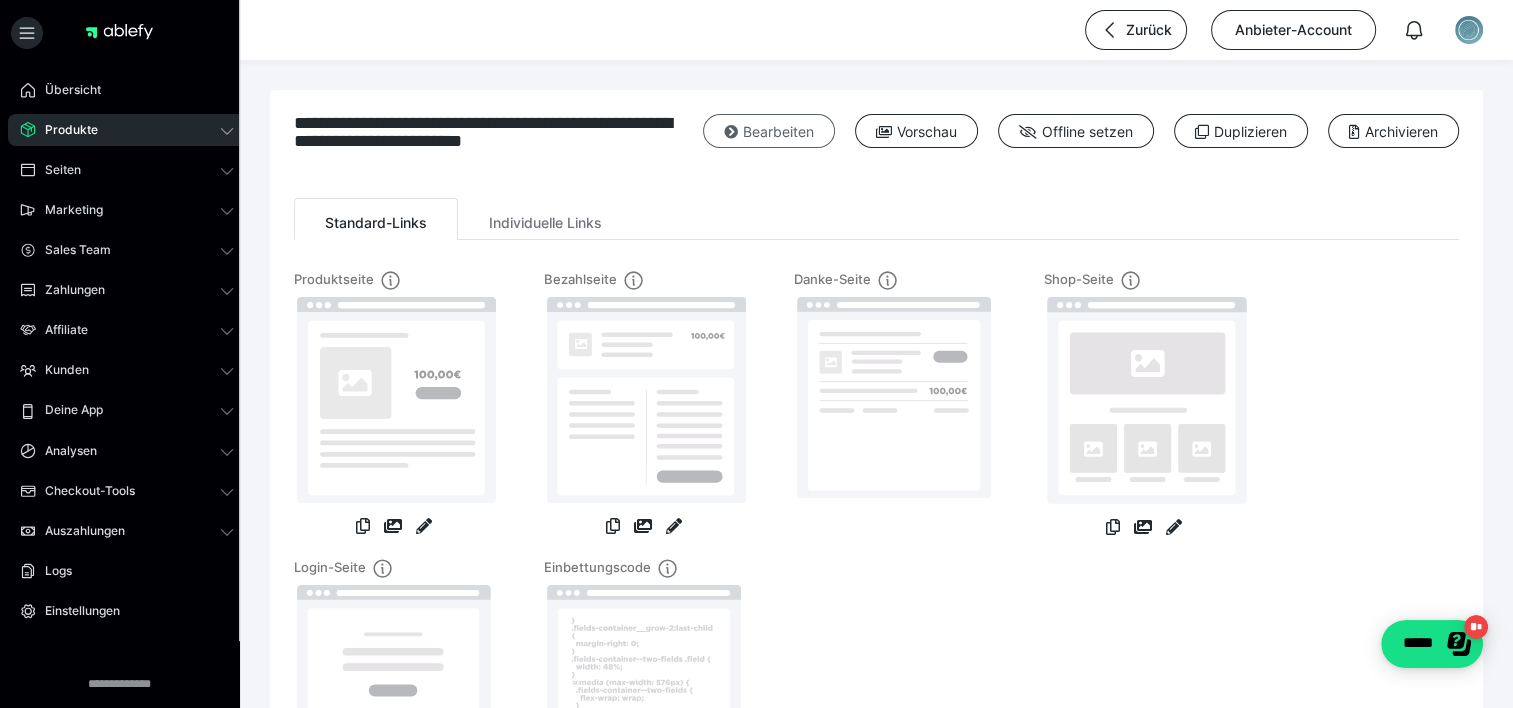click on "Bearbeiten" at bounding box center [769, 131] 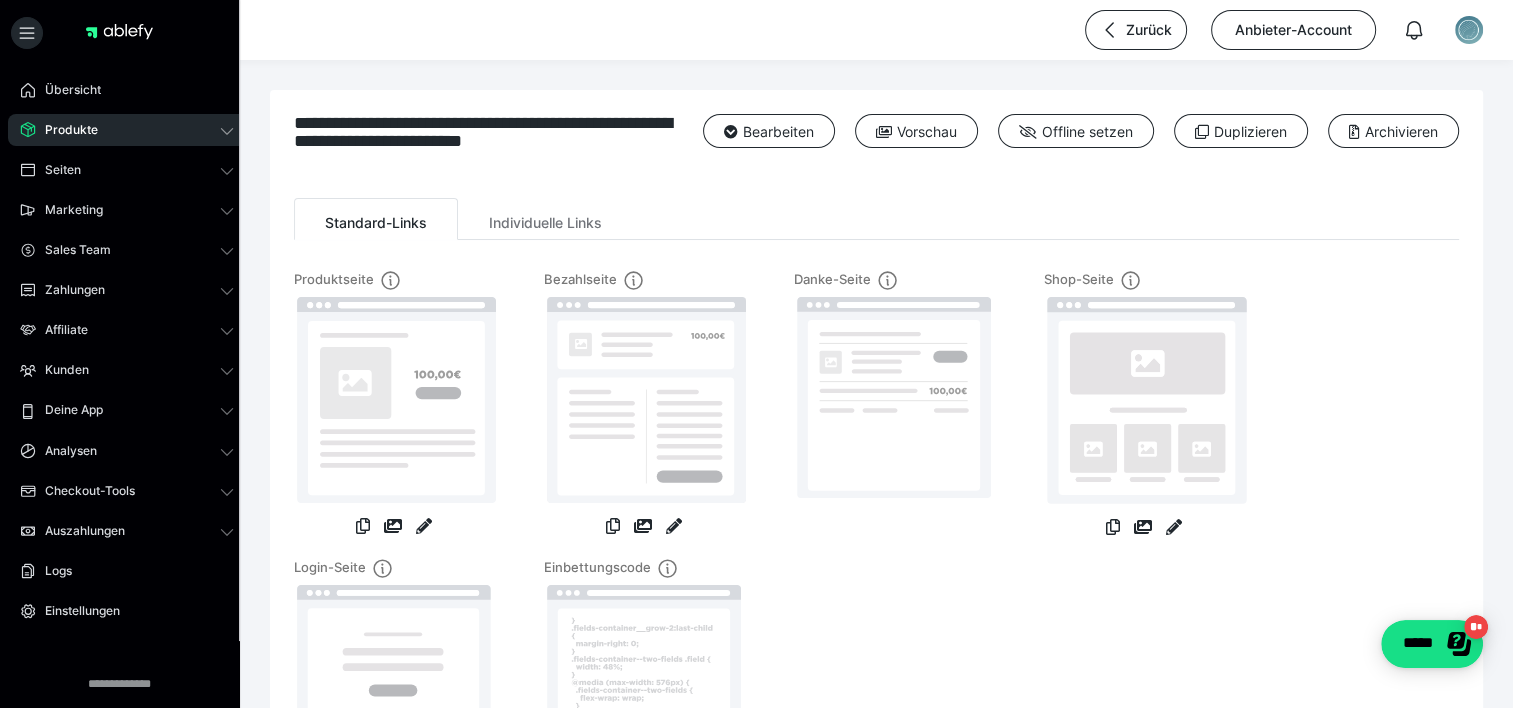 type 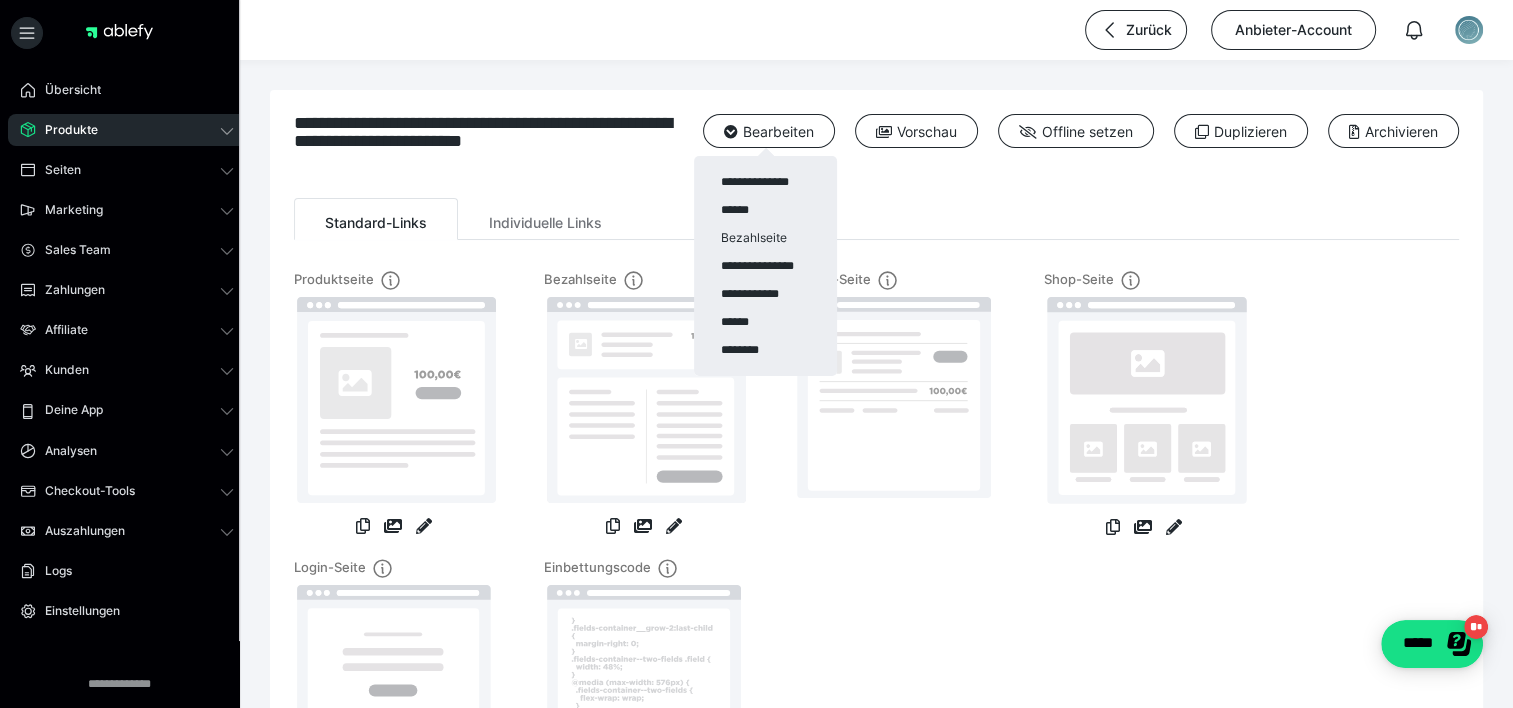 click on "Bezahlseite" at bounding box center (765, 238) 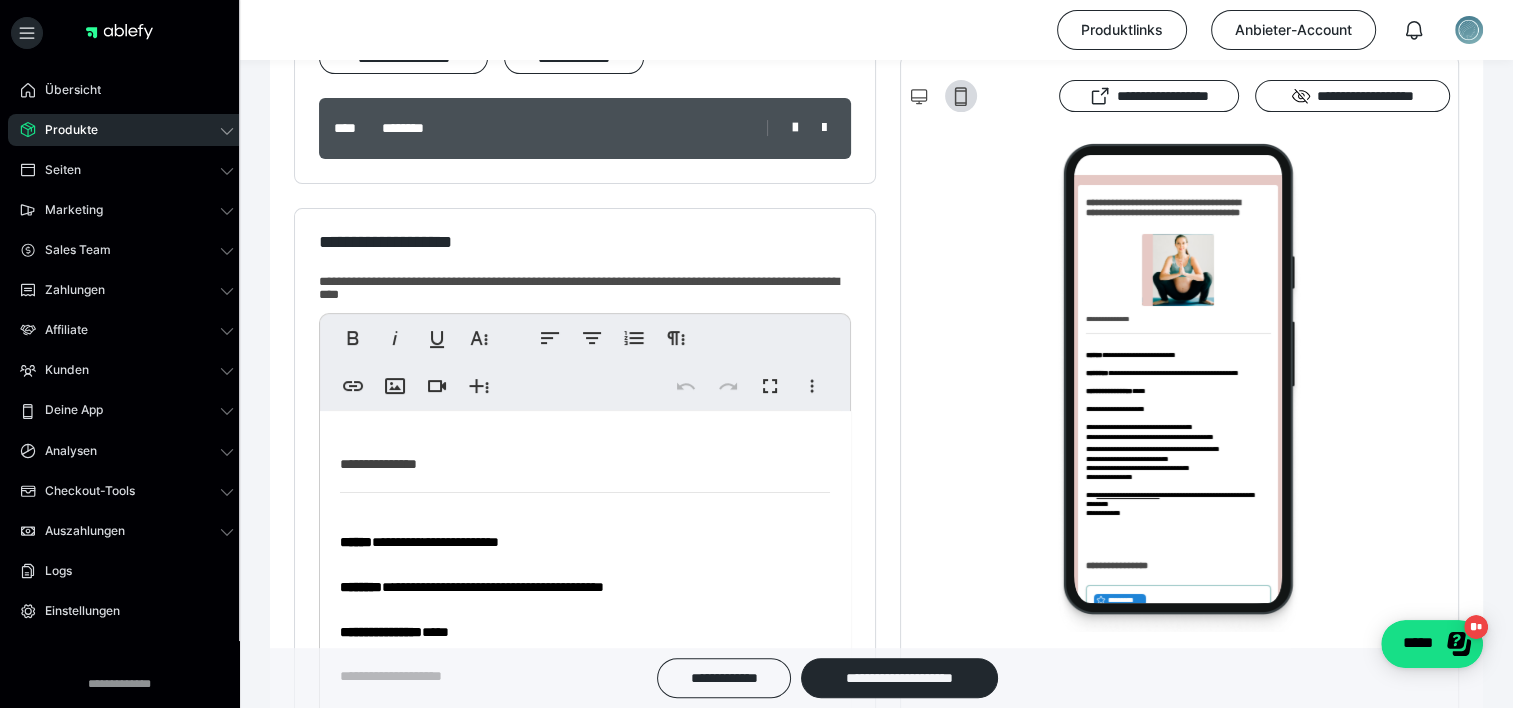 scroll, scrollTop: 0, scrollLeft: 0, axis: both 